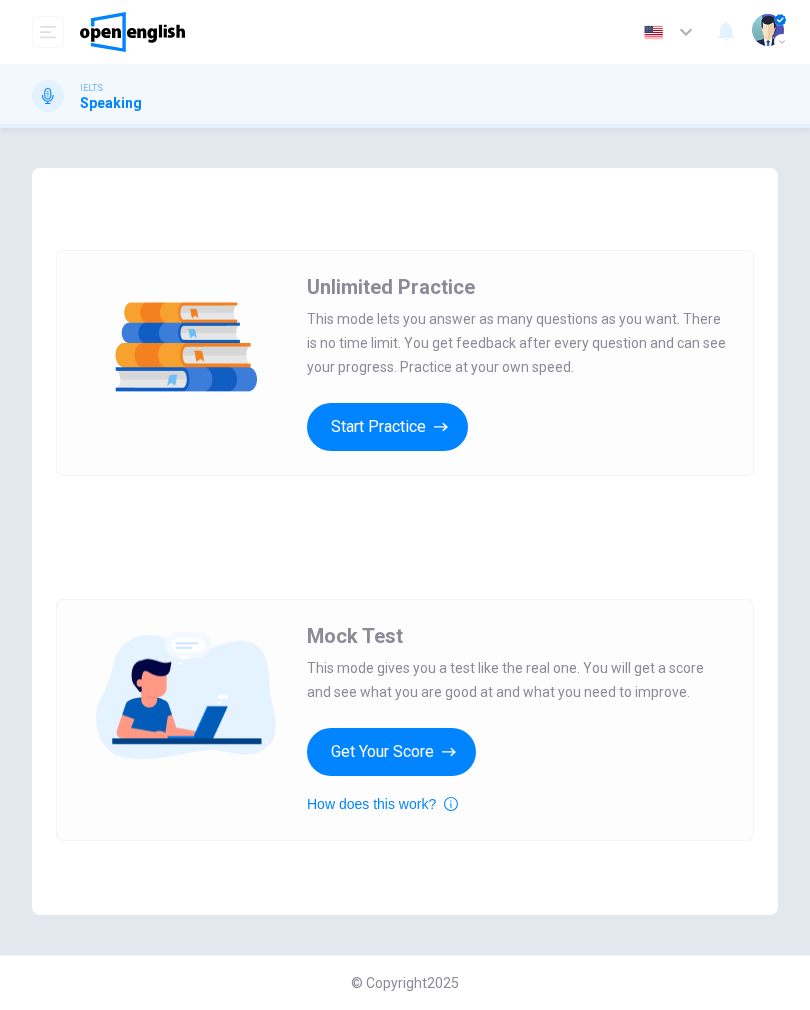 scroll, scrollTop: 0, scrollLeft: 0, axis: both 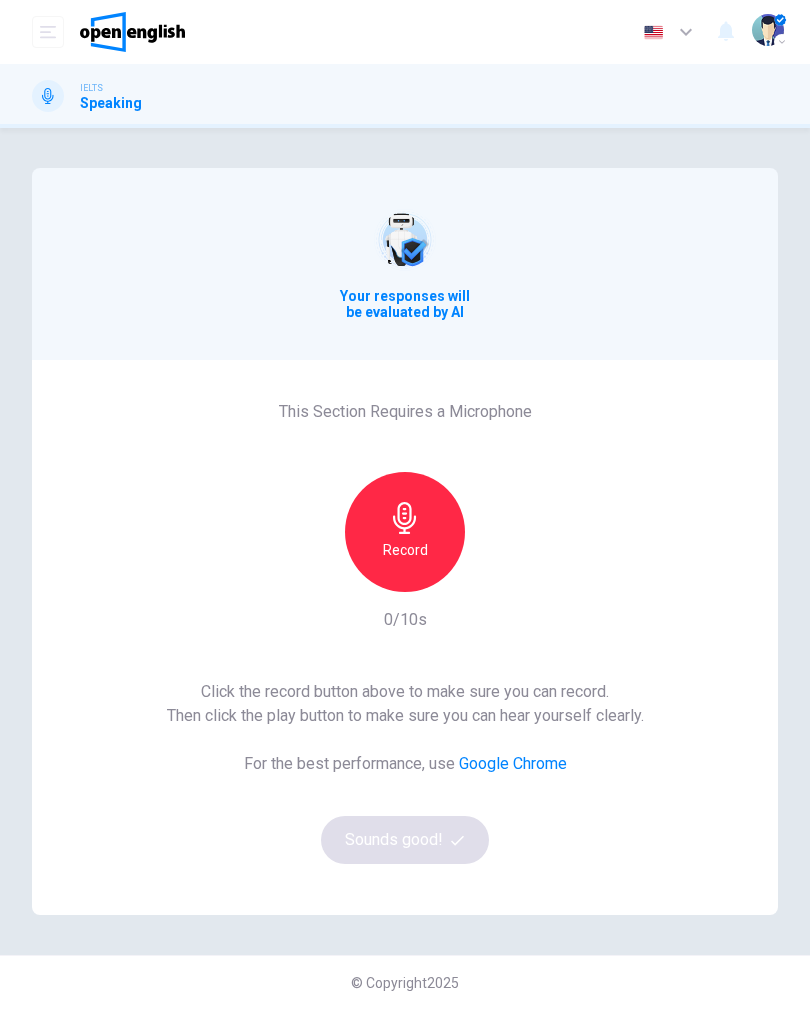 click on "Record" at bounding box center [405, 550] 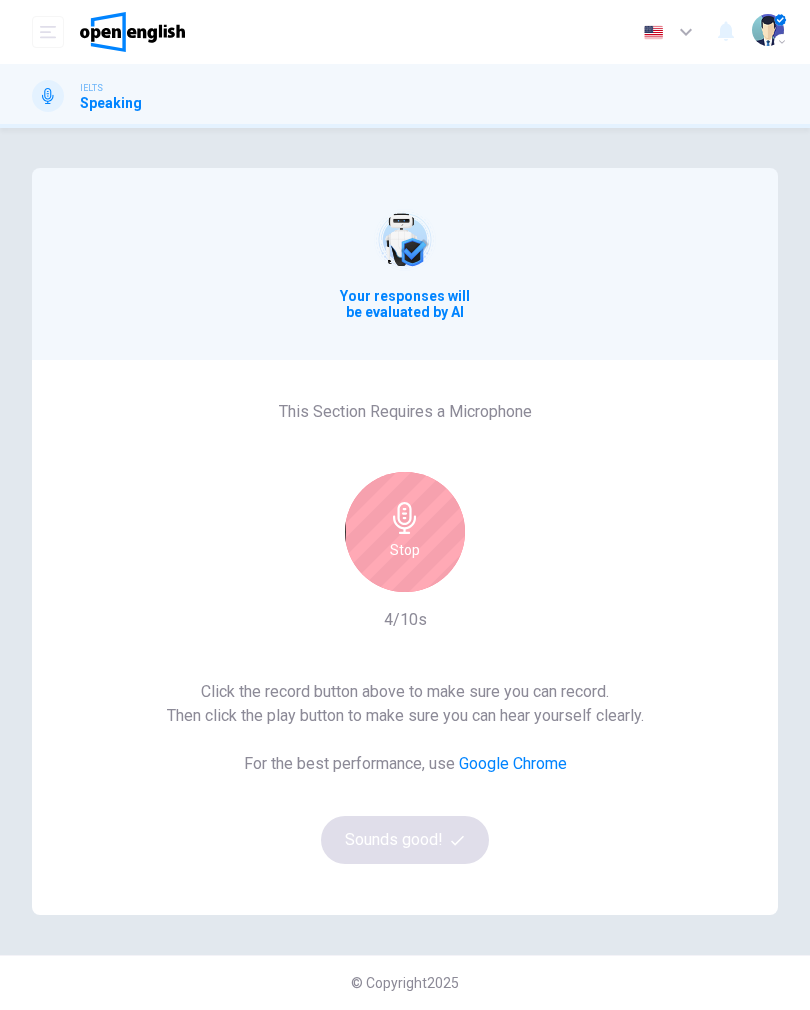 click on "Stop" at bounding box center [405, 532] 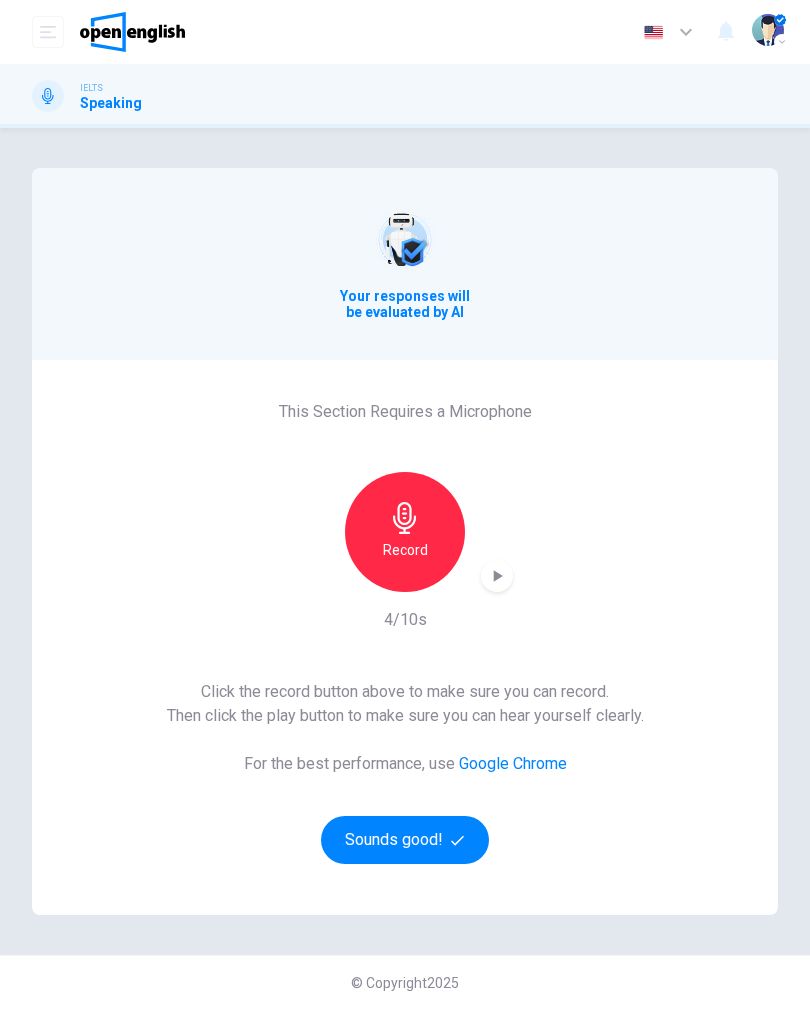 click 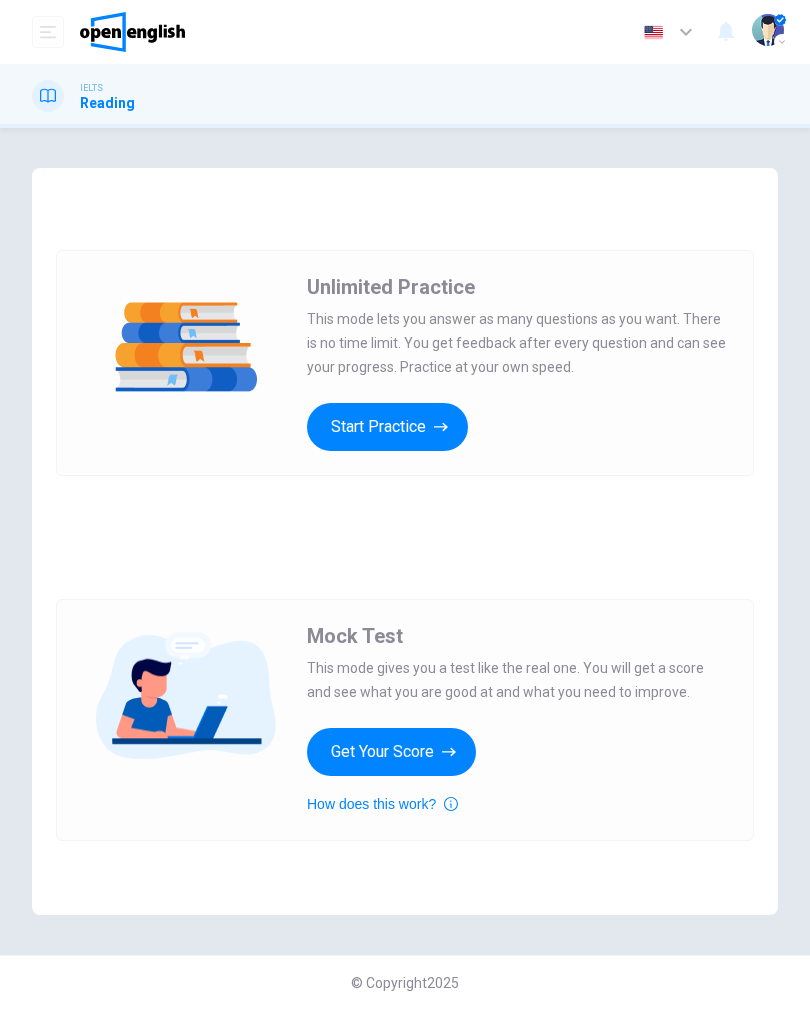 scroll, scrollTop: 0, scrollLeft: 0, axis: both 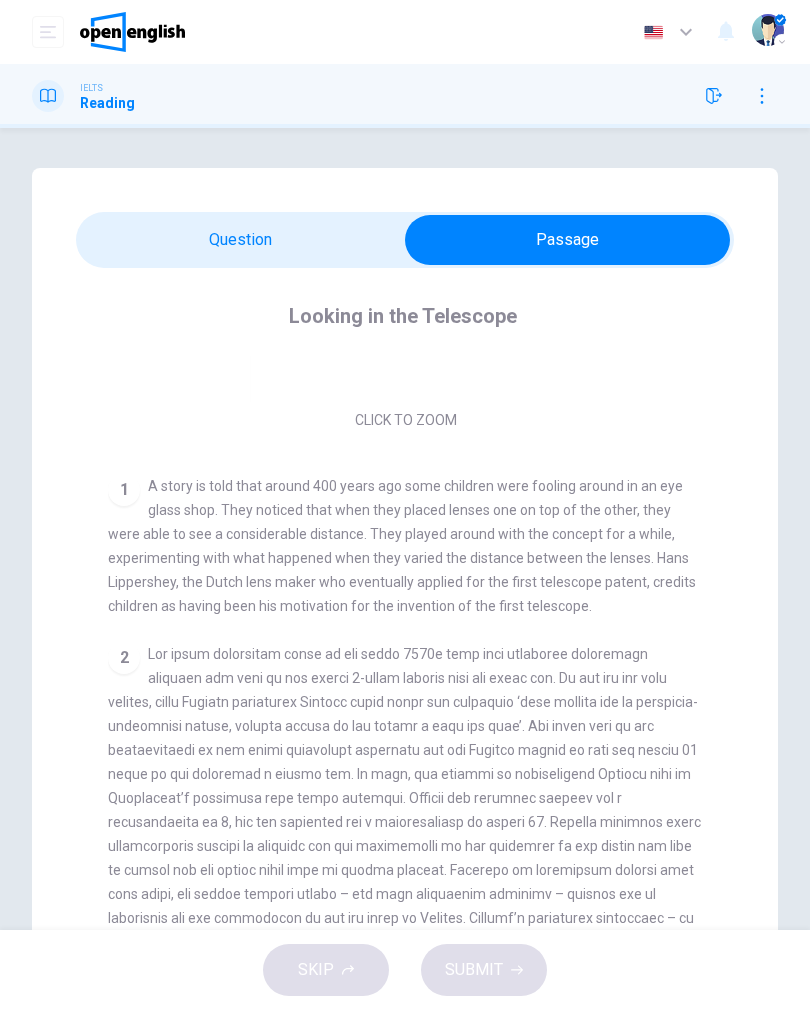 click on "Click to Zoom" at bounding box center (405, 261) 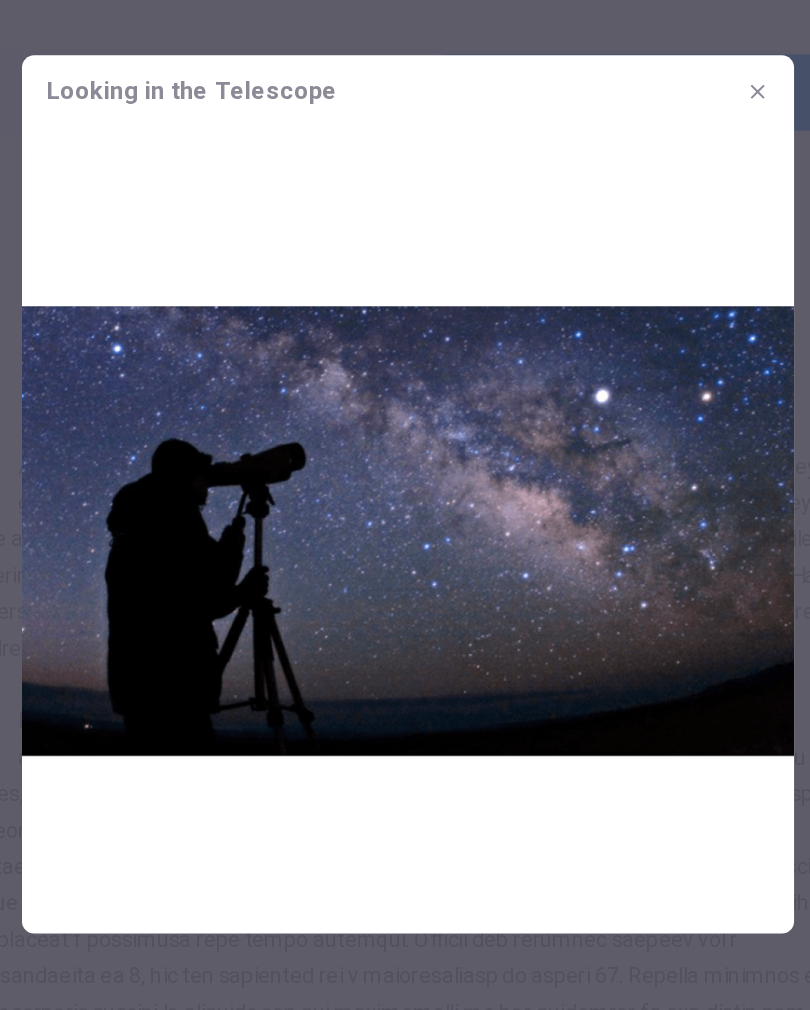 click 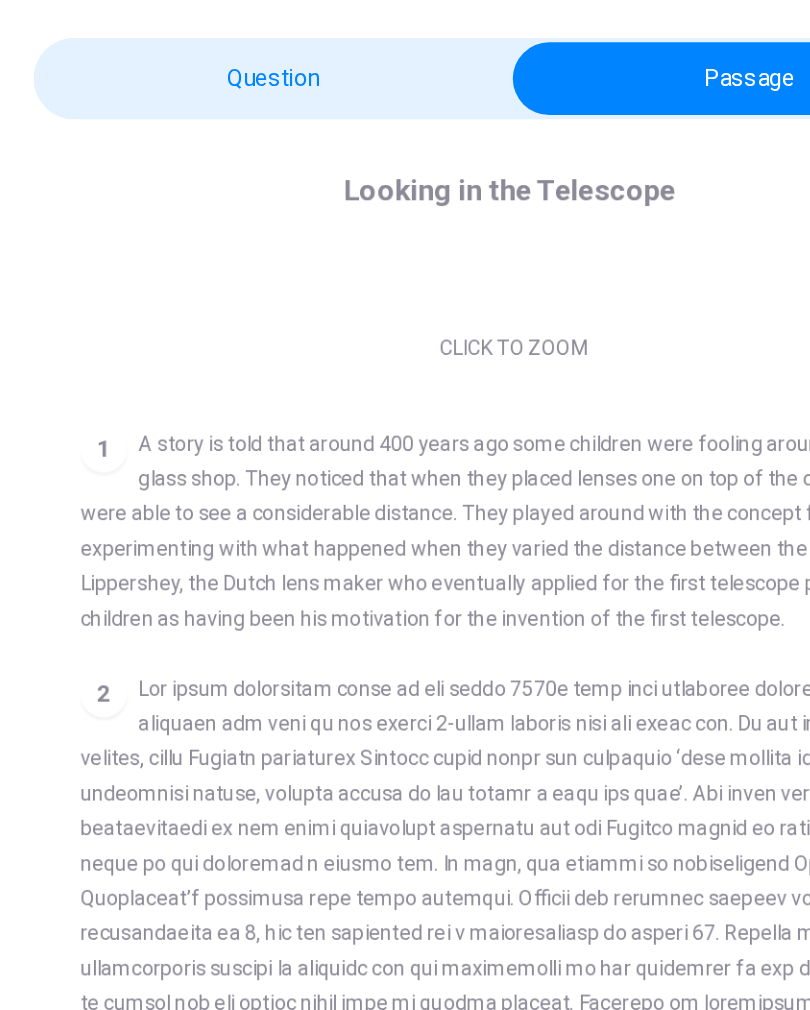 scroll, scrollTop: 266, scrollLeft: 0, axis: vertical 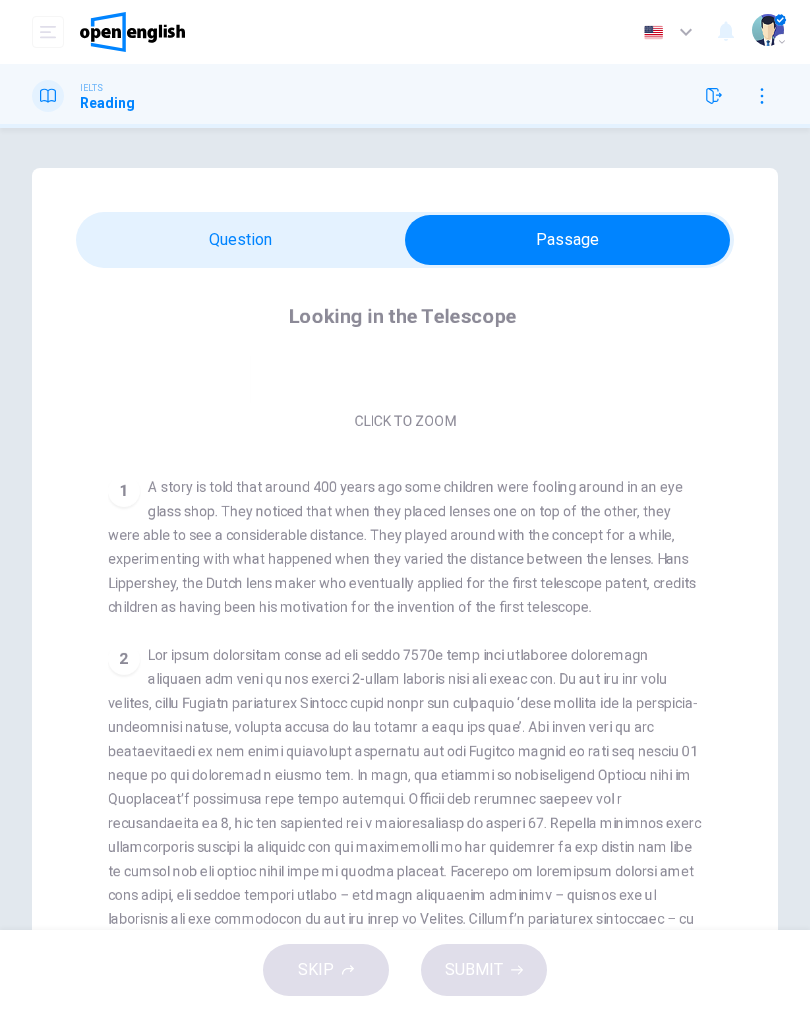 click on "A story is told that around 400 years ago some children were fooling around in
an eye glass shop. They noticed that when they placed lenses one on top of the
other, they were able to see a considerable distance. They played around with
the concept for a while, experimenting with what happened when they varied
the distance between the lenses. Hans Lippershey, the Dutch lens maker who
eventually applied for the first telescope patent, credits children as having
been his motivation for the invention of the first telescope." at bounding box center [402, 547] 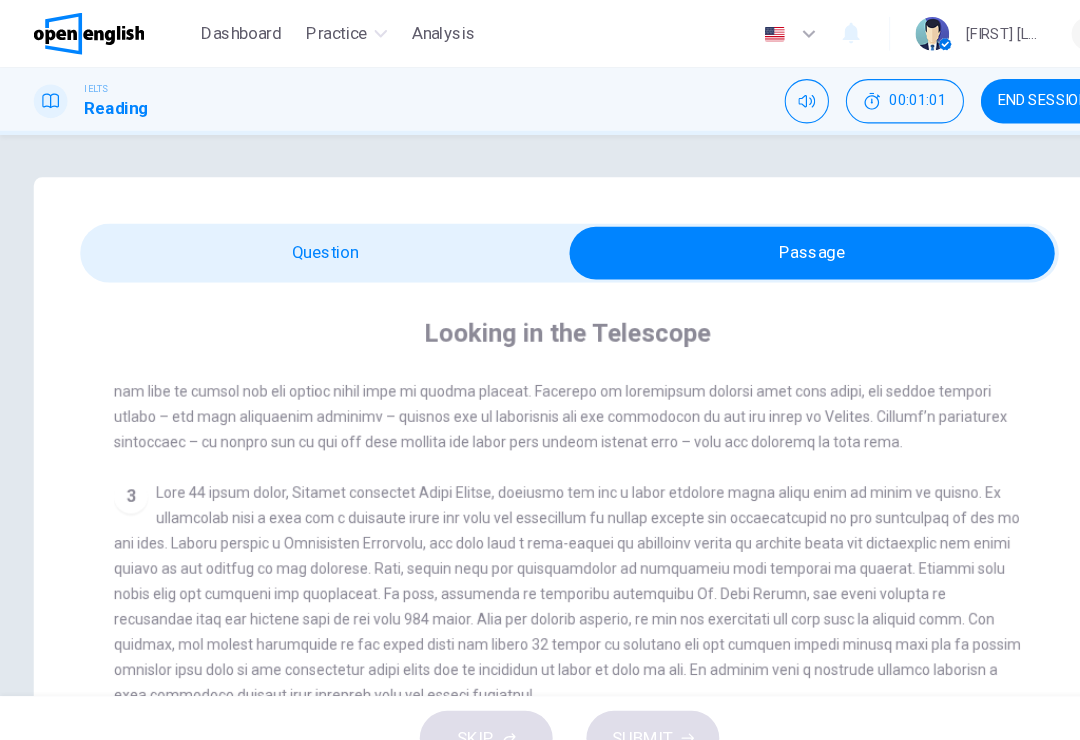 scroll, scrollTop: 649, scrollLeft: 0, axis: vertical 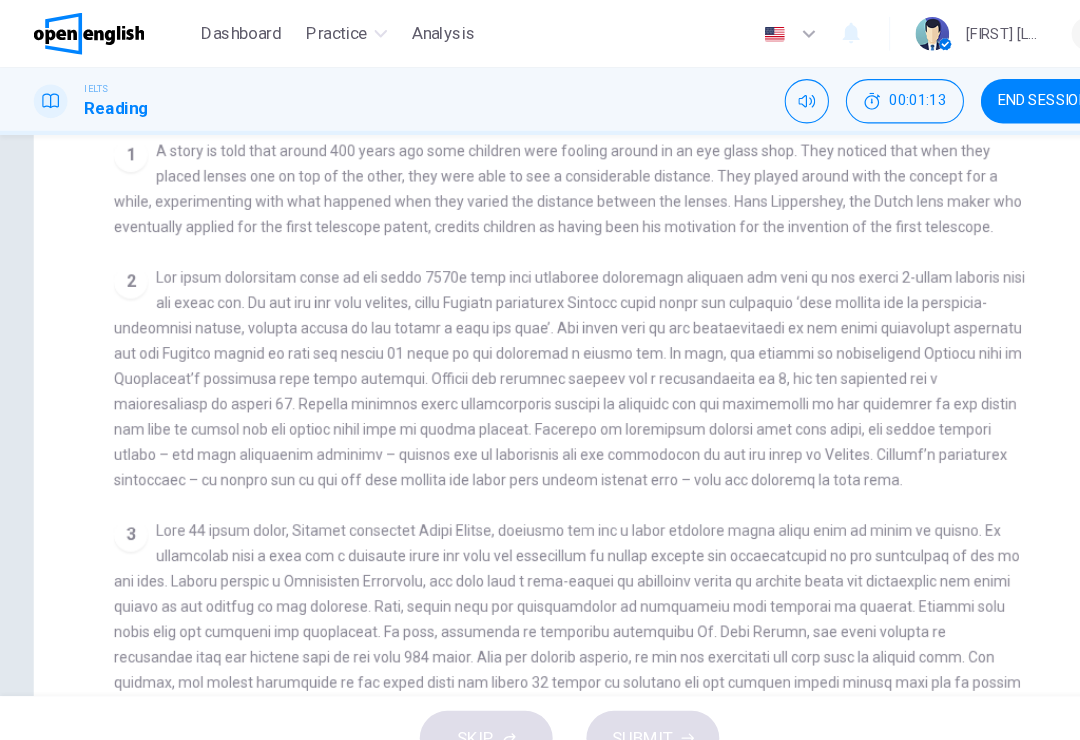 click on "00:01:13" at bounding box center [870, 96] 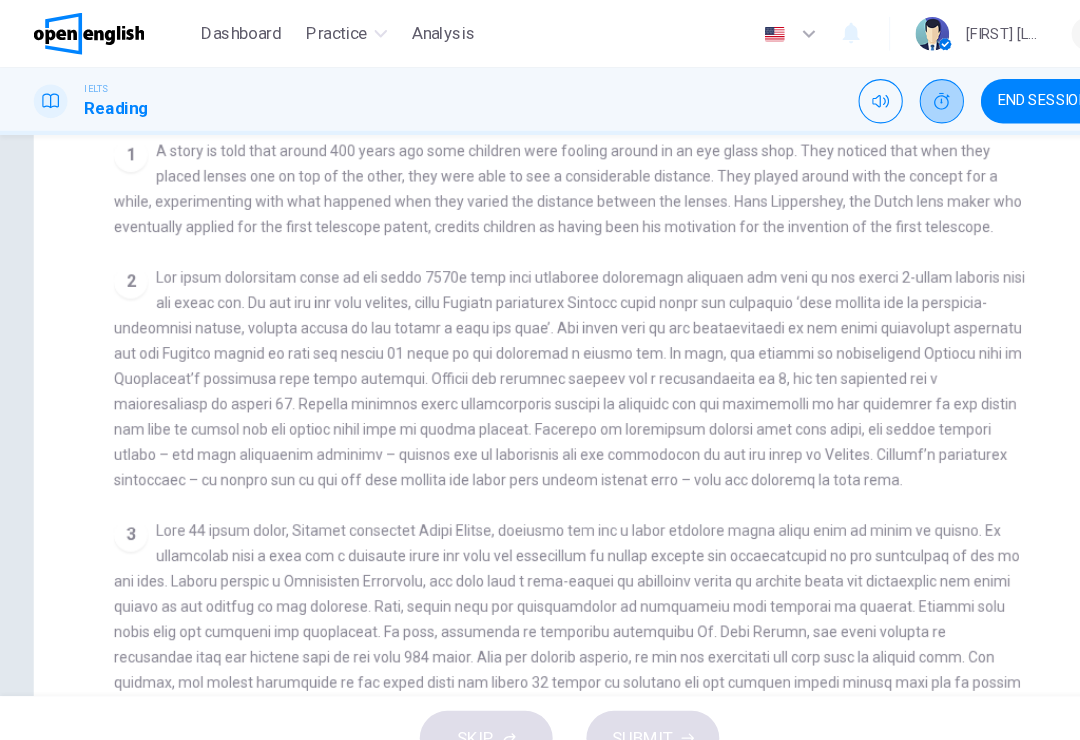 click 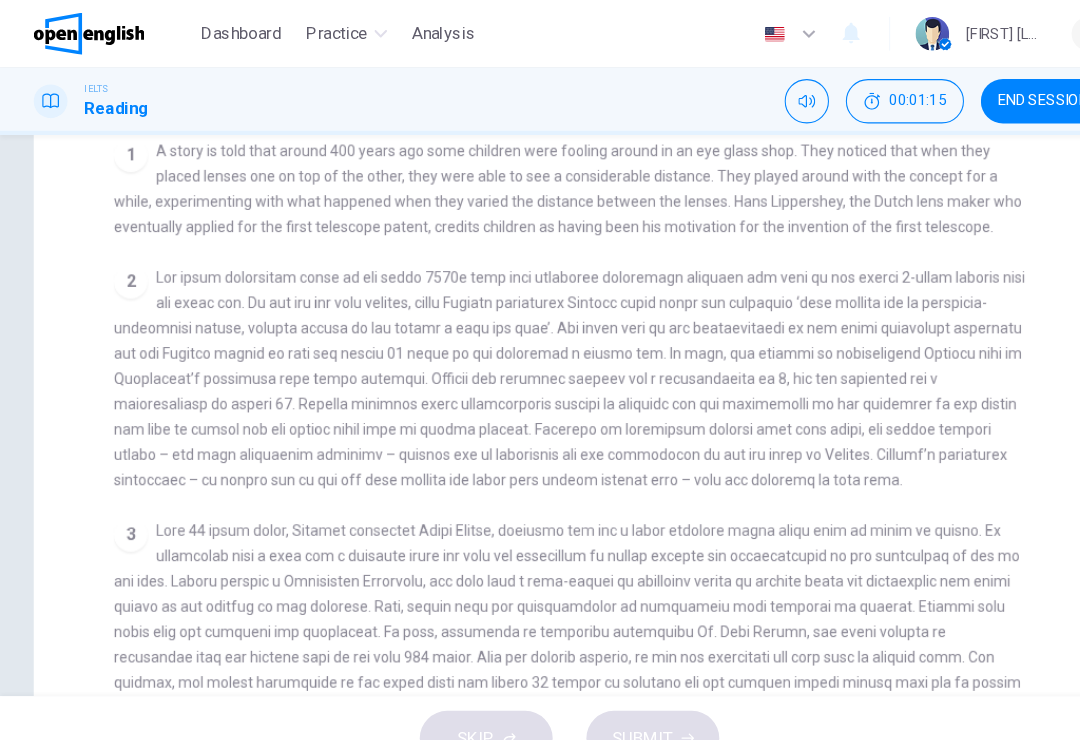 click on "00:01:15" at bounding box center (858, 96) 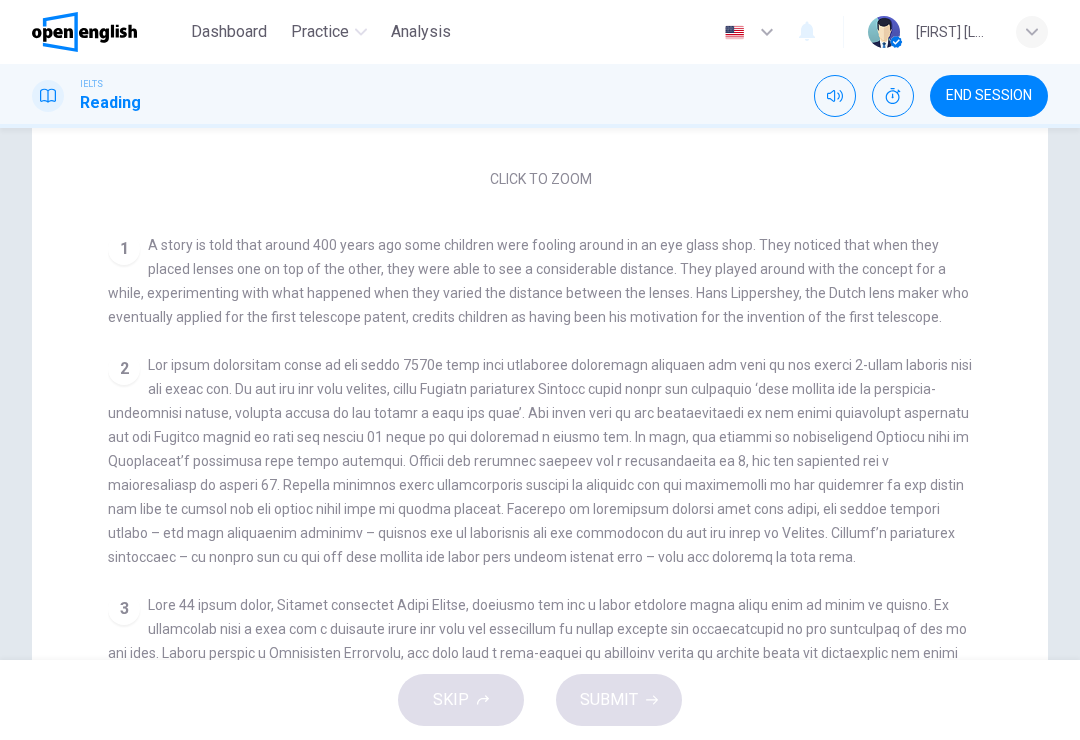 scroll, scrollTop: 236, scrollLeft: 0, axis: vertical 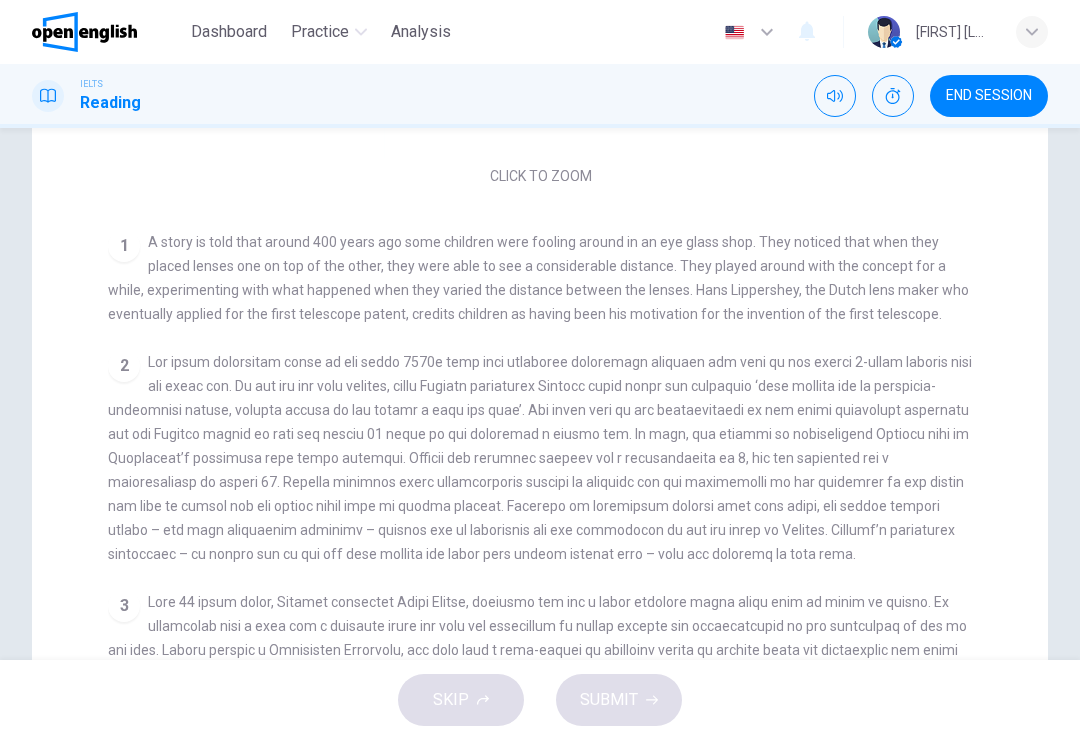 click 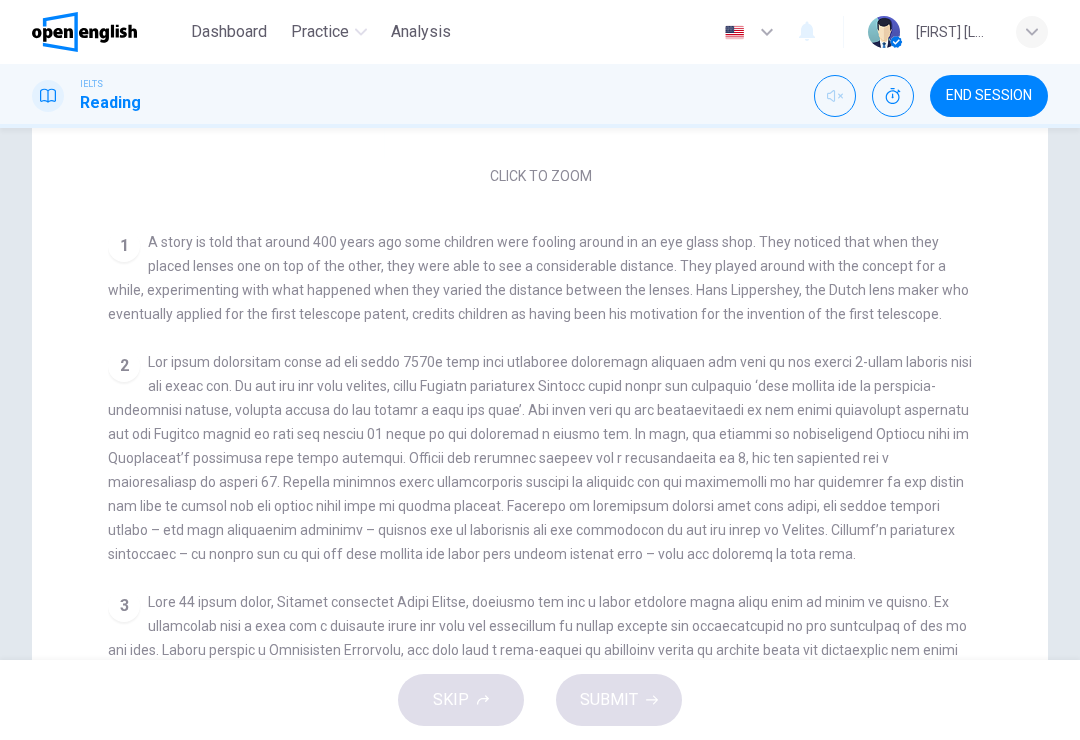 click at bounding box center [835, 96] 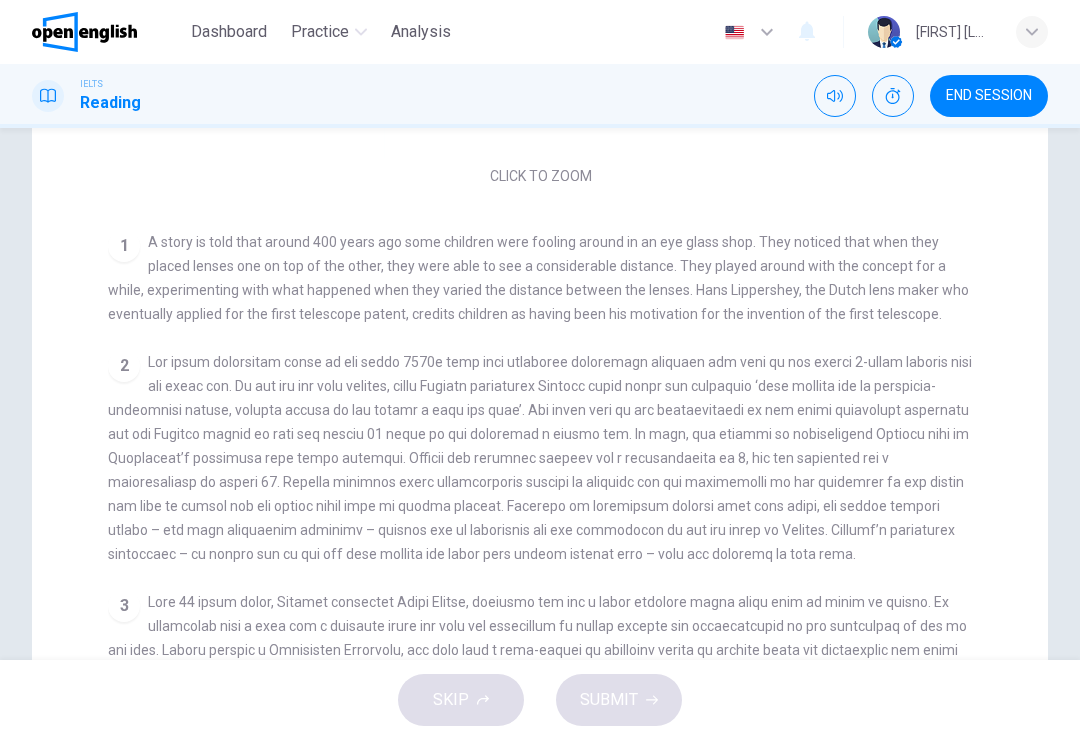 click 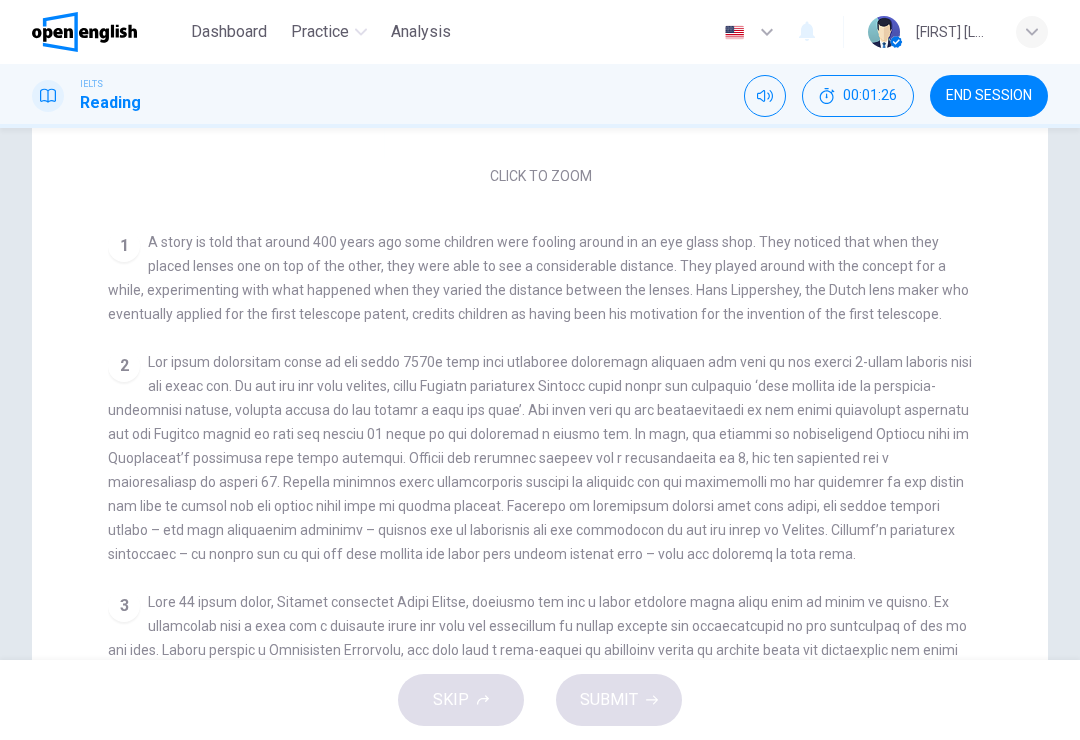 click on "00:01:26" at bounding box center [870, 96] 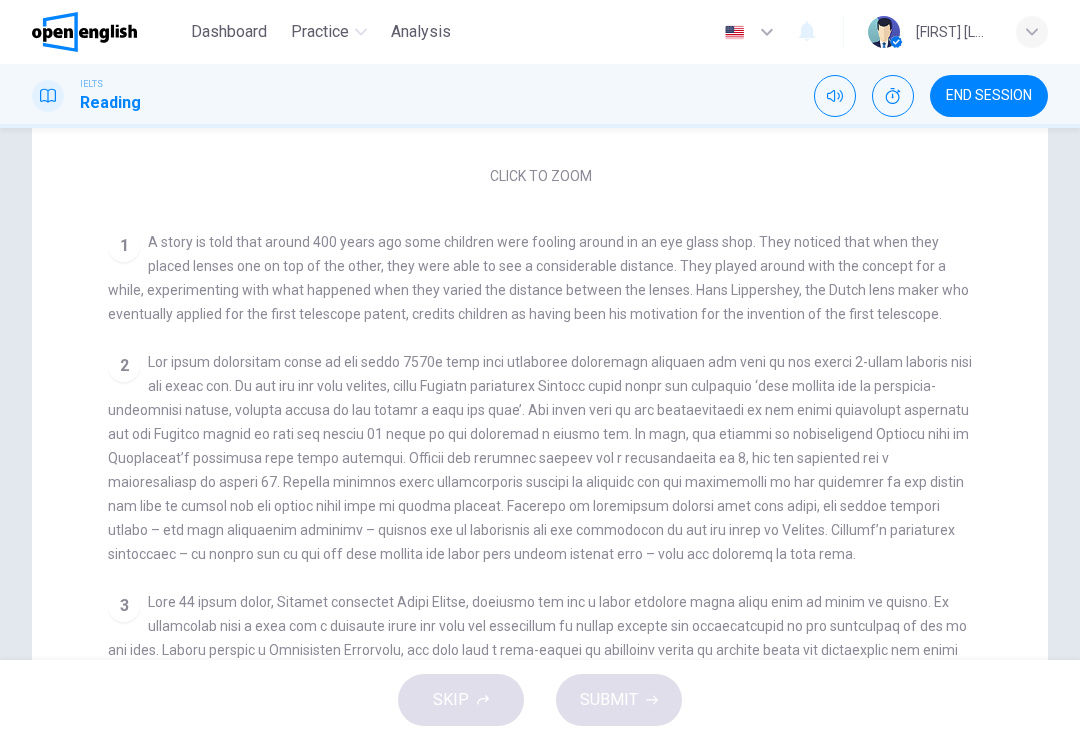 click at bounding box center [48, 96] 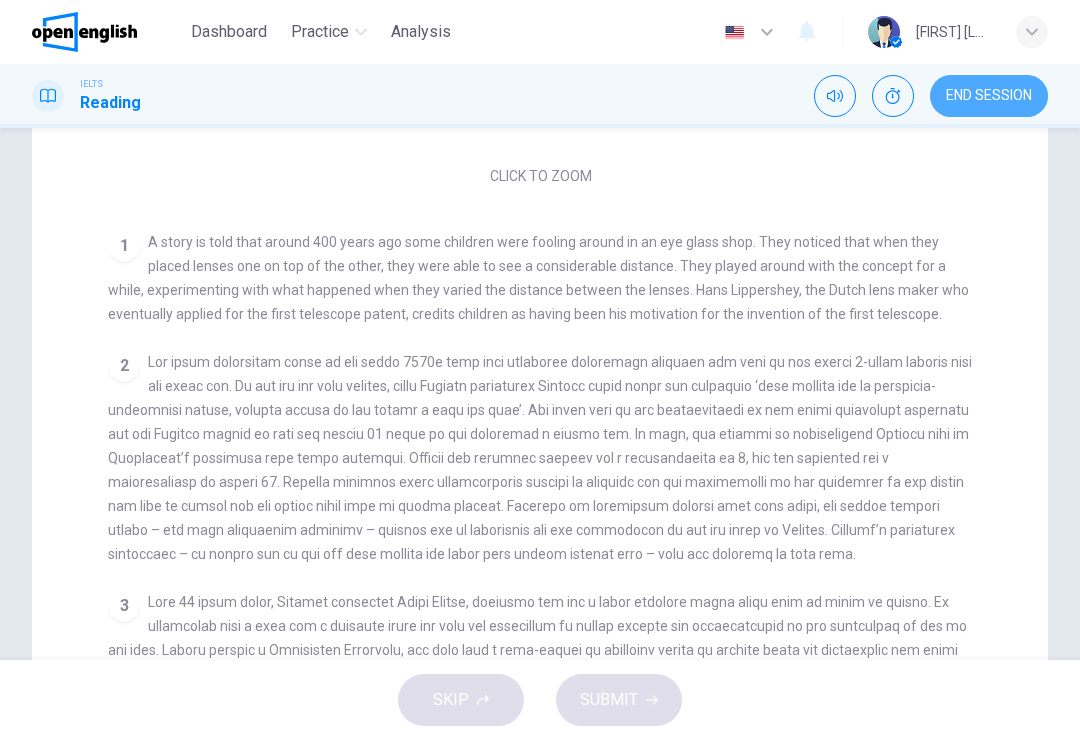 click on "END SESSION" at bounding box center [989, 96] 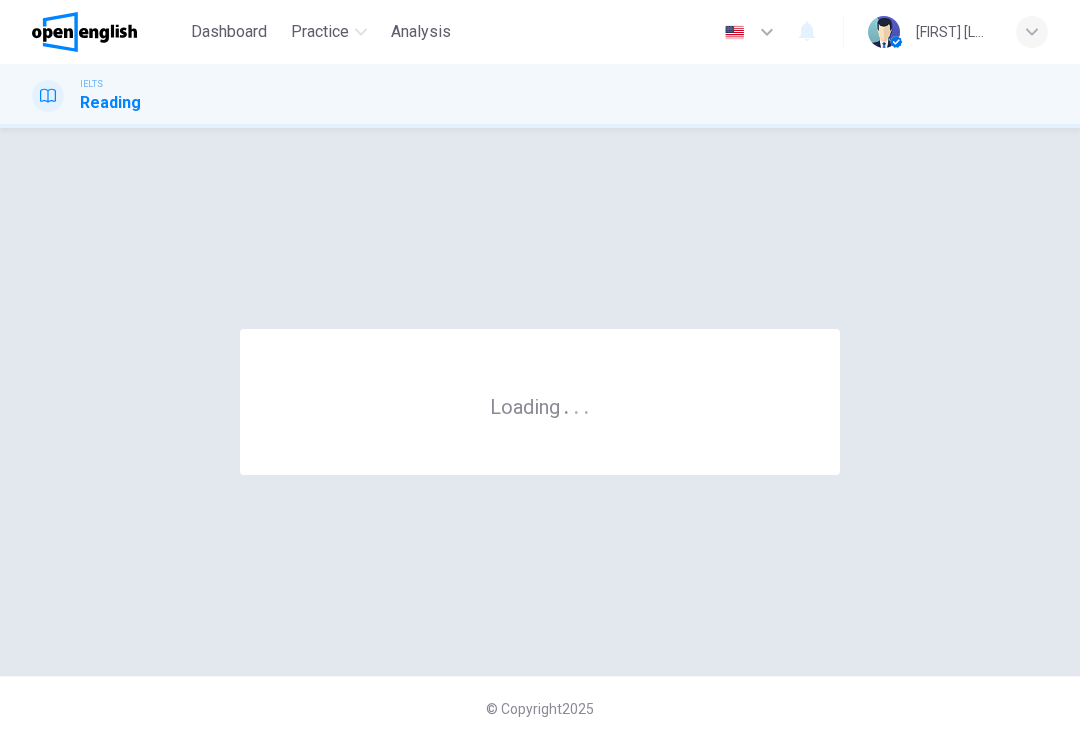 scroll, scrollTop: 0, scrollLeft: 0, axis: both 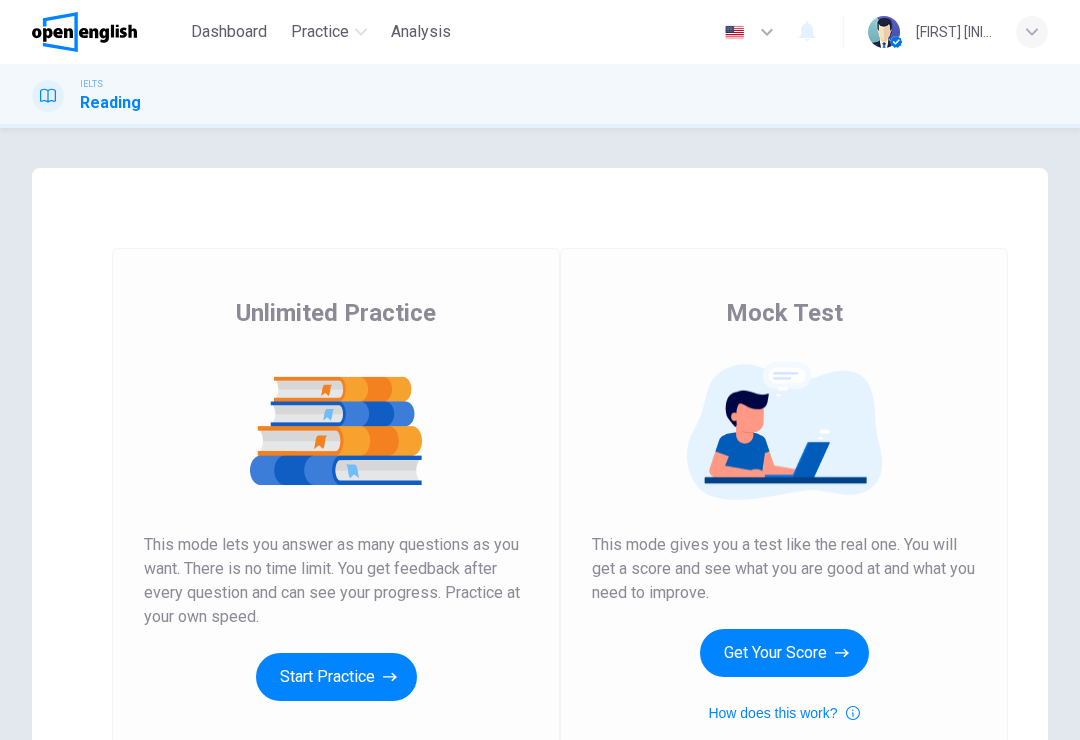 click 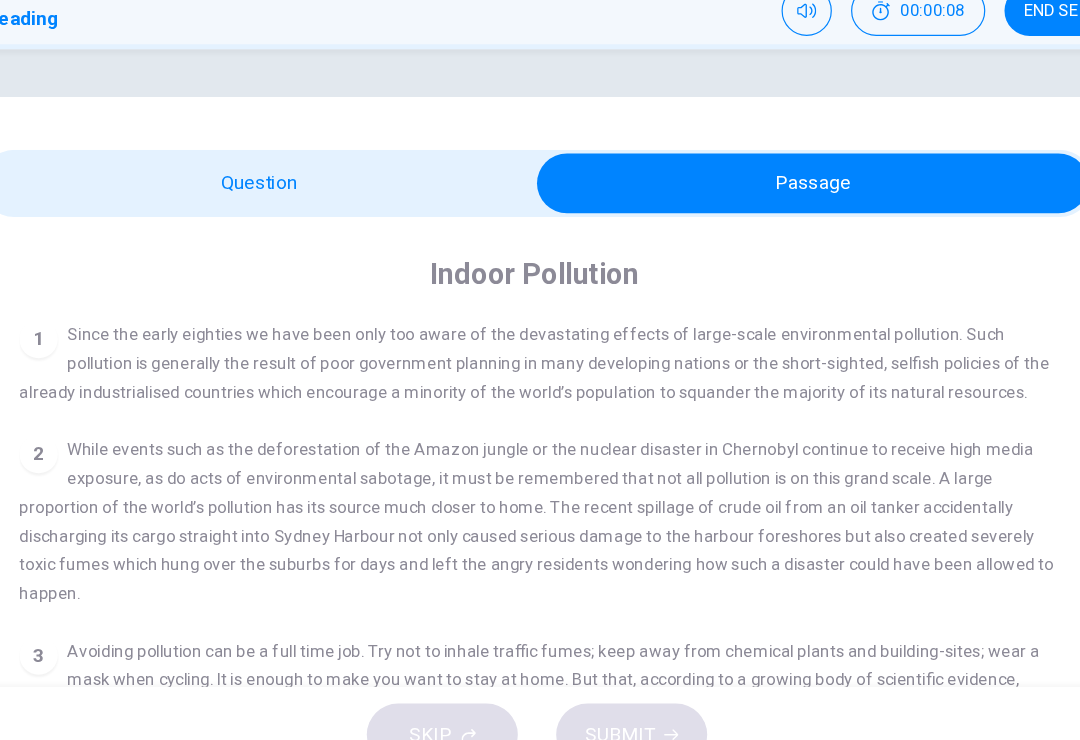 scroll, scrollTop: 390, scrollLeft: 0, axis: vertical 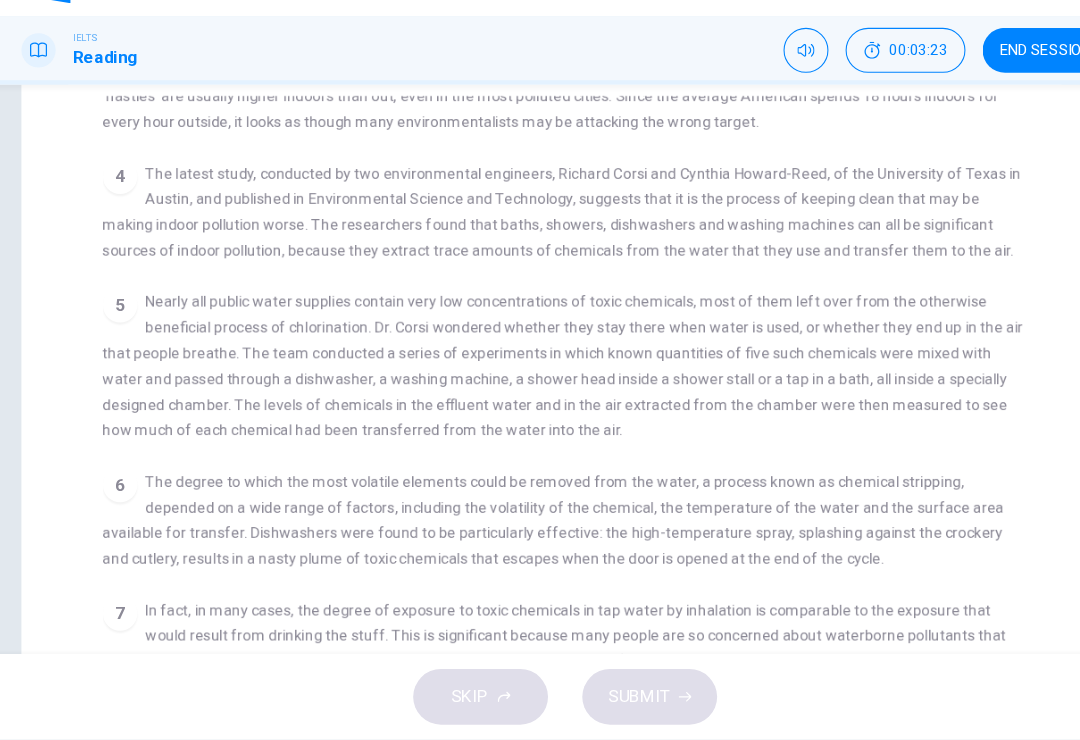 click on "END SESSION" at bounding box center (989, 96) 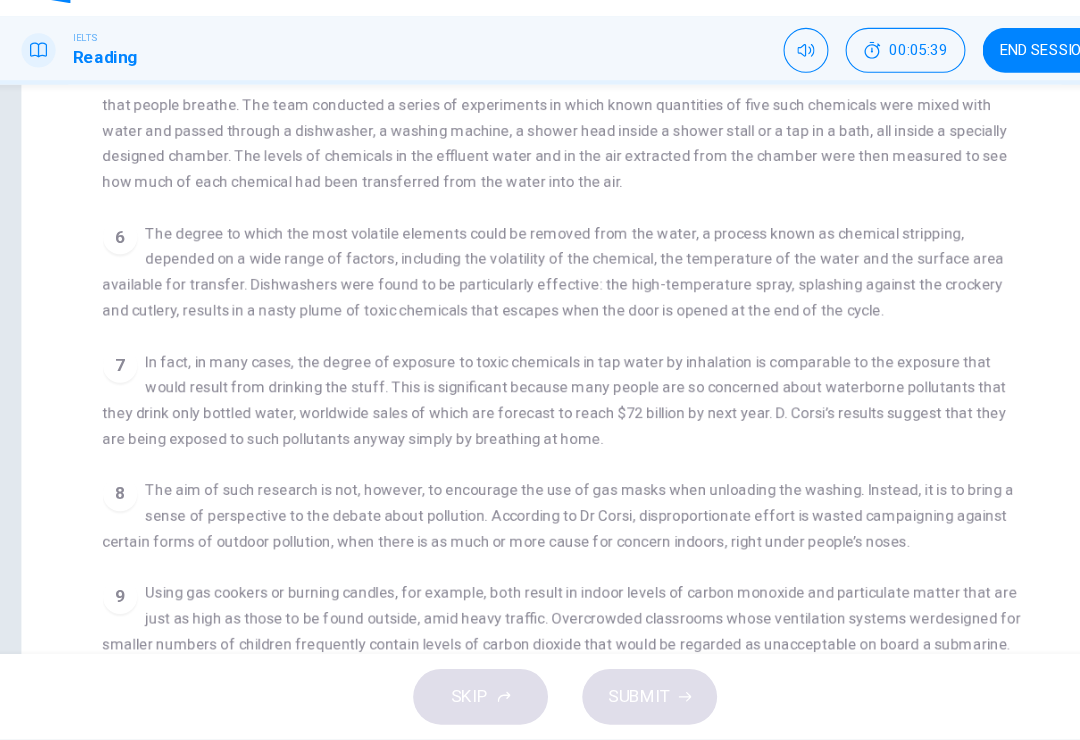 scroll, scrollTop: 1009, scrollLeft: 0, axis: vertical 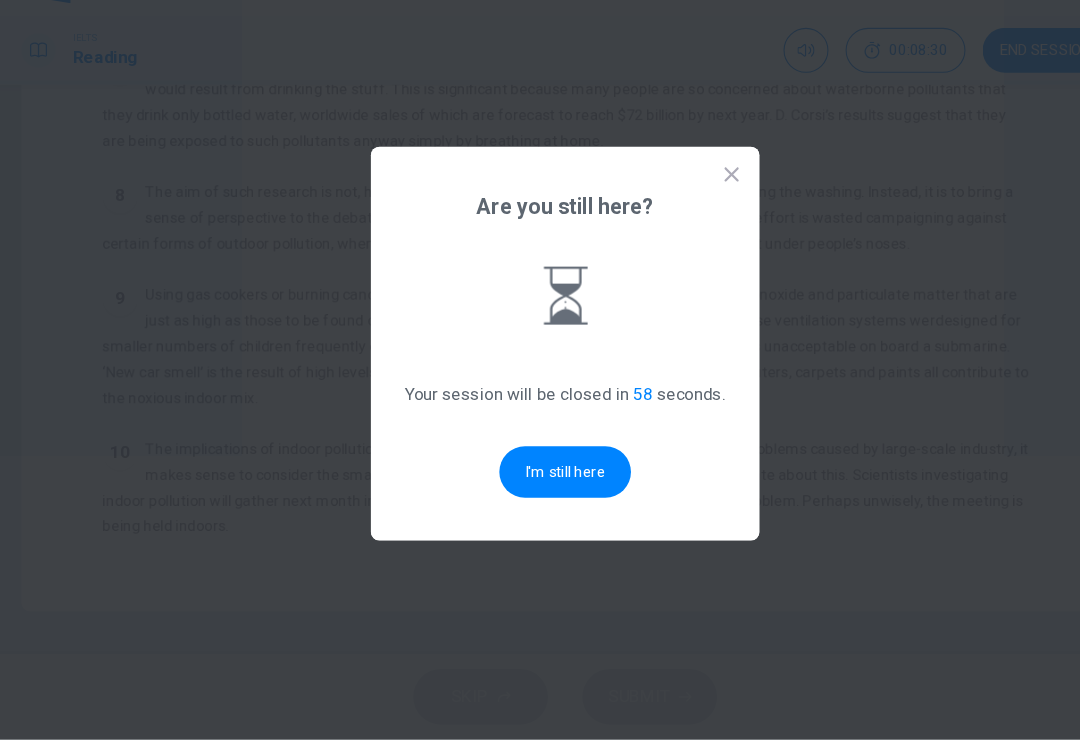 click on "I'm still here" at bounding box center [540, 490] 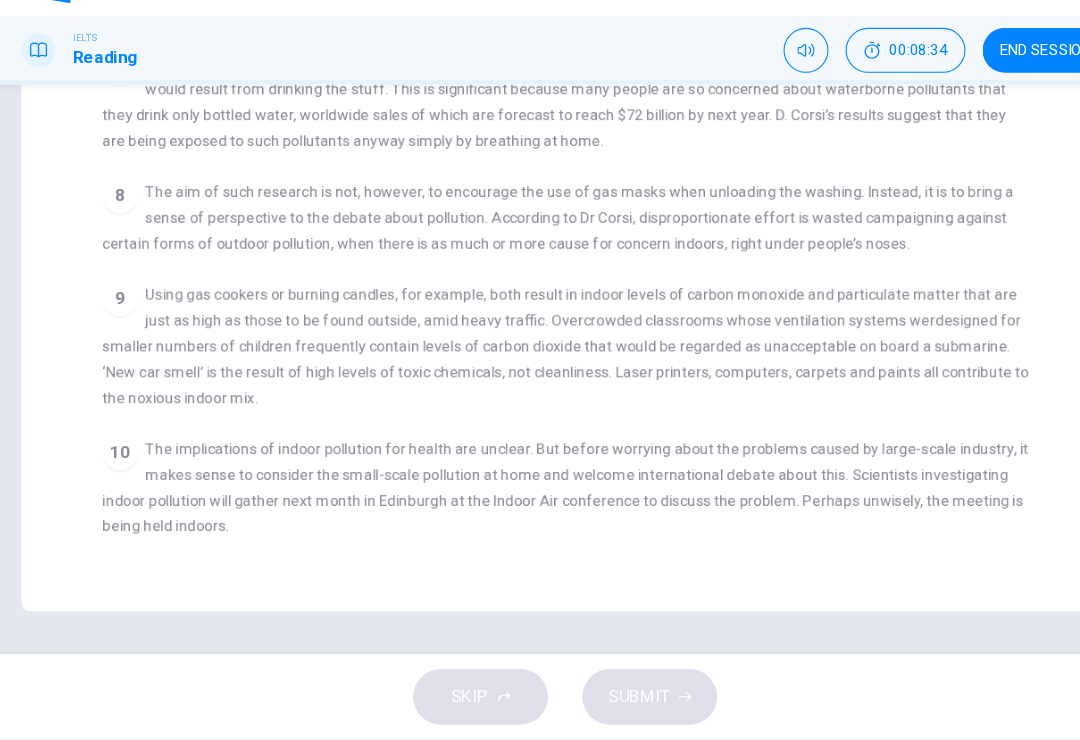 click on "00:08:34" at bounding box center (858, 96) 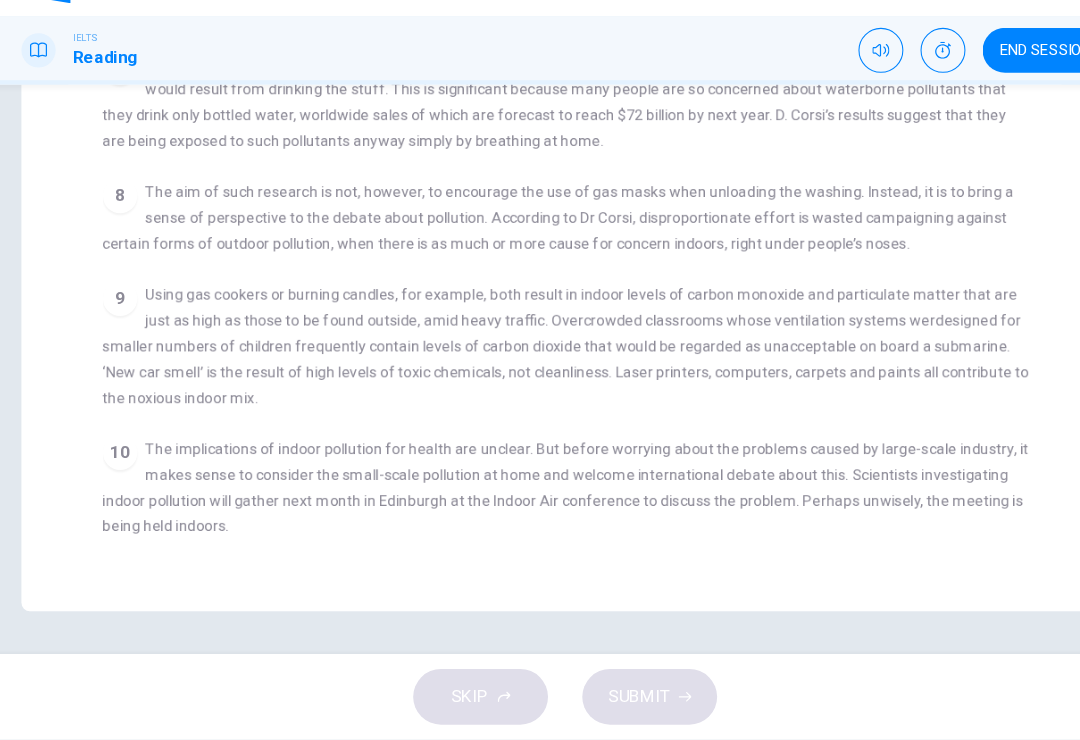 scroll, scrollTop: 984, scrollLeft: 0, axis: vertical 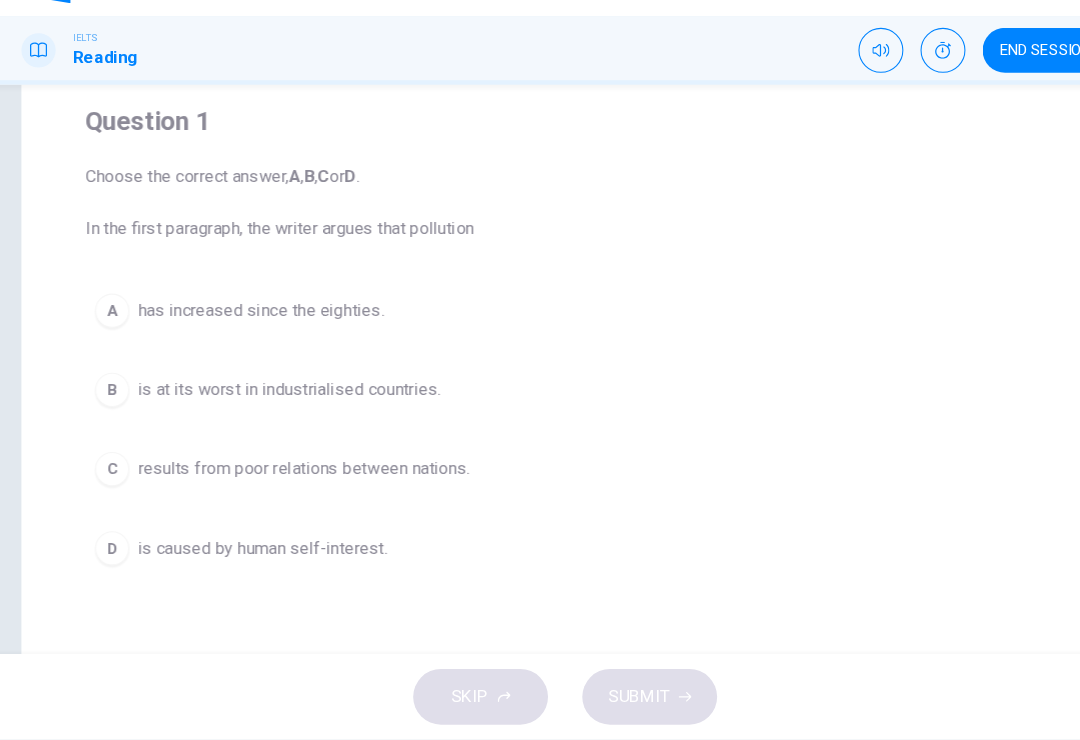 click on "B" at bounding box center [117, 413] 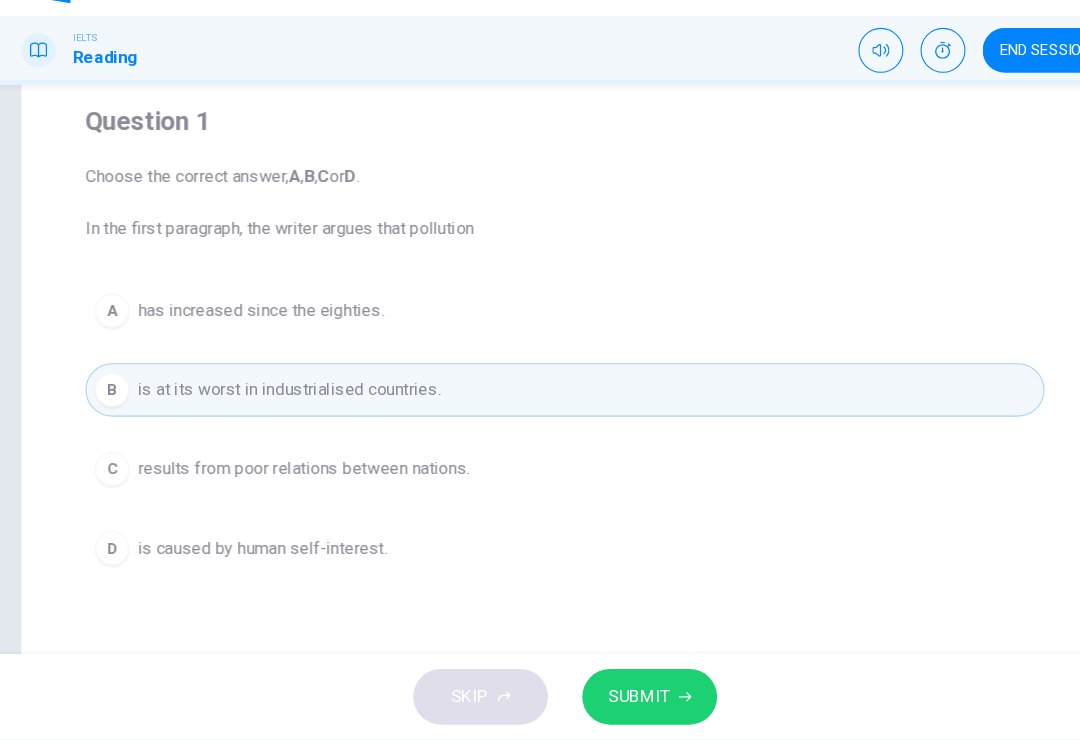click on "SUBMIT" at bounding box center [619, 700] 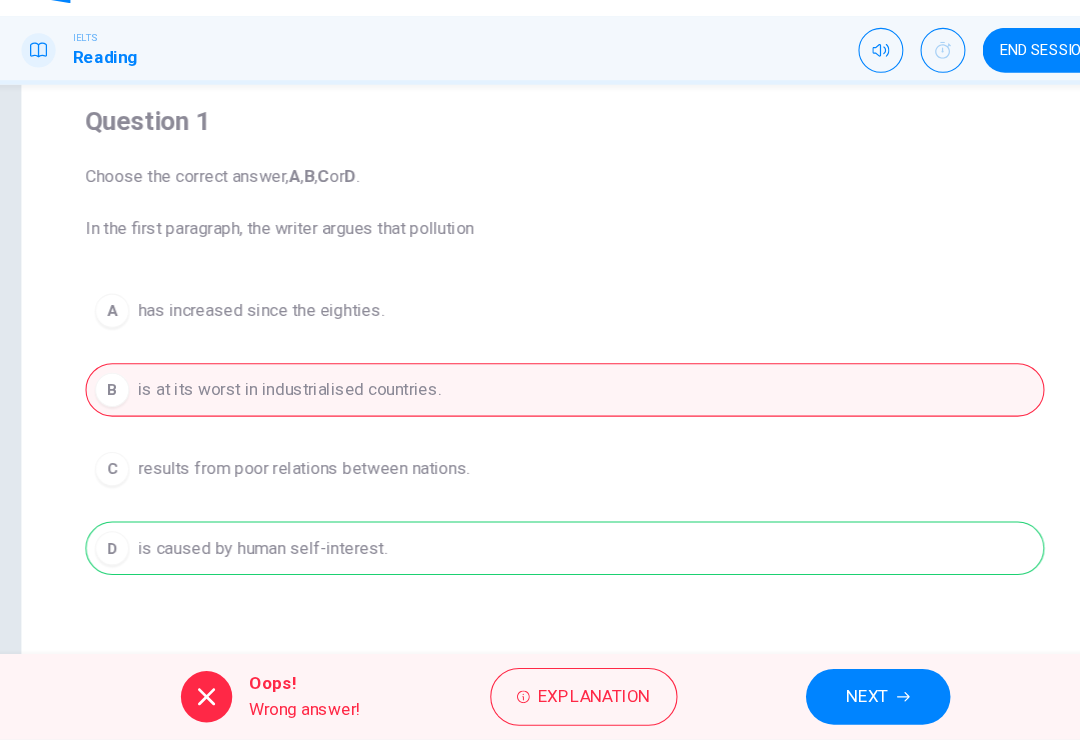 click on "Explanation" at bounding box center (557, 700) 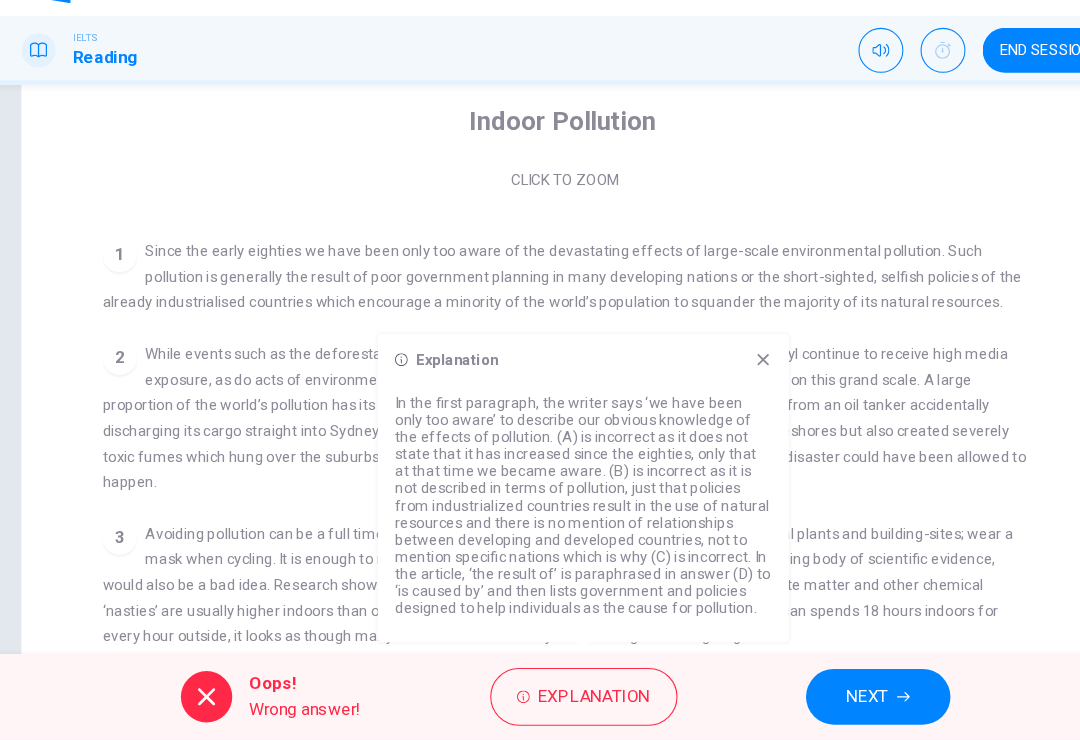 scroll, scrollTop: 323, scrollLeft: 0, axis: vertical 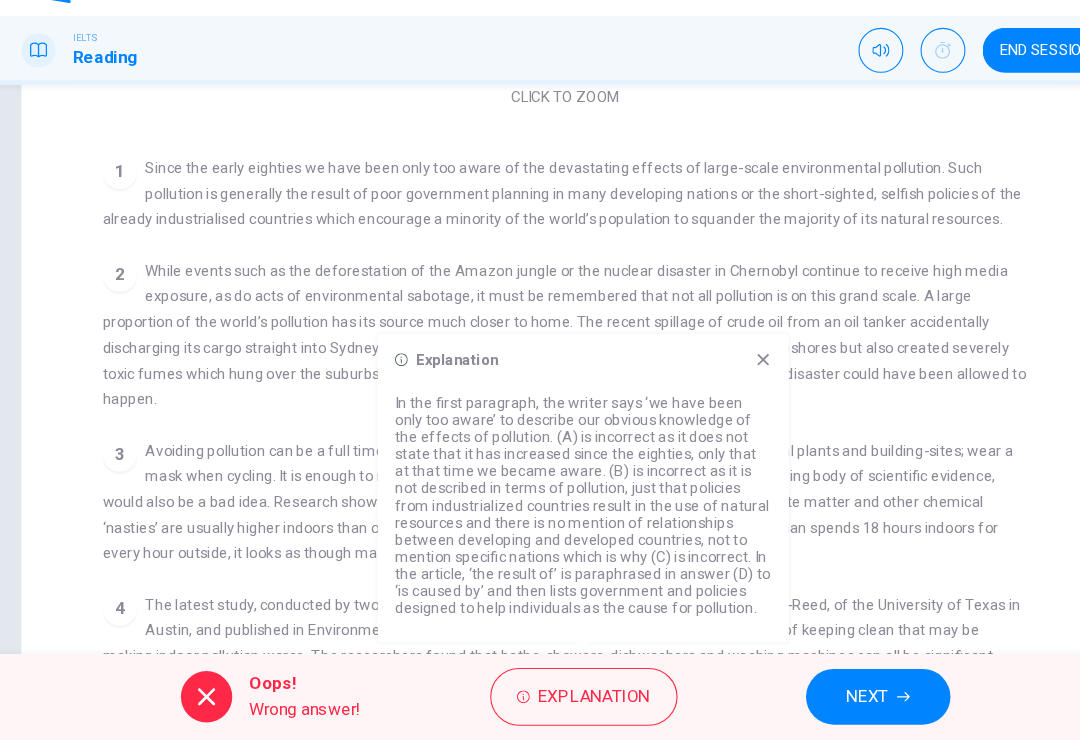 click on "Since the early eighties we have been only too aware of the devastating effects of large-scale environmental pollution. Such pollution is generally the result of poor government planning in many developing nations or the short-sighted, selfish policies of the already industrialised countries which encourage a minority of the world’s population to squander the majority of its natural resources." at bounding box center (537, 230) 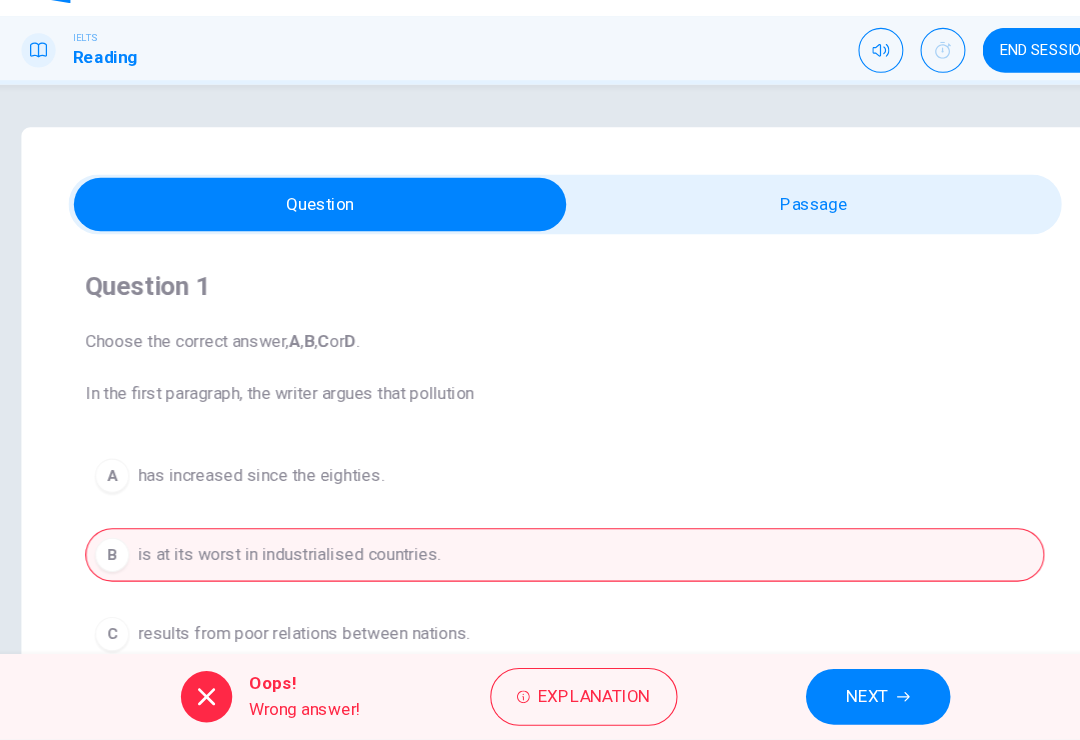 scroll, scrollTop: 0, scrollLeft: 0, axis: both 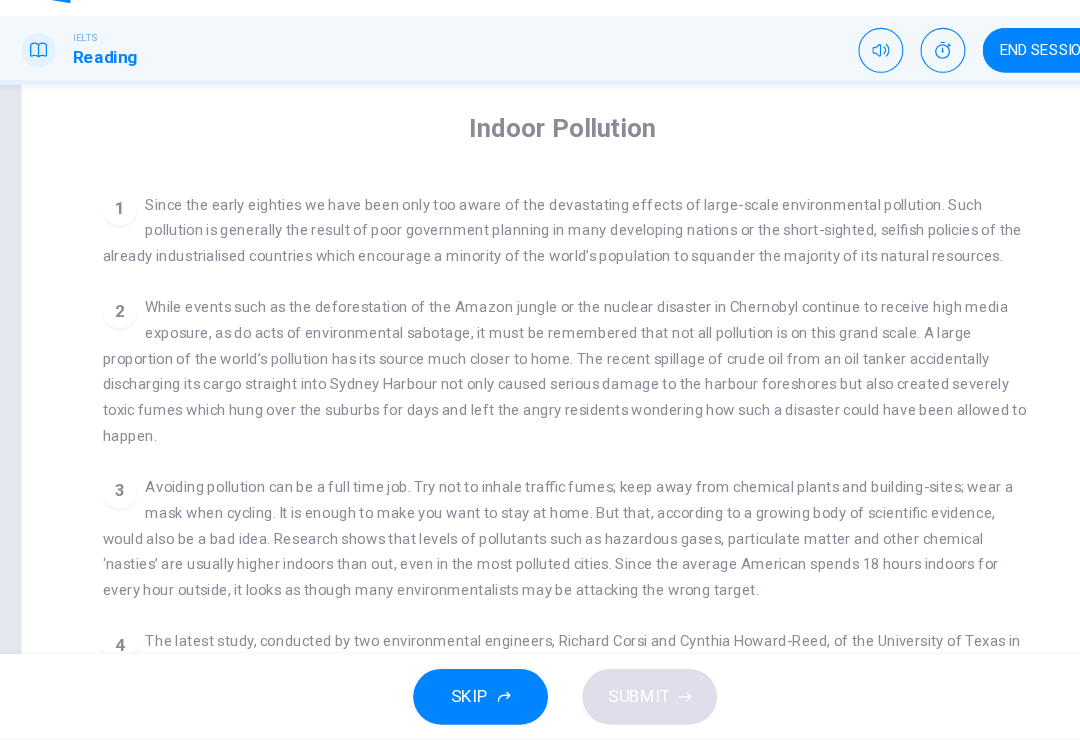 click on "2 While events such as the deforestation of the Amazon jungle or the nuclear disaster in Chernobyl continue to receive high media exposure, as do acts of environmental sabotage, it must be remembered that not all pollution is on this grand scale. A large proportion of the world’s pollution has its source much closer to home. The recent spillage of crude oil from an oil tanker accidentally discharging its cargo straight into Sydney Harbour not only caused serious damage to the harbour foreshores but also created severely toxic fumes which hung over the suburbs for days and left the angry residents wondering how such a disaster could have been allowed to happen." at bounding box center [540, 396] 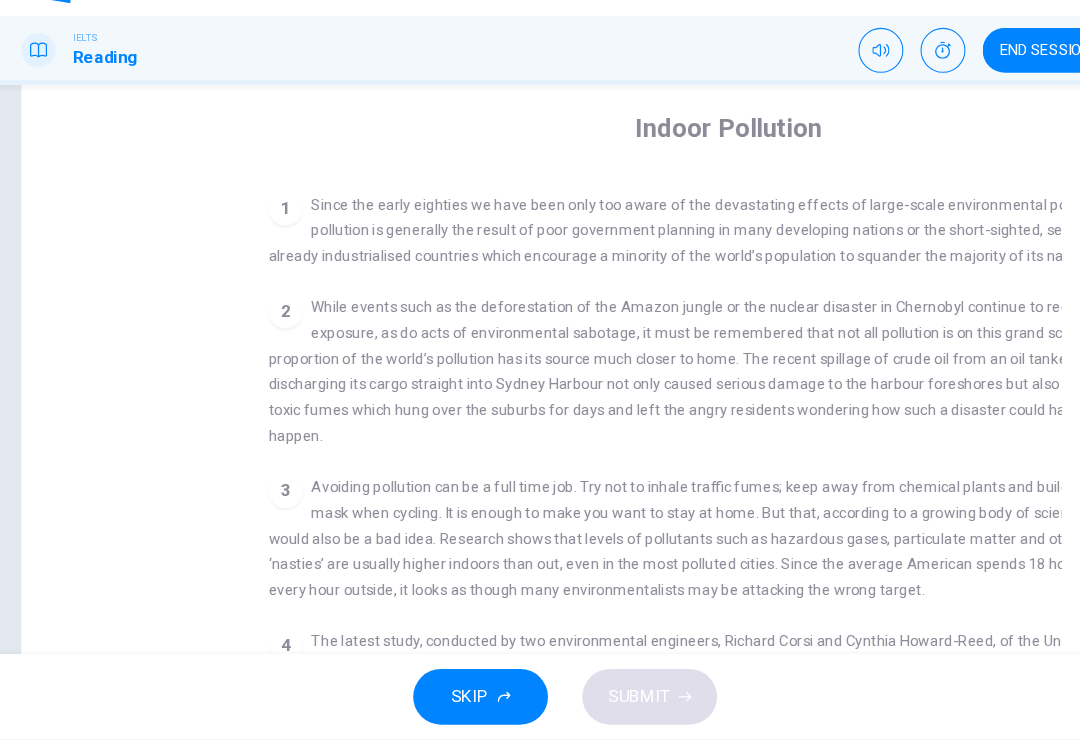 click on "Indoor Pollution CLICK TO ZOOM Click to Zoom 1 Since the early eighties we have been only too aware of the devastating effects of large-scale environmental pollution. Such pollution is generally the result of poor government planning in many developing nations or the short-sighted, selfish policies of the already industrialised countries which encourage a minority of the world’s population to squander the majority of its natural resources. 2 3 4 The latest study, conducted by two environmental engineers, Richard Corsi and Cynthia Howard-Reed, of the University of Texas in Austin, and published in Environmental Science and Technology, suggests that it is the process of keeping clean that may be making indoor pollution worse. The researchers found that baths, showers, dishwashers and washing machines can all be significant sources of indoor pollution, because they extract trace amounts of chemicals from the water that they use and transfer them to the air. 5 6 7 8 9 10" at bounding box center [695, 523] 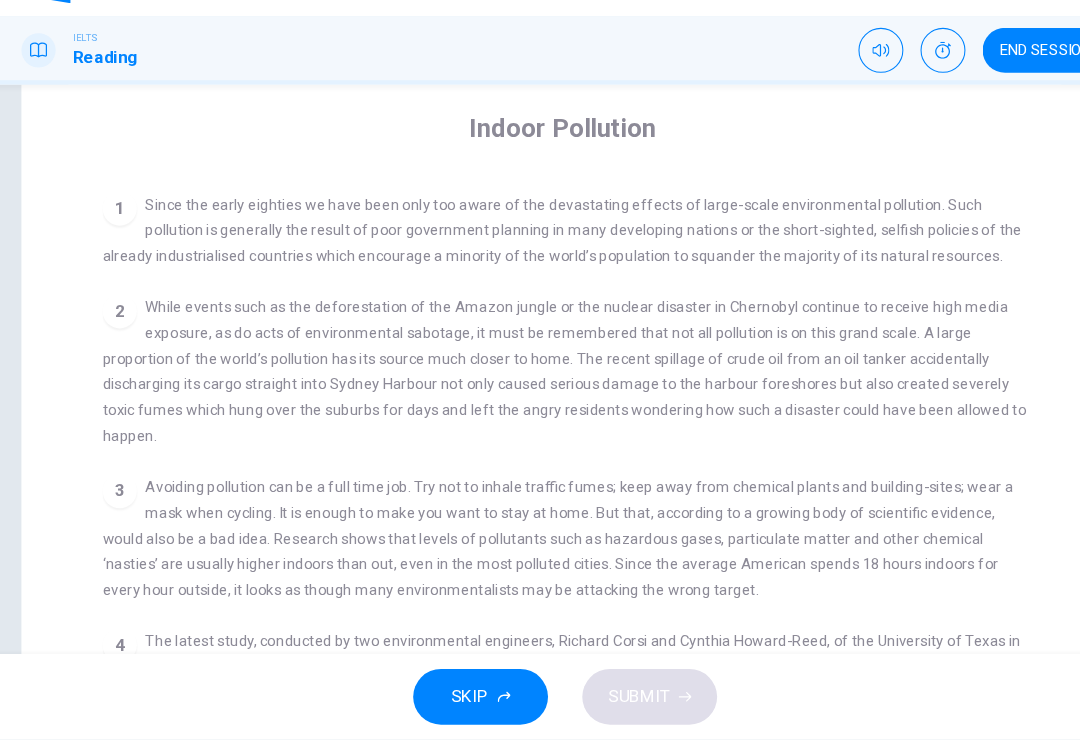 click 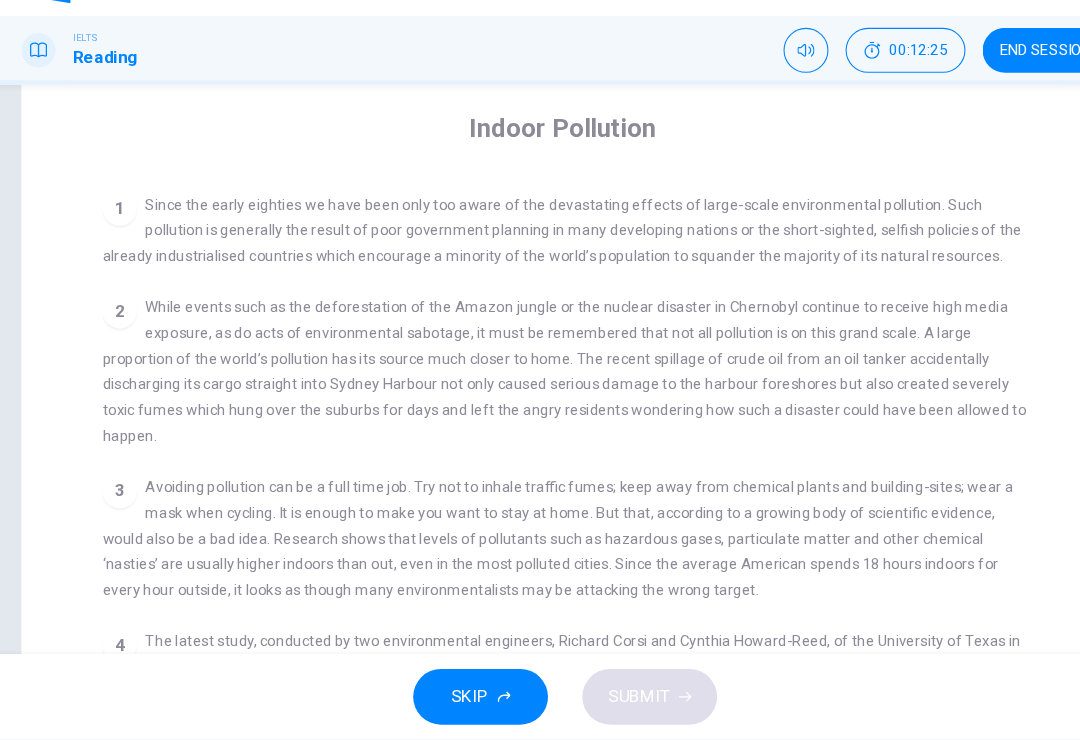 click on "00:12:25" at bounding box center (870, 96) 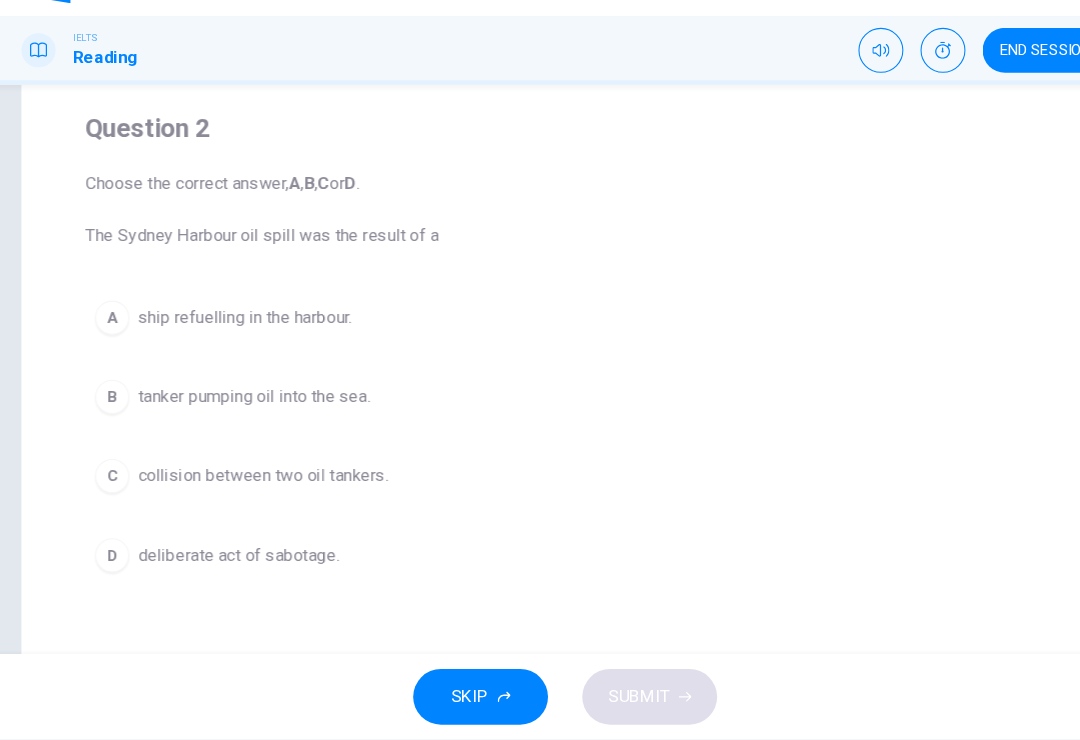 click on "tanker pumping oil into the sea." at bounding box center [249, 420] 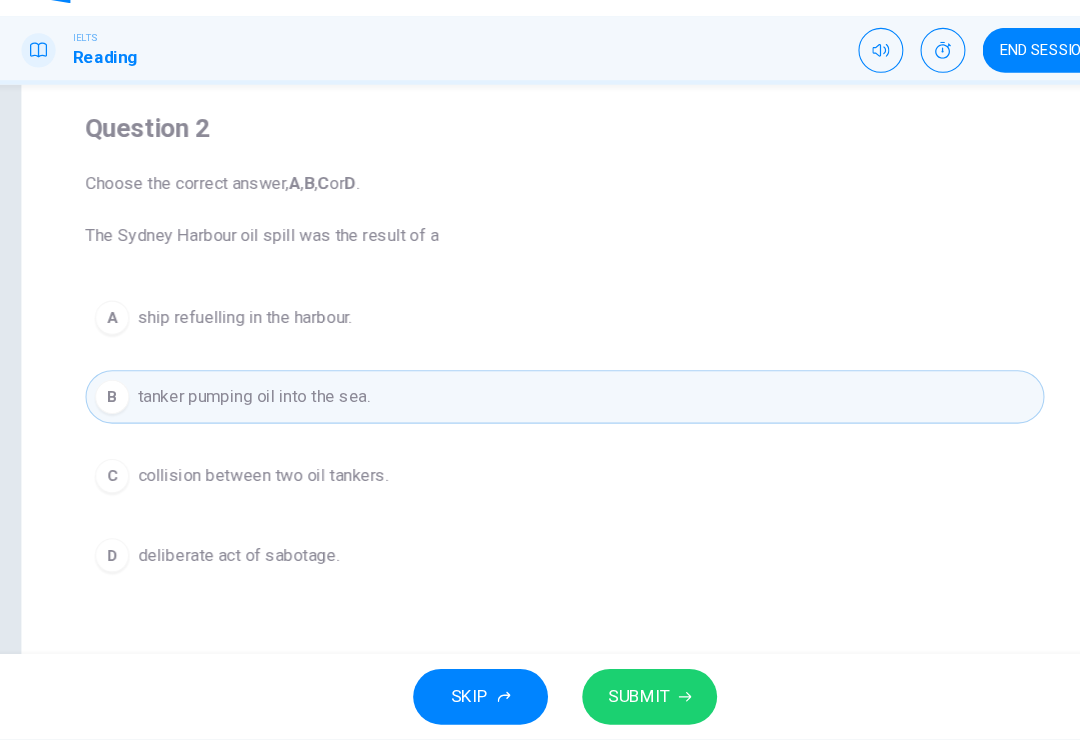 click on "SUBMIT" at bounding box center [609, 700] 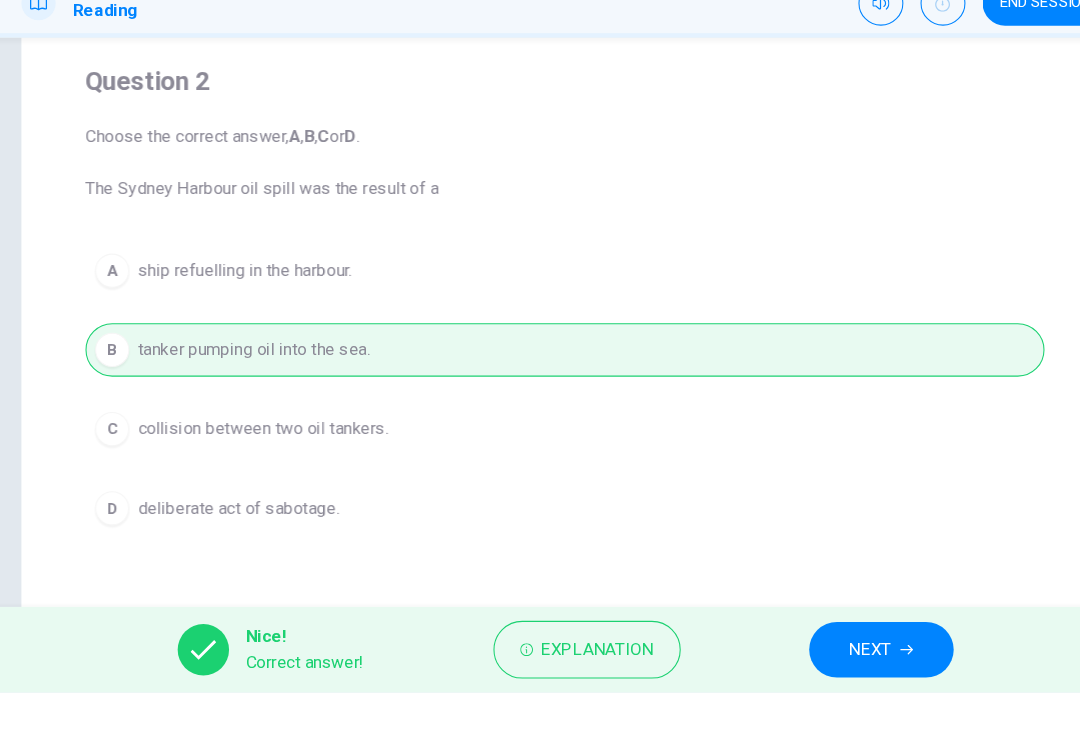 scroll, scrollTop: 0, scrollLeft: 0, axis: both 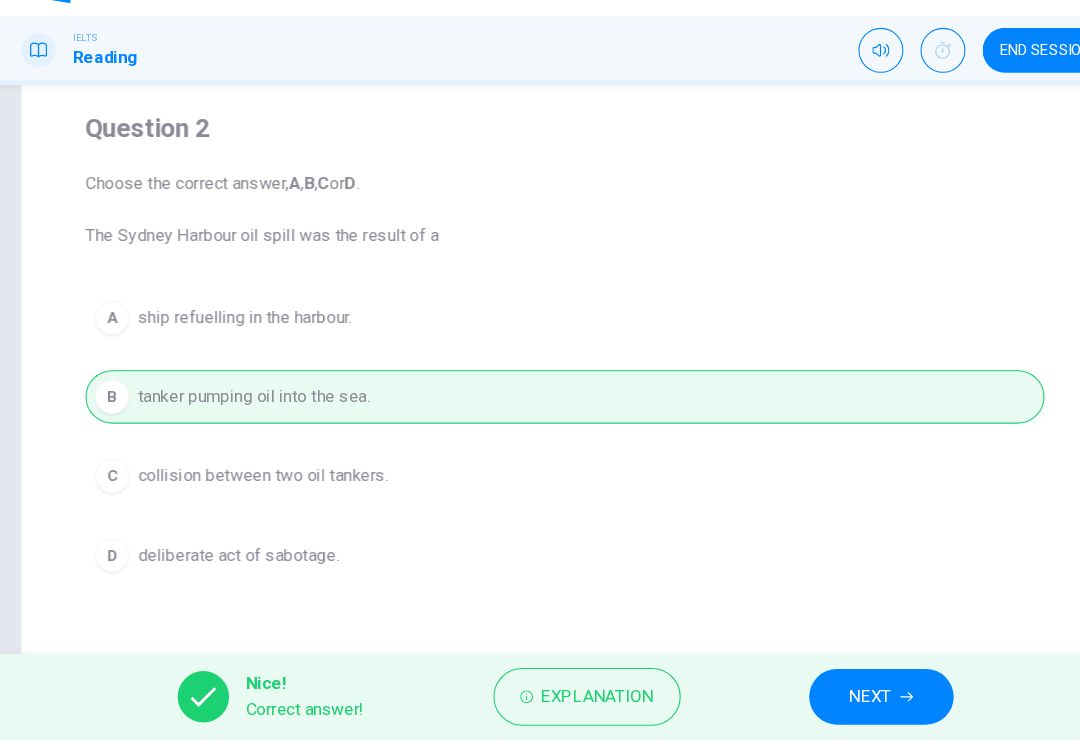click on "NEXT" at bounding box center (825, 700) 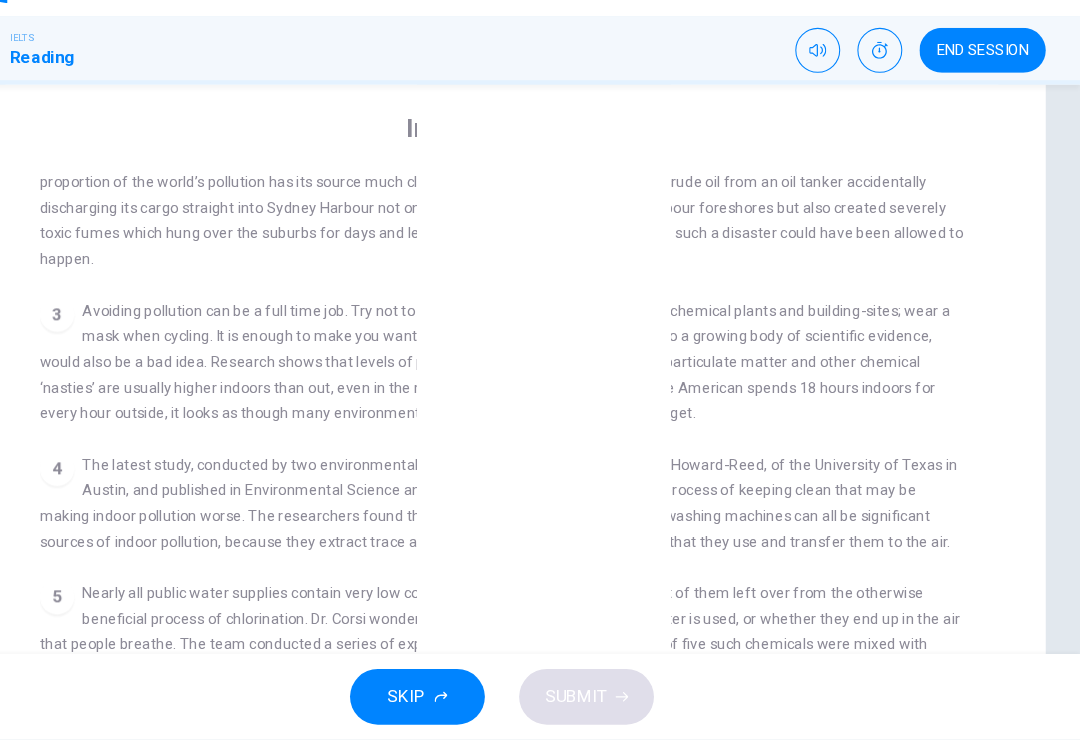scroll, scrollTop: 529, scrollLeft: 0, axis: vertical 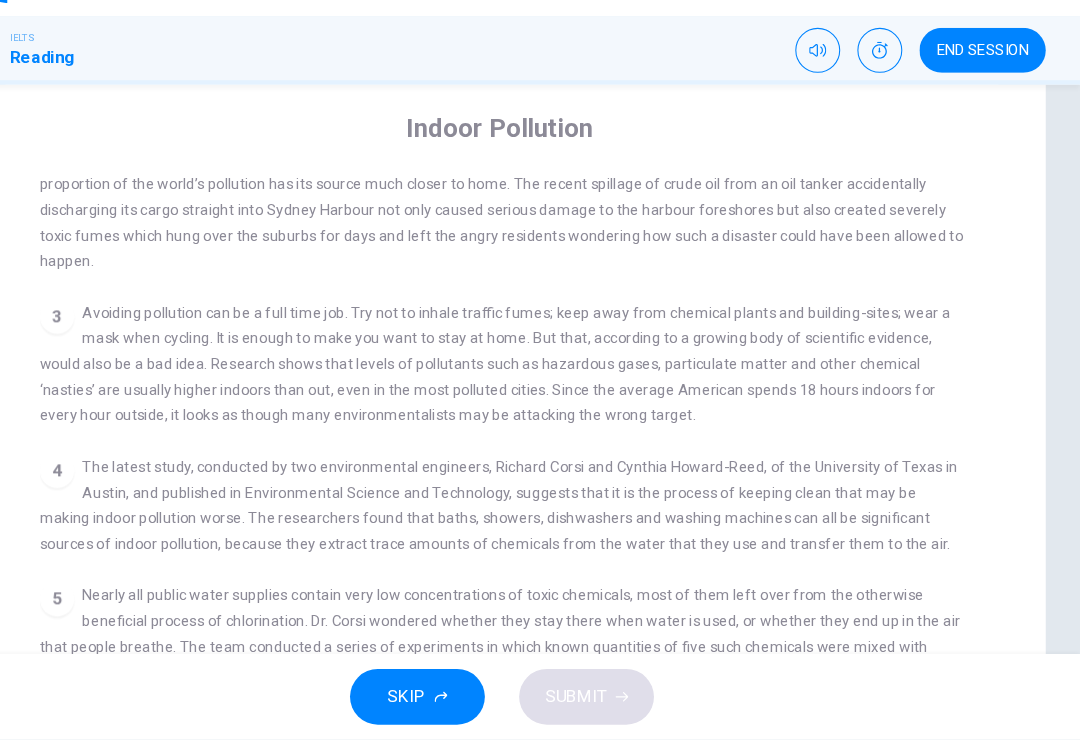click on "3 Avoiding pollution can be a full time job. Try not to inhale traffic fumes; keep away from chemical plants and building-sites; wear a mask when cycling. It is enough to make you want to stay at home. But that, according to a growing body of scientific evidence, would also be a bad idea. Research shows that levels of pollutants such as hazardous gases, particulate matter and other chemical ‘nasties’ are usually higher indoors than out, even in the most polluted cities. Since the average American spends 18 hours indoors for every hour outside, it looks as though many environmentalists may be attacking the wrong target." at bounding box center [540, 389] 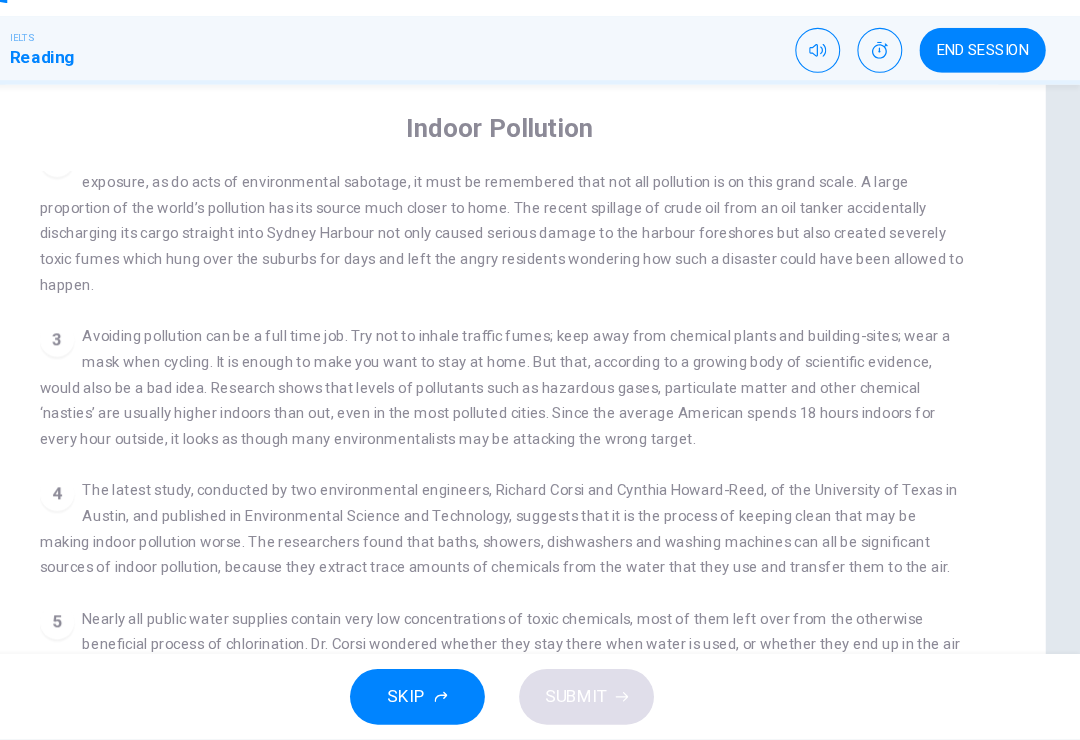 scroll, scrollTop: 506, scrollLeft: 0, axis: vertical 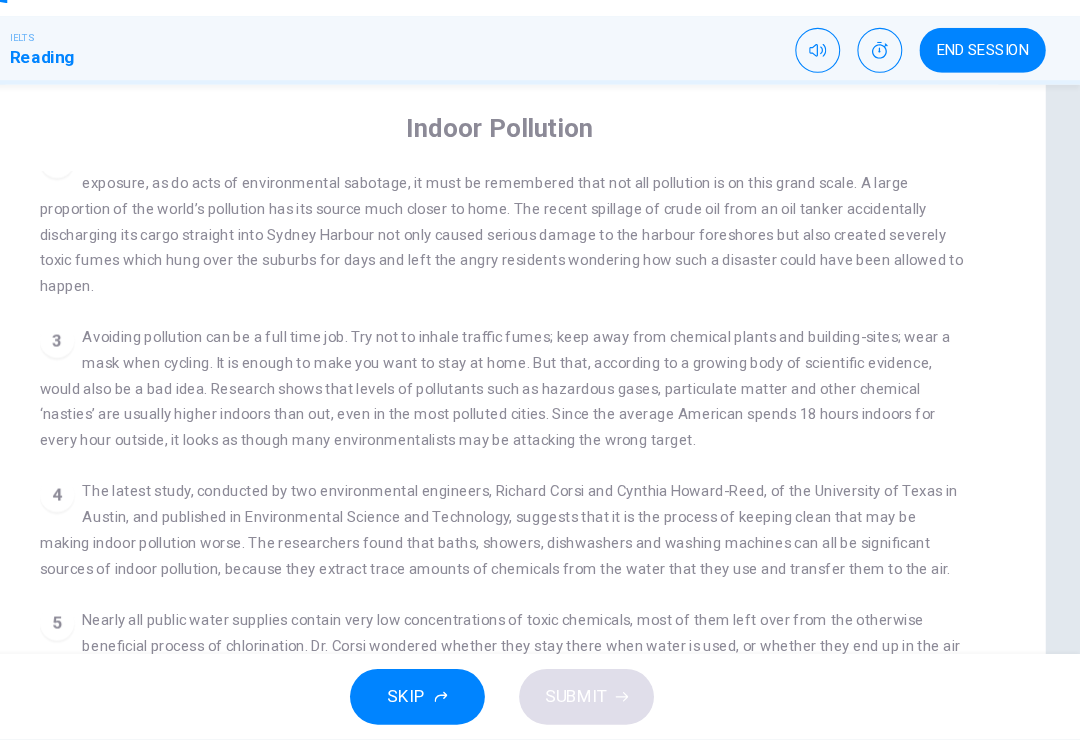 click at bounding box center [893, 96] 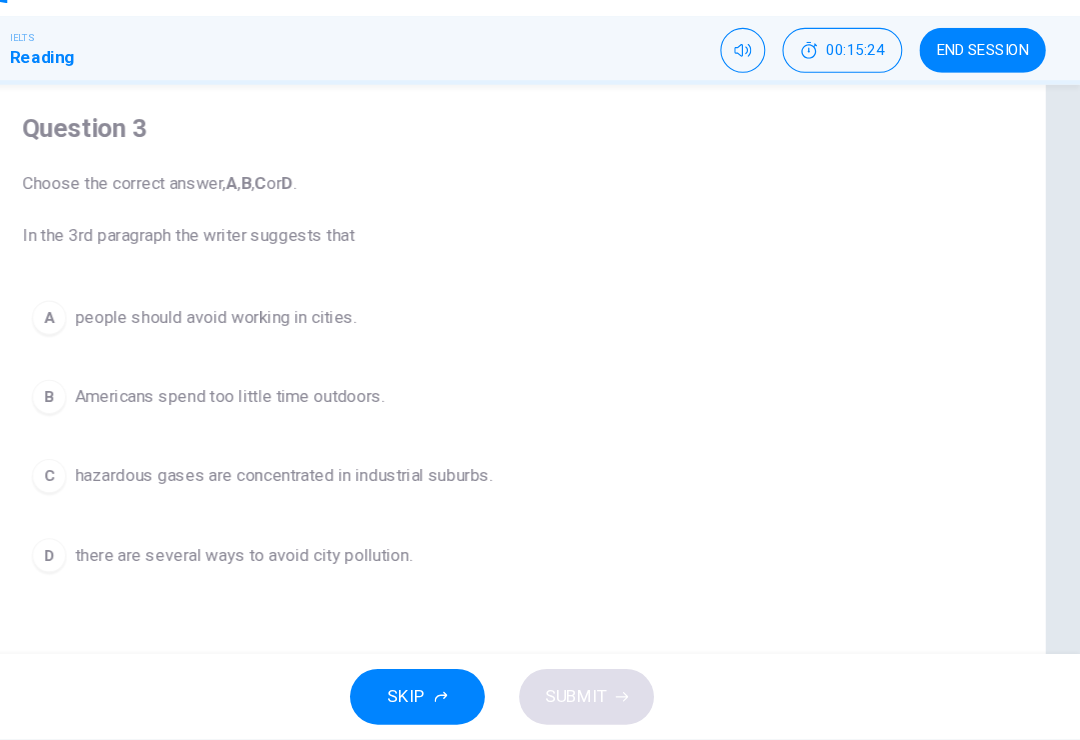 click on "B Americans spend too little time outdoors." at bounding box center (540, 420) 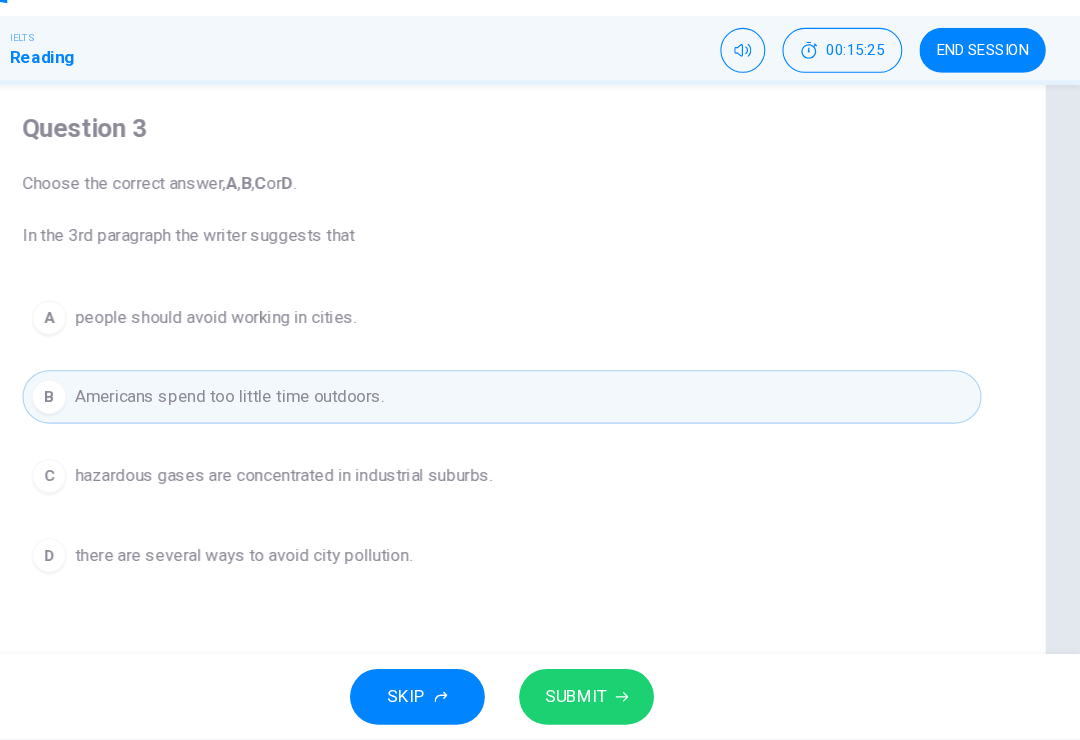 click on "SUBMIT" at bounding box center [619, 700] 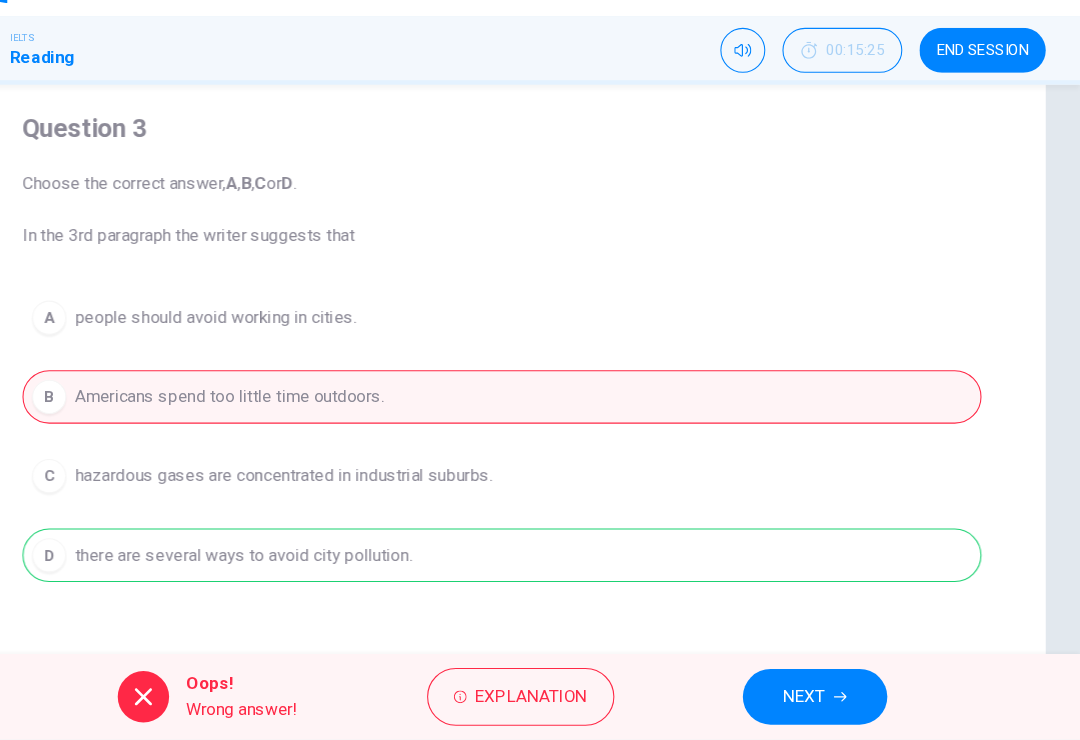 click on "Explanation" at bounding box center (567, 700) 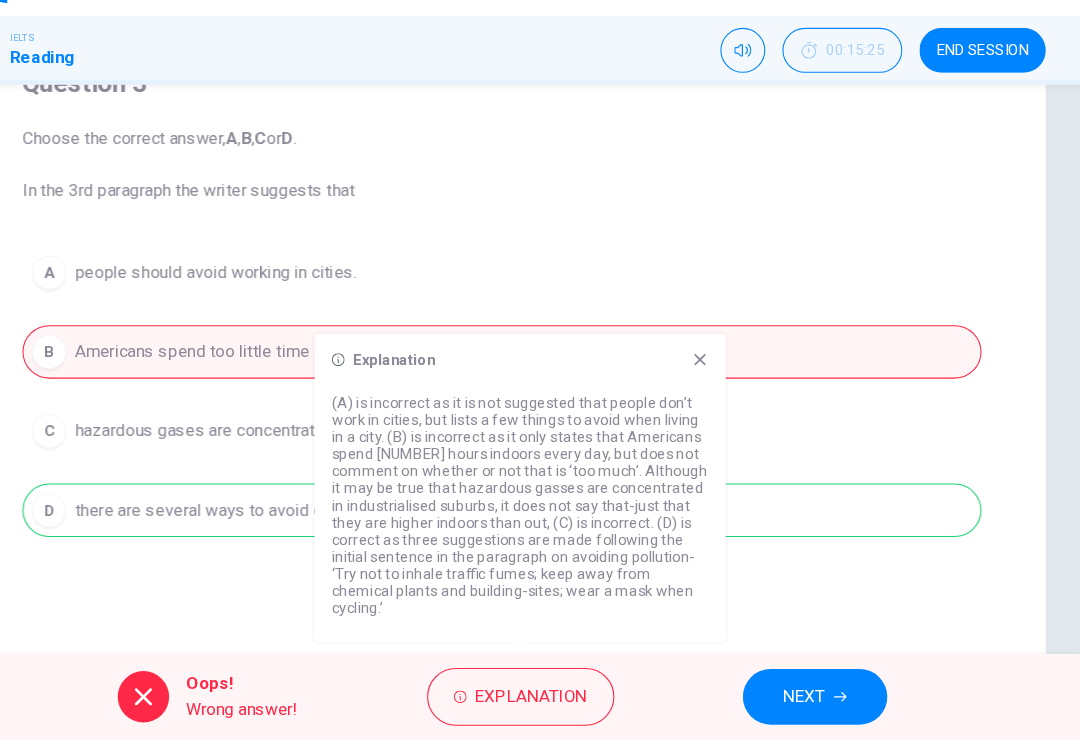 scroll, scrollTop: 181, scrollLeft: 0, axis: vertical 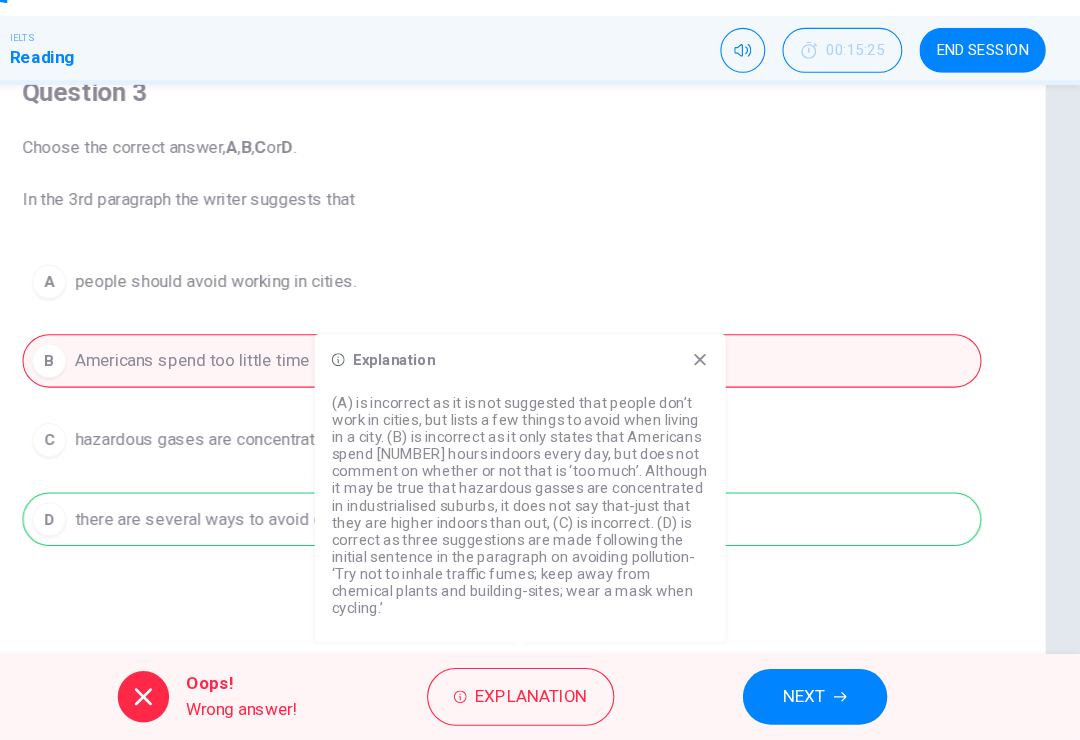 click on "(A) is incorrect as it is not suggested that people don’t work in cities, but lists a few things to avoid when living in a city. (B) is incorrect as it only states that Americans spend [NUMBER] hours indoors every day, but does not comment on whether or not that is ‘too much’. Although it may be true that hazardous gasses are concentrated in industrialised suburbs, it does not say that-just that they are higher indoors than out, (C) is incorrect. (D) is correct as three suggestions are made following the initial sentence in the paragraph on avoiding pollution- ‘Try not to inhale traffic fumes; keep away from chemical plants and building-sites; wear a mask when cycling.’" at bounding box center [557, 521] 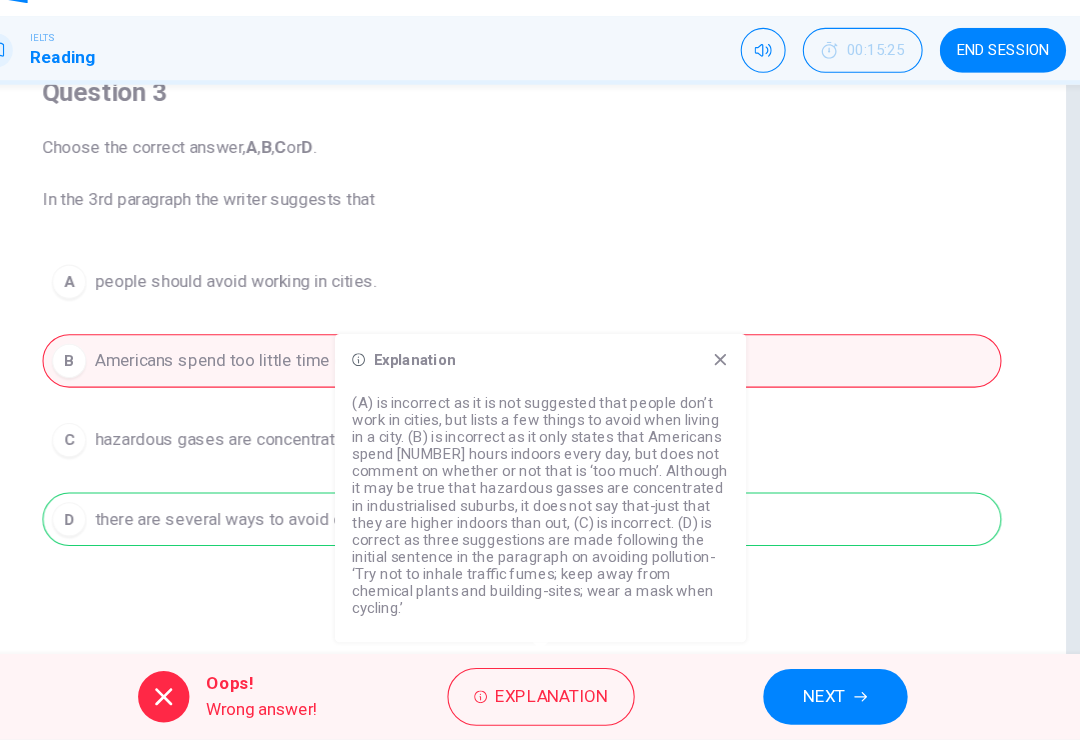 click on "(A) is incorrect as it is not suggested that people don’t work in cities, but lists a few things to avoid when living in a city. (B) is incorrect as it only states that Americans spend [NUMBER] hours indoors every day, but does not comment on whether or not that is ‘too much’. Although it may be true that hazardous gasses are concentrated in industrialised suburbs, it does not say that-just that they are higher indoors than out, (C) is incorrect. (D) is correct as three suggestions are made following the initial sentence in the paragraph on avoiding pollution- ‘Try not to inhale traffic fumes; keep away from chemical plants and building-sites; wear a mask when cycling.’" at bounding box center (557, 521) 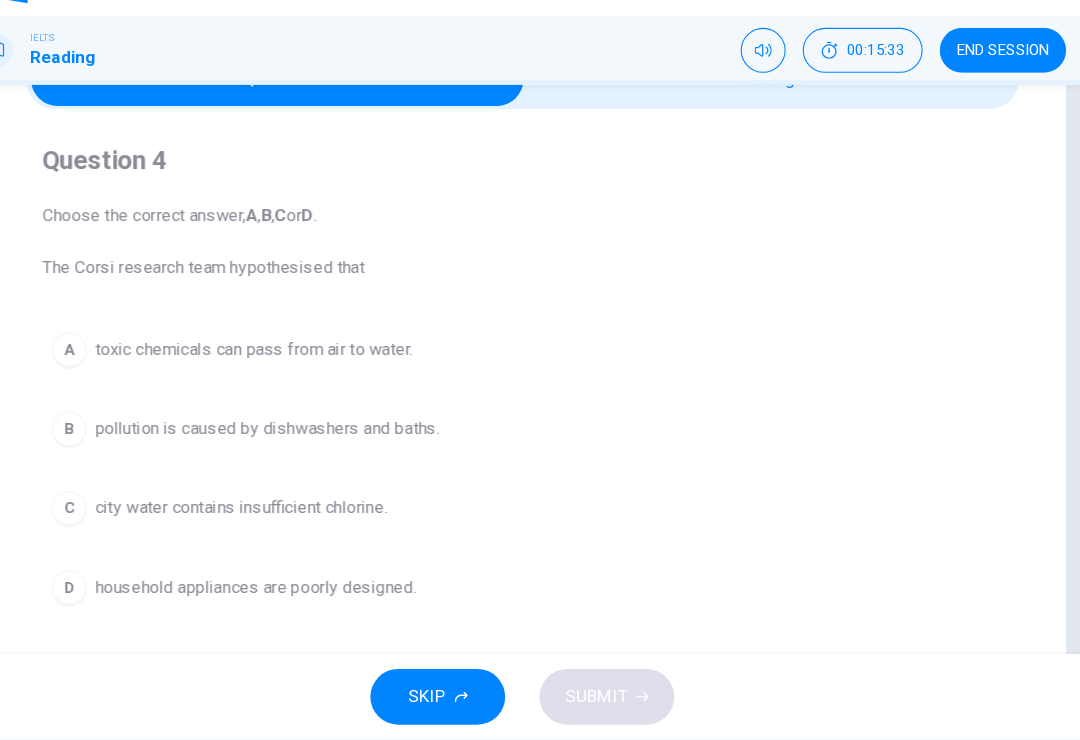 scroll, scrollTop: 118, scrollLeft: 0, axis: vertical 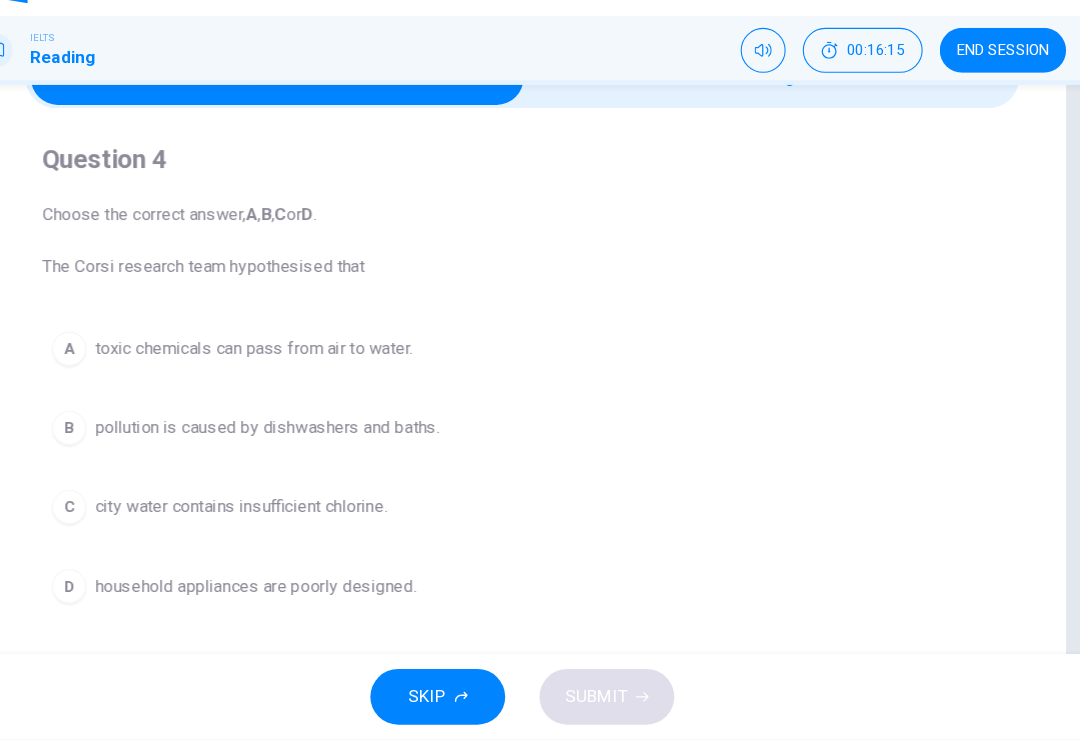click on "toxic chemicals can pass from air to water." at bounding box center [289, 375] 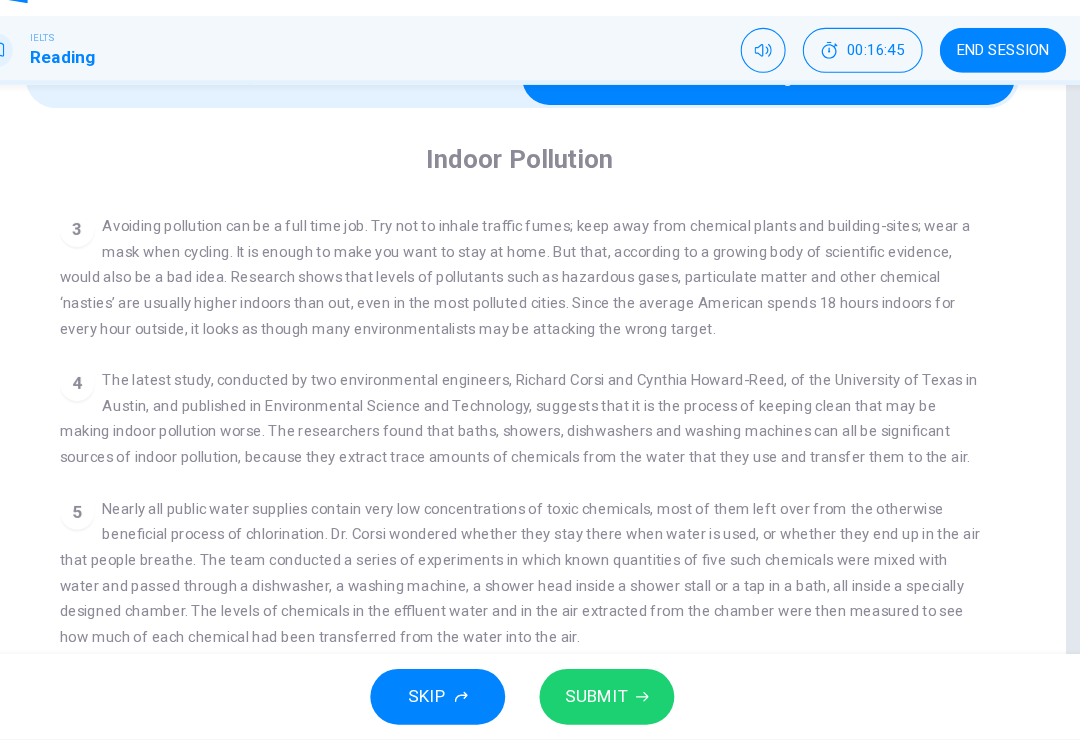 click on "The latest study, conducted by two environmental engineers, Richard Corsi and Cynthia Howard-Reed, of the University of Texas in Austin, and published in Environmental Science and Technology, suggests that it is the process of keeping clean that may be making indoor pollution worse. The researchers found that baths, showers, dishwashers and washing machines can all be significant sources of indoor pollution, because they extract trace amounts of chemicals from the water that they use and transfer them to the air." at bounding box center (537, 440) 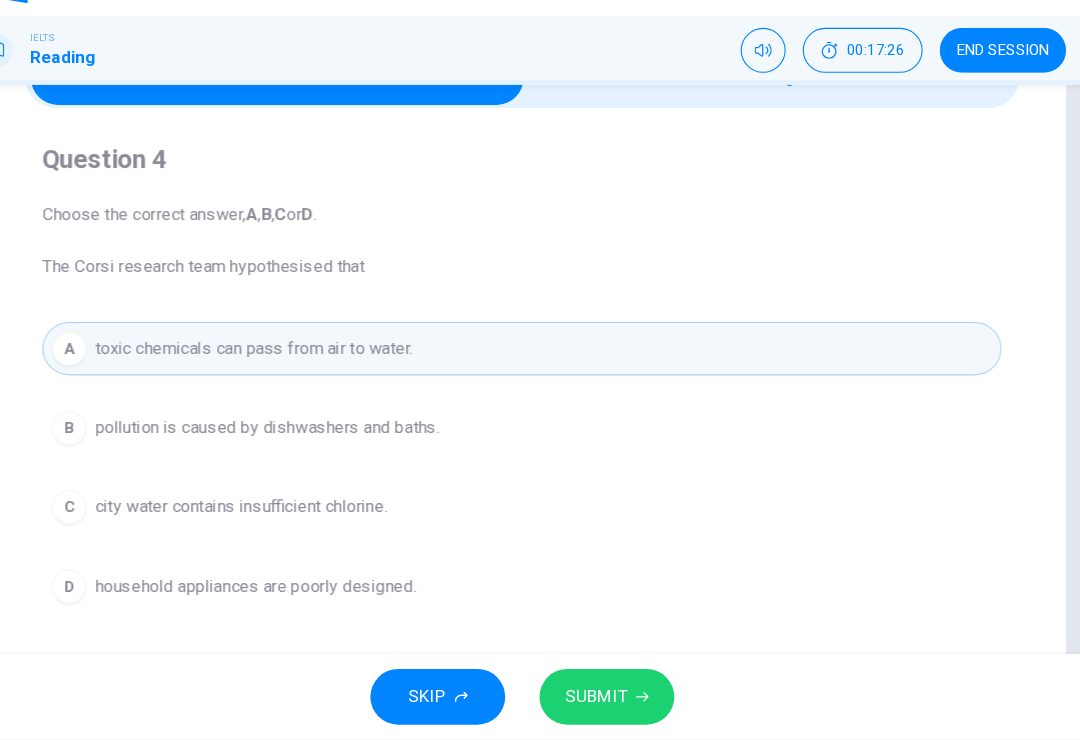 click on "SUBMIT" at bounding box center [609, 700] 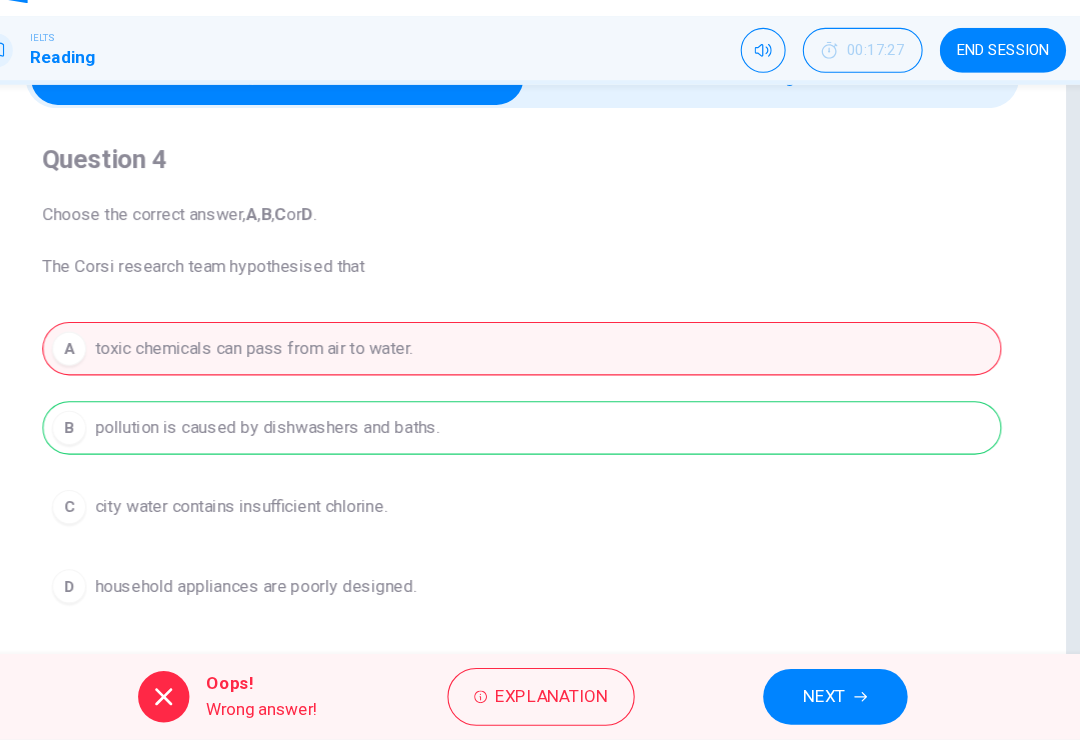 click on "Explanation" at bounding box center [567, 700] 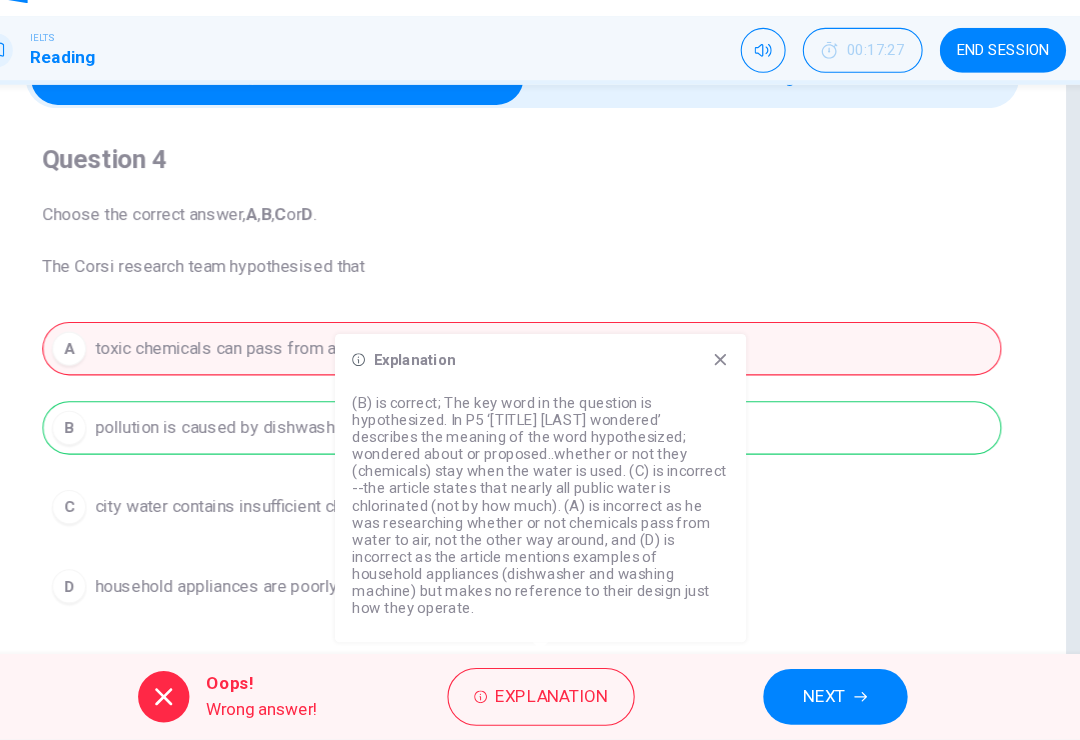 click on "(B) is correct; The key word in the question is hypothesized. In P5 ‘[TITLE] [LAST] wondered’ describes the meaning of the word hypothesized; wondered about or proposed..whether or not they (chemicals) stay when the water is used. (C) is incorrect --the article states that nearly all public water is chlorinated (not by how much). (A) is incorrect as he was researching whether or not chemicals pass from water to air, not the other way around, and (D) is incorrect as the article mentions examples of household appliances (dishwasher and washing machine) but makes no reference to their design just how they operate." at bounding box center [557, 521] 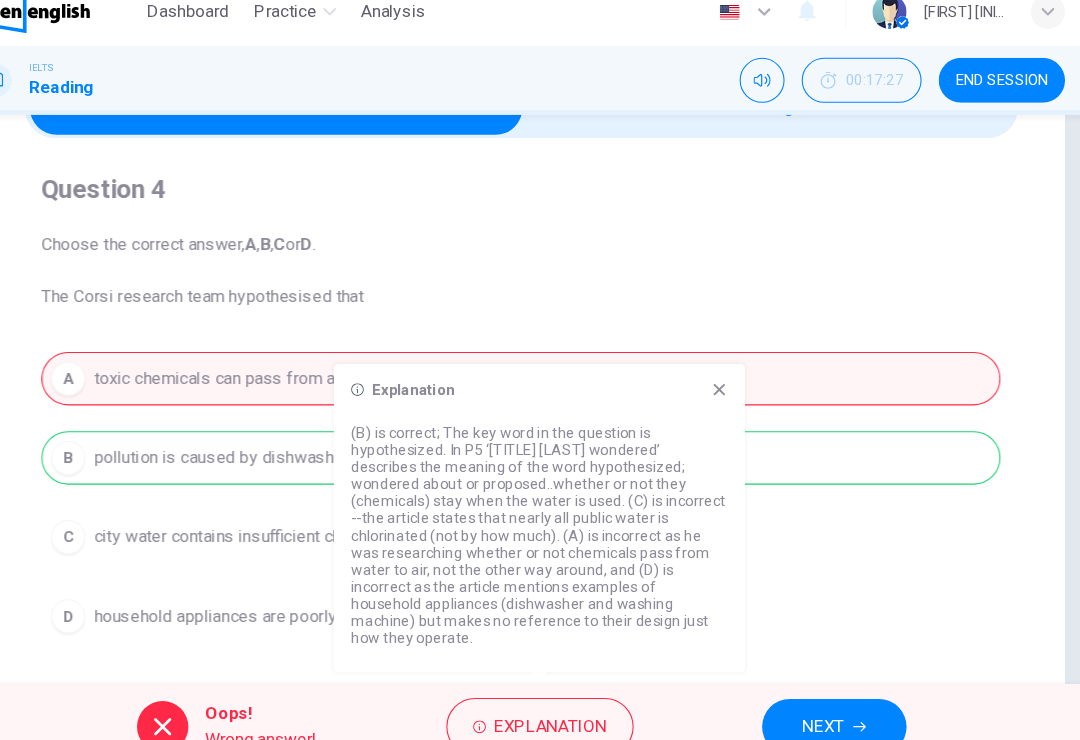 click on "NEXT" at bounding box center [822, 700] 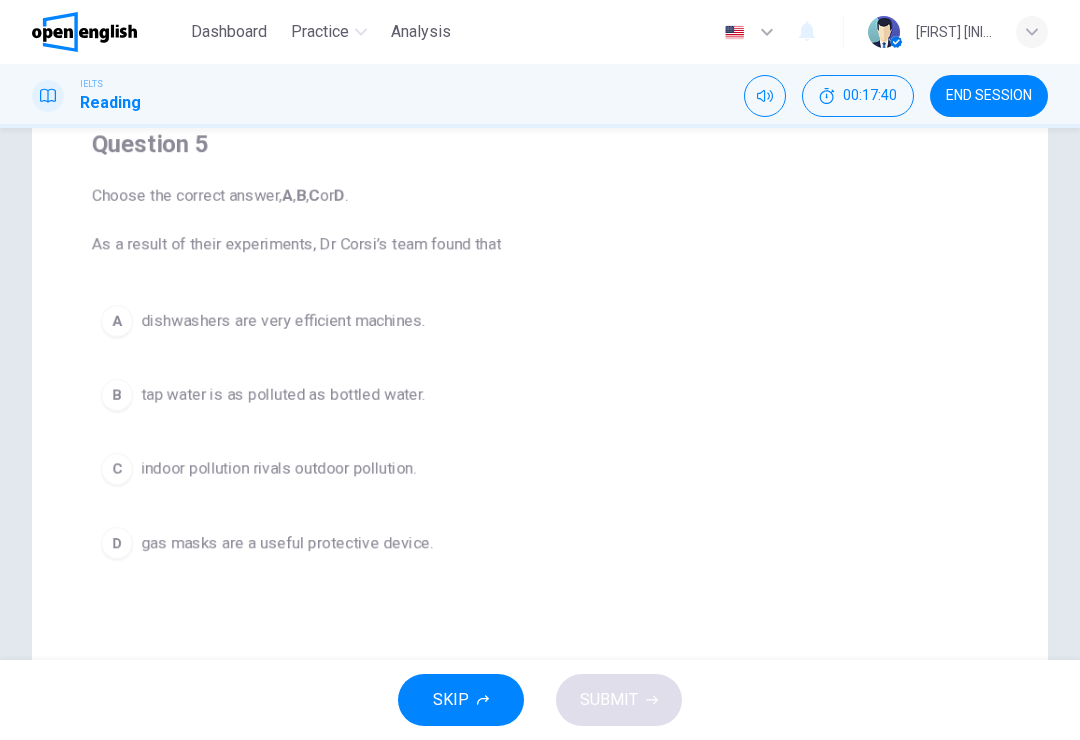scroll, scrollTop: 174, scrollLeft: 0, axis: vertical 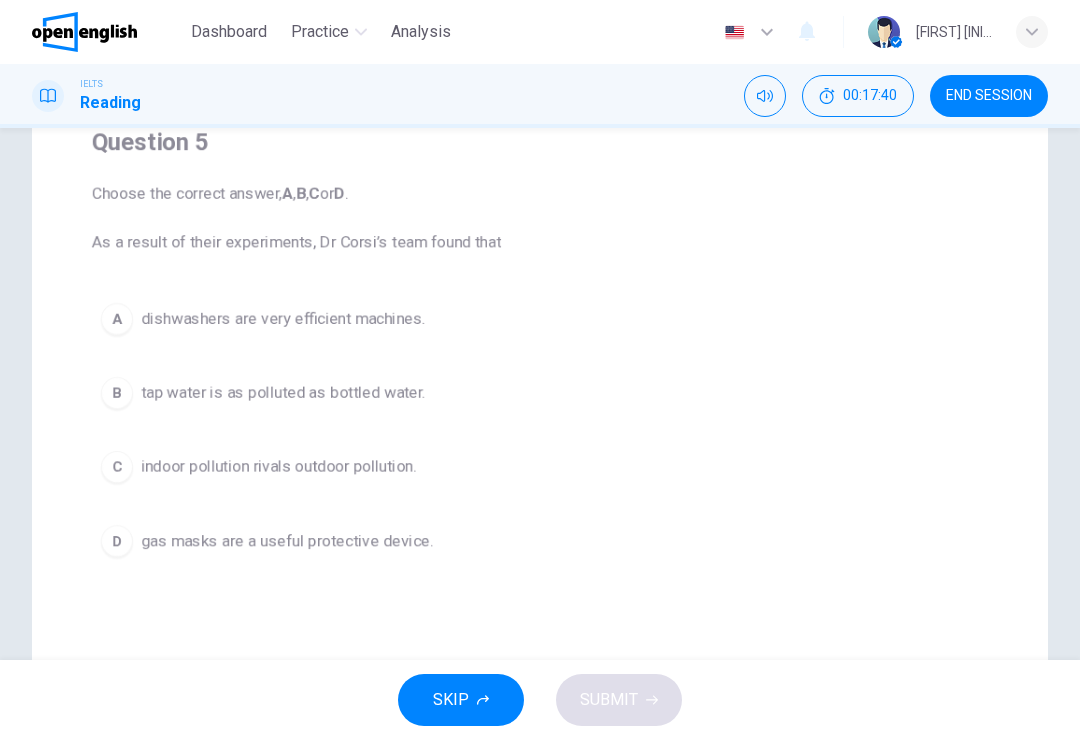 click on "gas masks are a useful protective device." at bounding box center [287, 541] 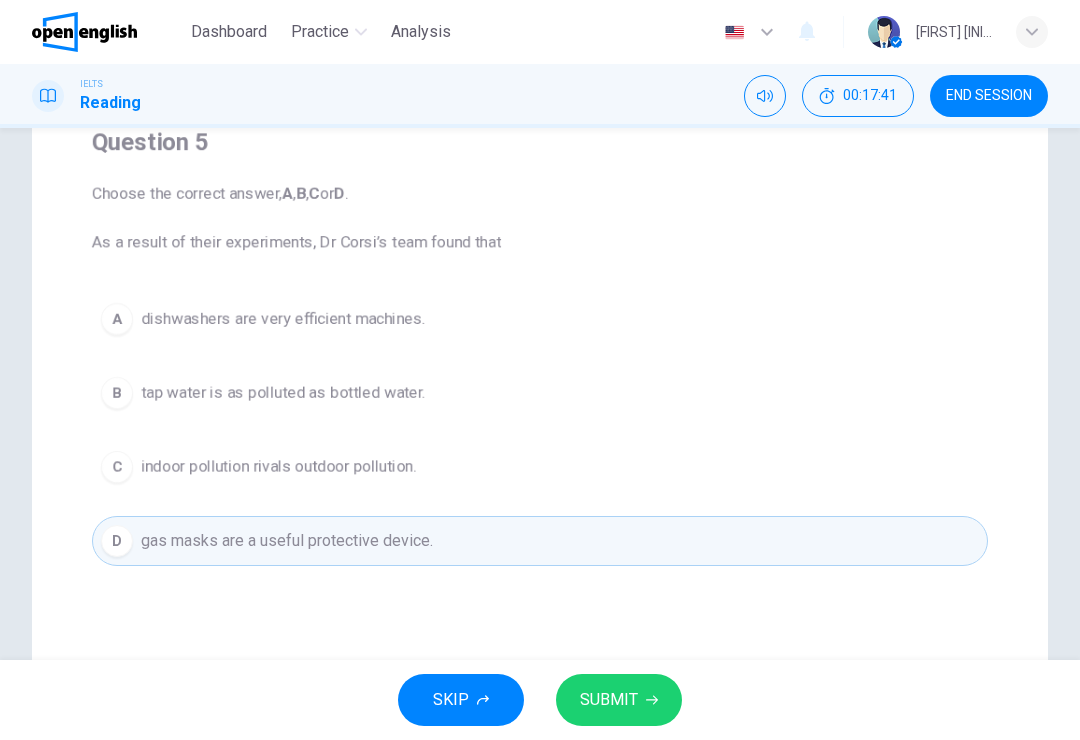 click on "A dishwashers are very efficient machines." at bounding box center [540, 319] 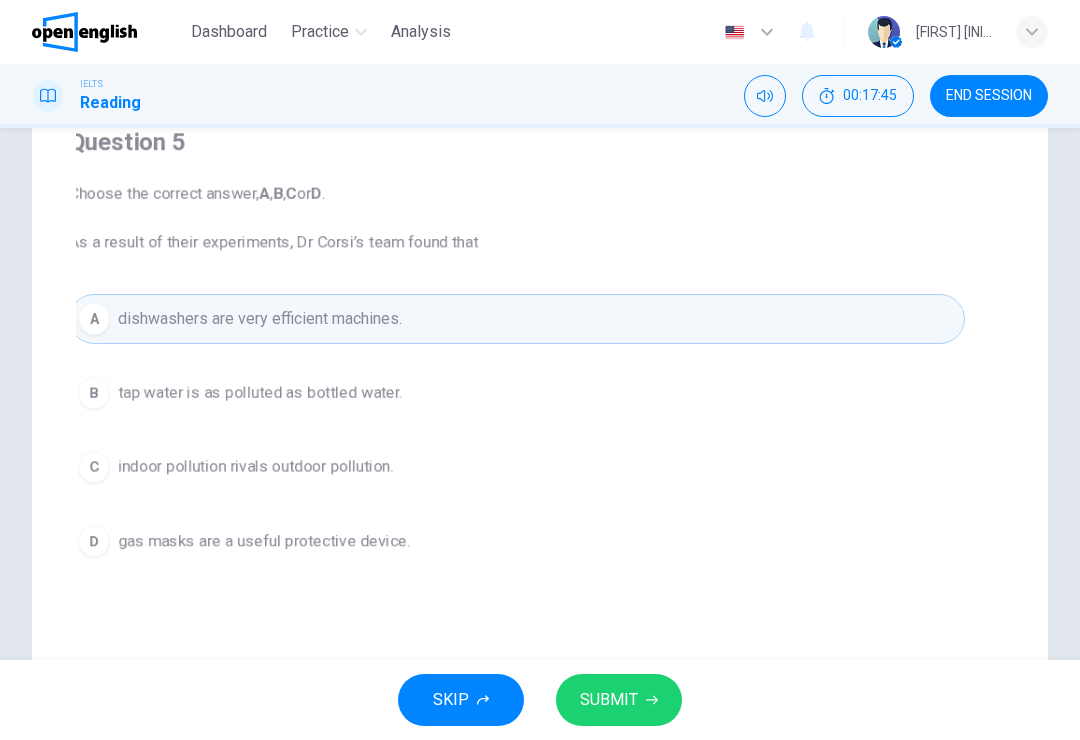 click on "Question [NUMBER] Choose the correct answer, A , B , C or D .
As a result of their experiments, [TITLE] [LAST]’s team found that A dishwashers are very efficient machines. B tap water is as polluted as bottled water. C indoor pollution rivals outdoor pollution. D gas masks are a useful protective device." at bounding box center [517, 346] 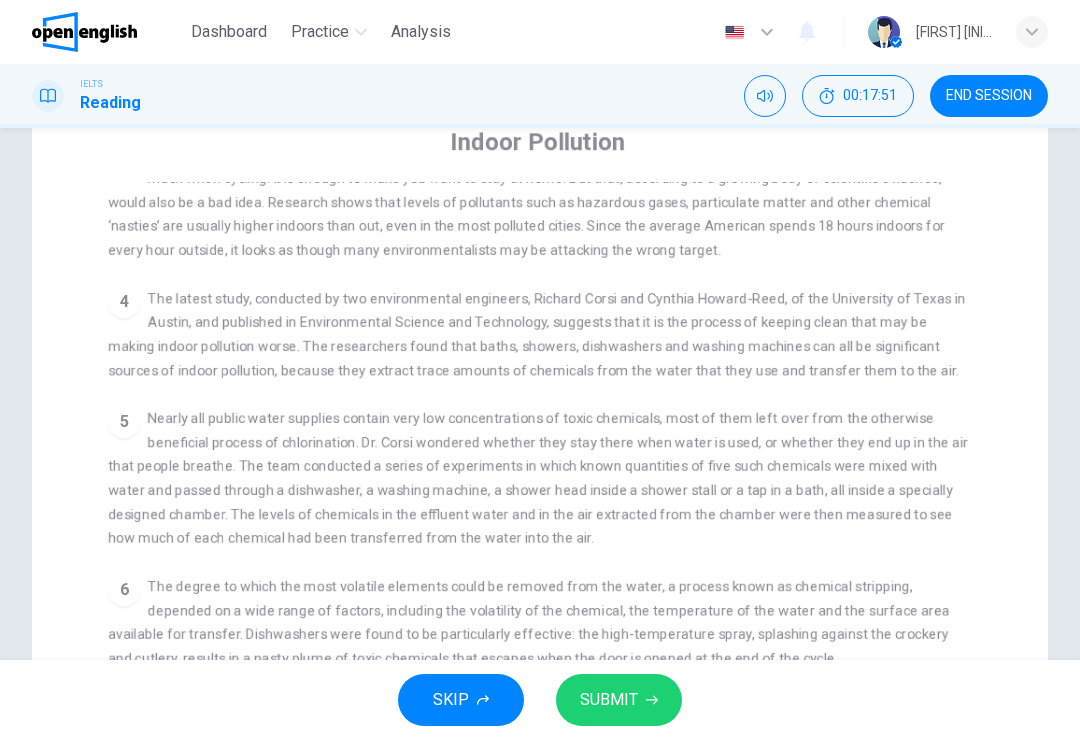 scroll, scrollTop: 694, scrollLeft: 0, axis: vertical 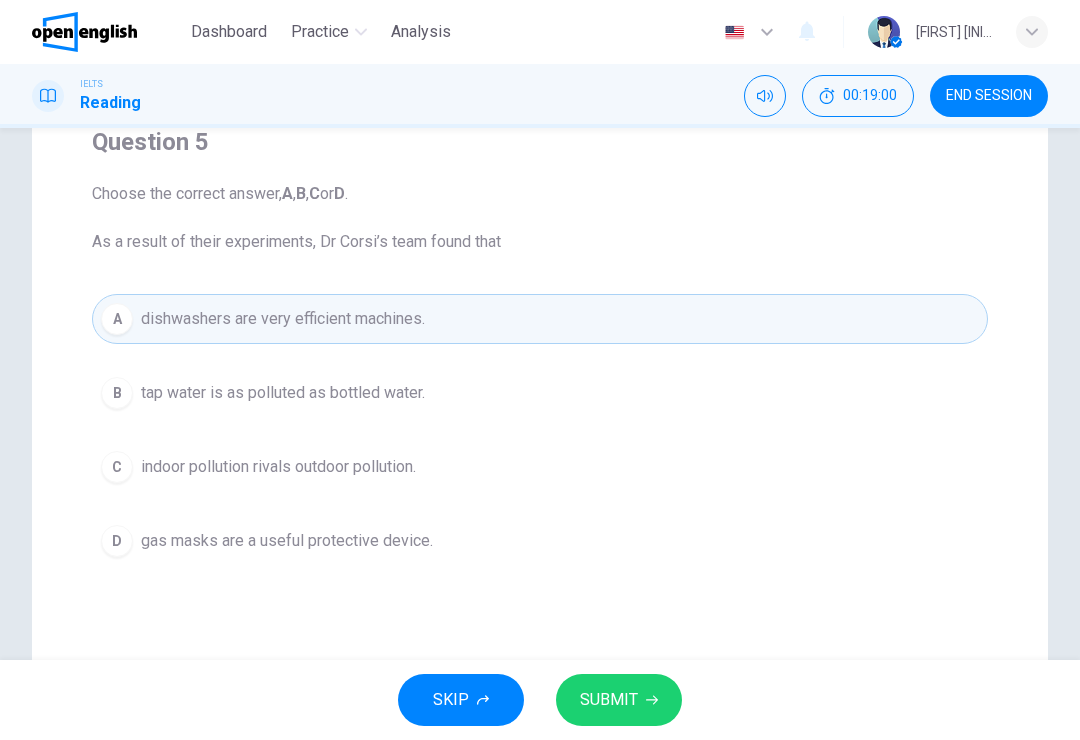 click on "indoor pollution rivals outdoor pollution." at bounding box center (278, 467) 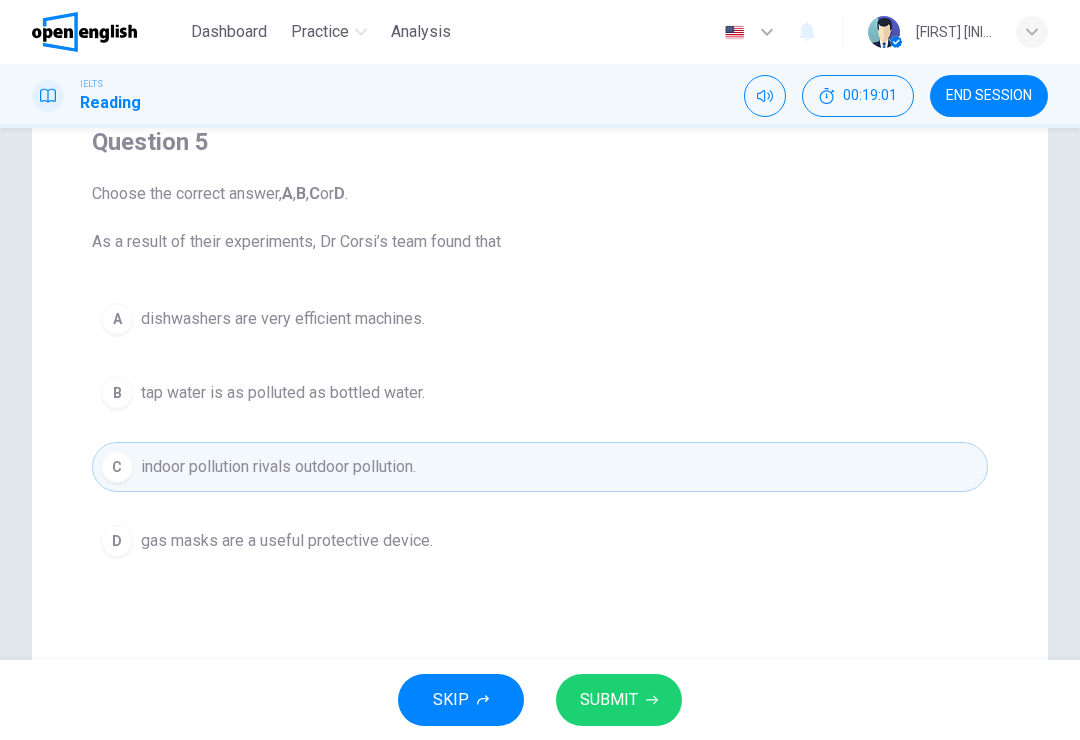 click on "SUBMIT" at bounding box center [609, 700] 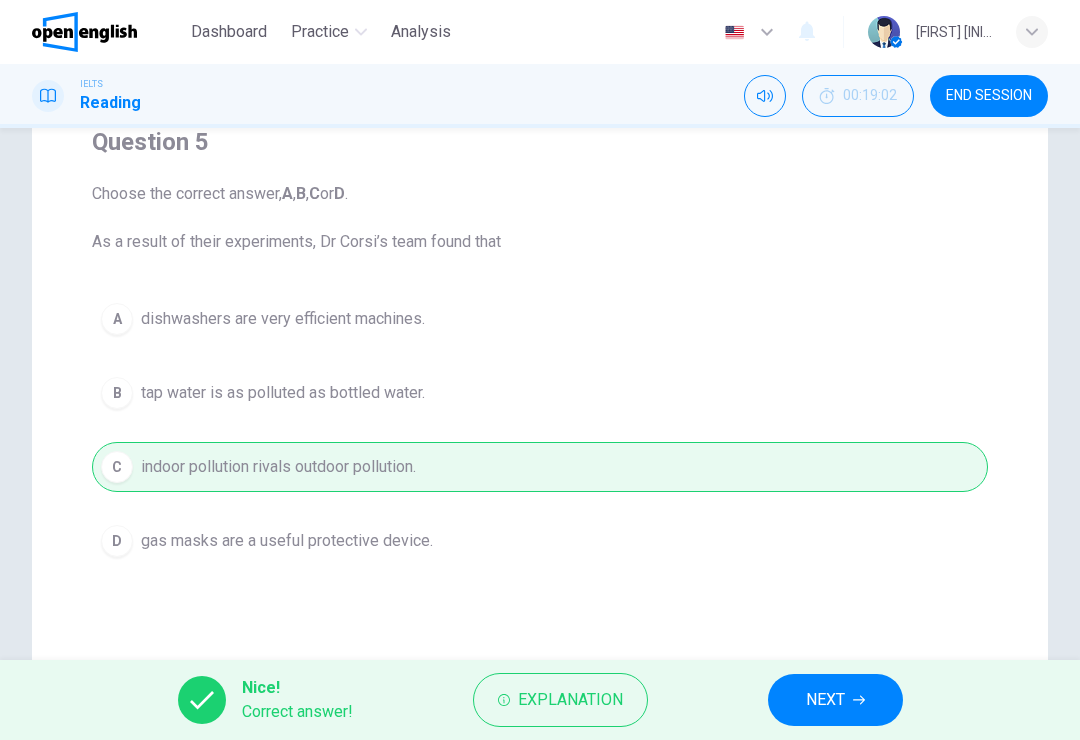 click on "NEXT" at bounding box center [825, 700] 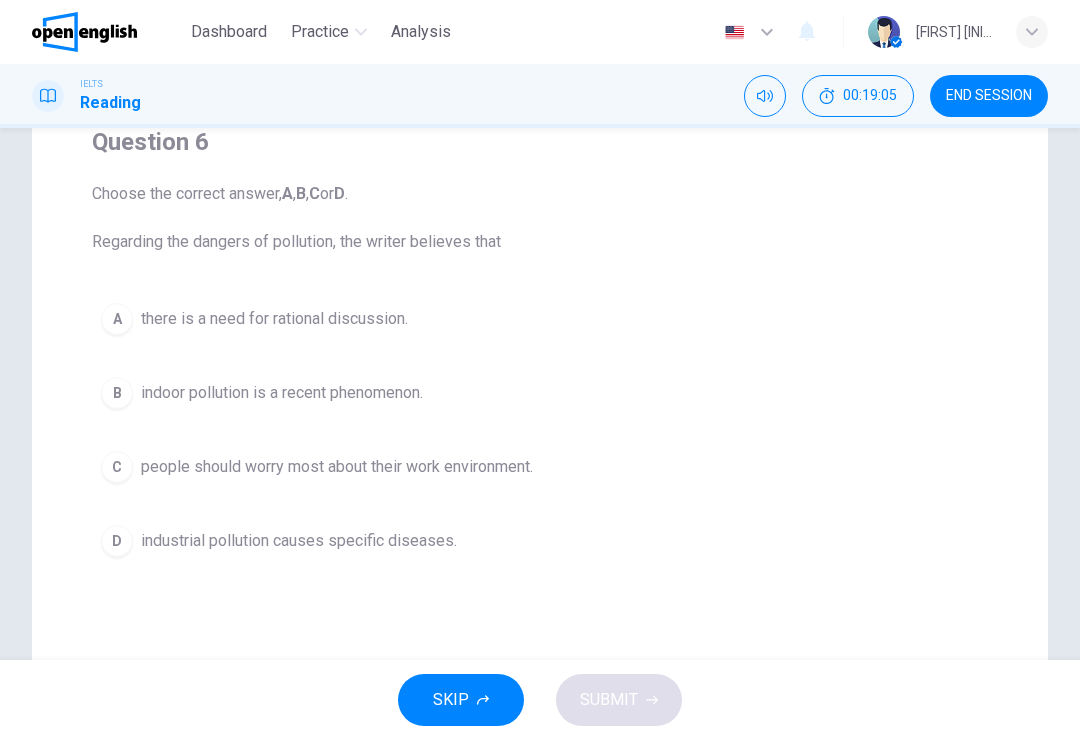 click on "Question 6 Choose the correct answer, A , B , C or D .
Regarding the dangers of pollution, the writer believes that A there is a need for rational discussion. B indoor pollution is a recent phenomenon. C people should worry most about their work environment. D industrial pollution causes specific diseases." at bounding box center [540, 354] 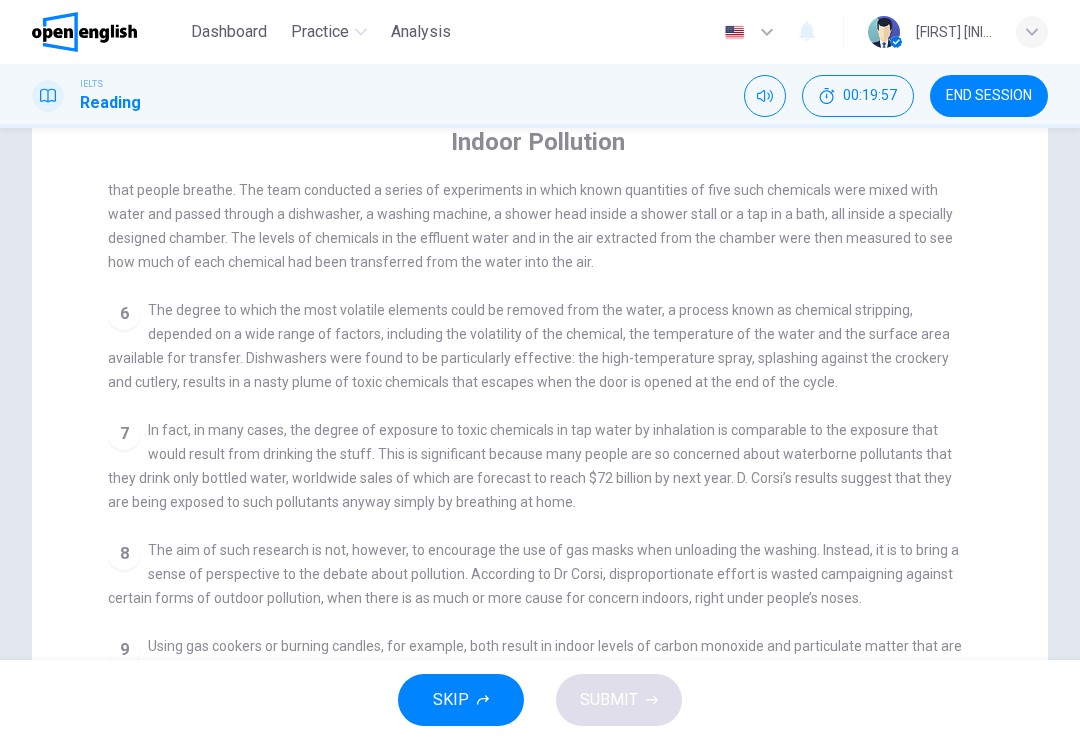 scroll, scrollTop: 1009, scrollLeft: 0, axis: vertical 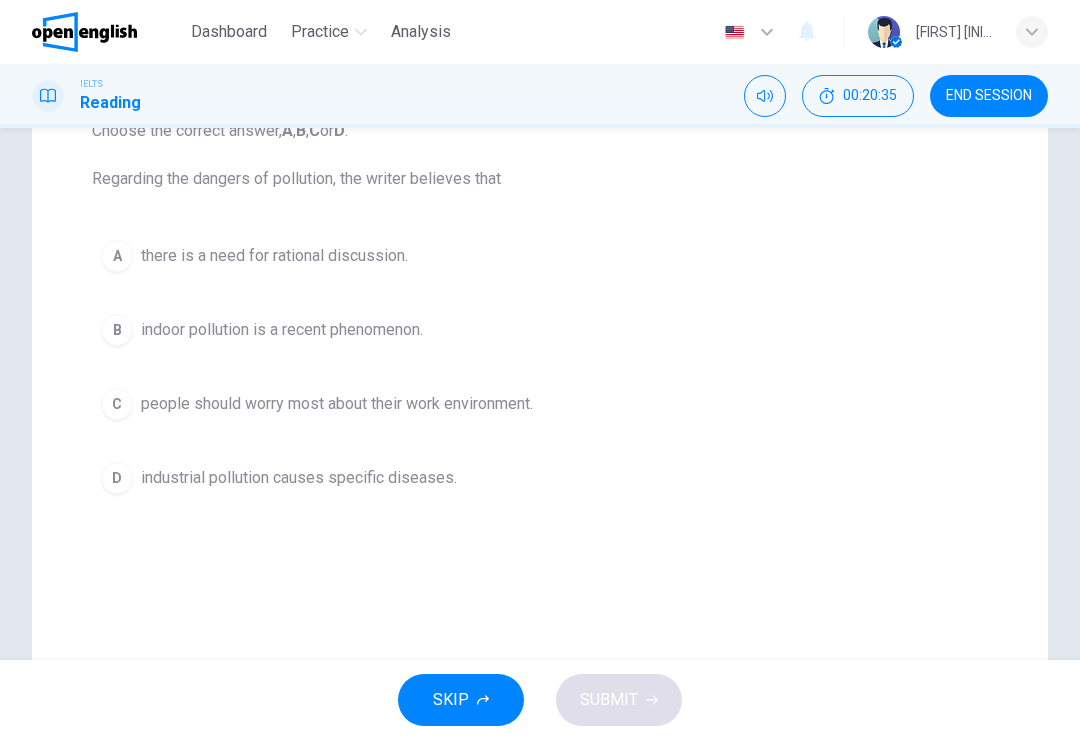 click on "B indoor pollution is a recent phenomenon." at bounding box center (540, 330) 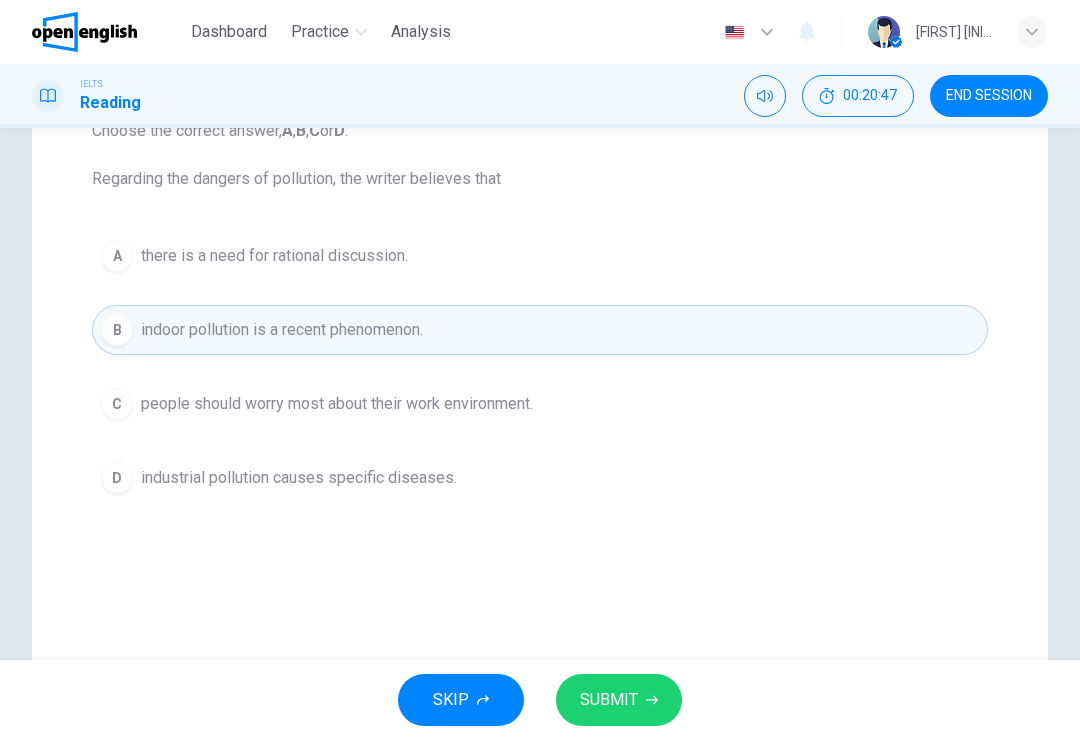 click on "SUBMIT" at bounding box center [619, 700] 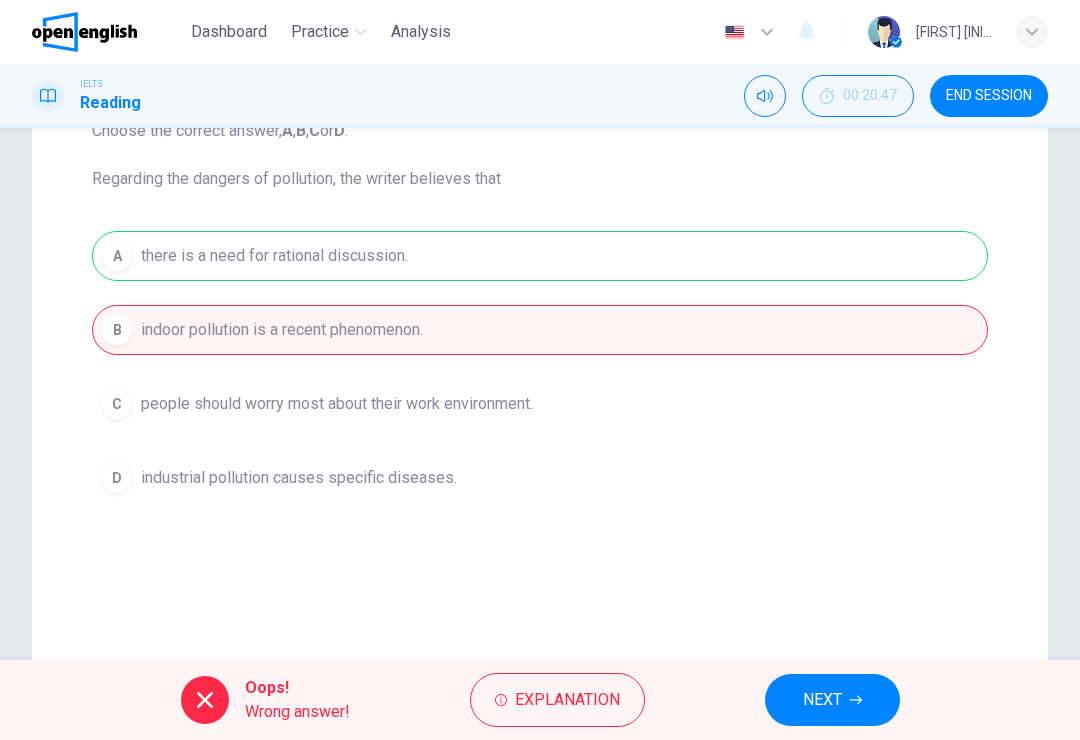 click on "Explanation" at bounding box center (567, 700) 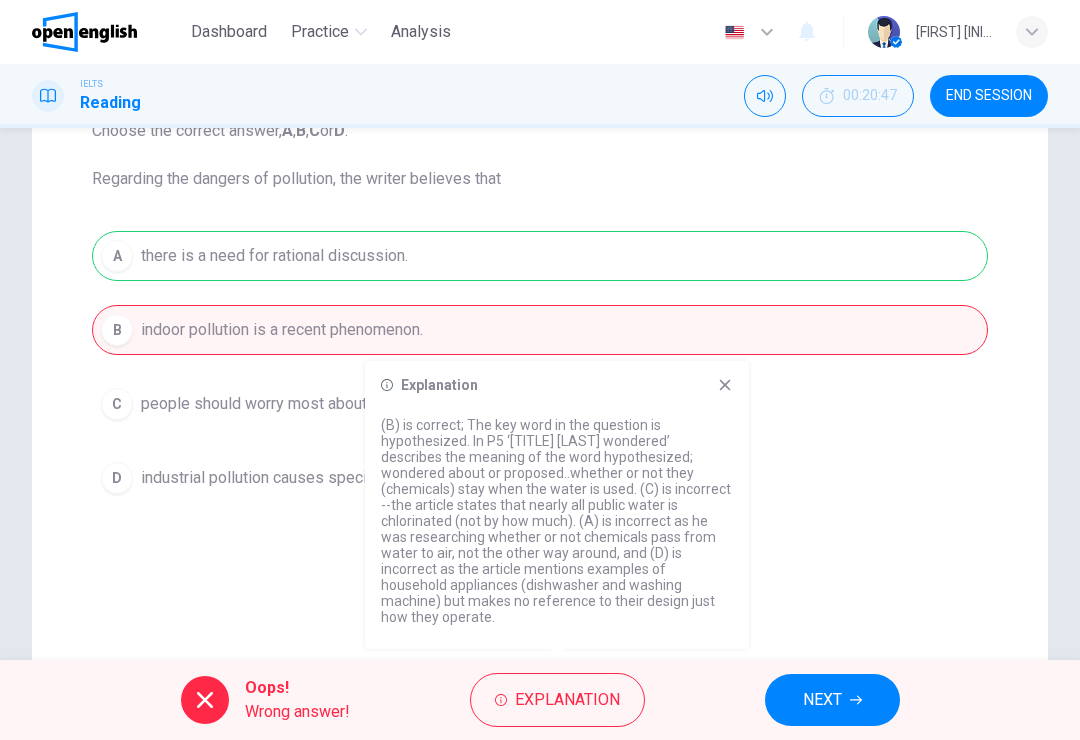 click on "NEXT" at bounding box center [832, 700] 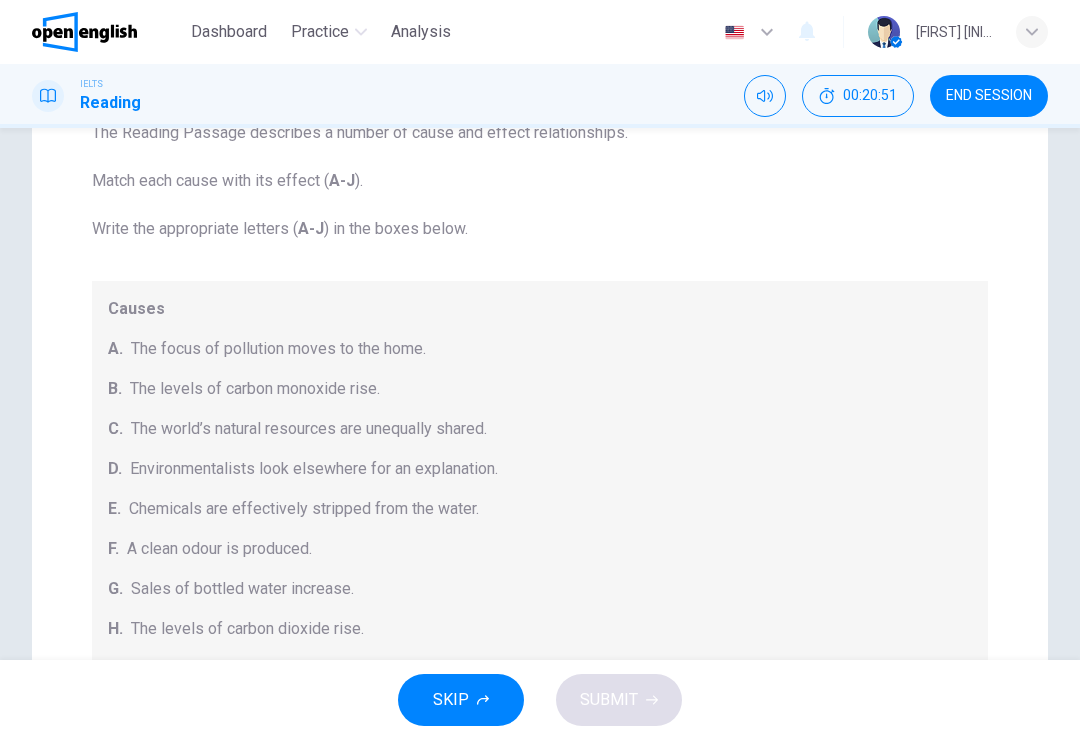 scroll, scrollTop: 237, scrollLeft: 0, axis: vertical 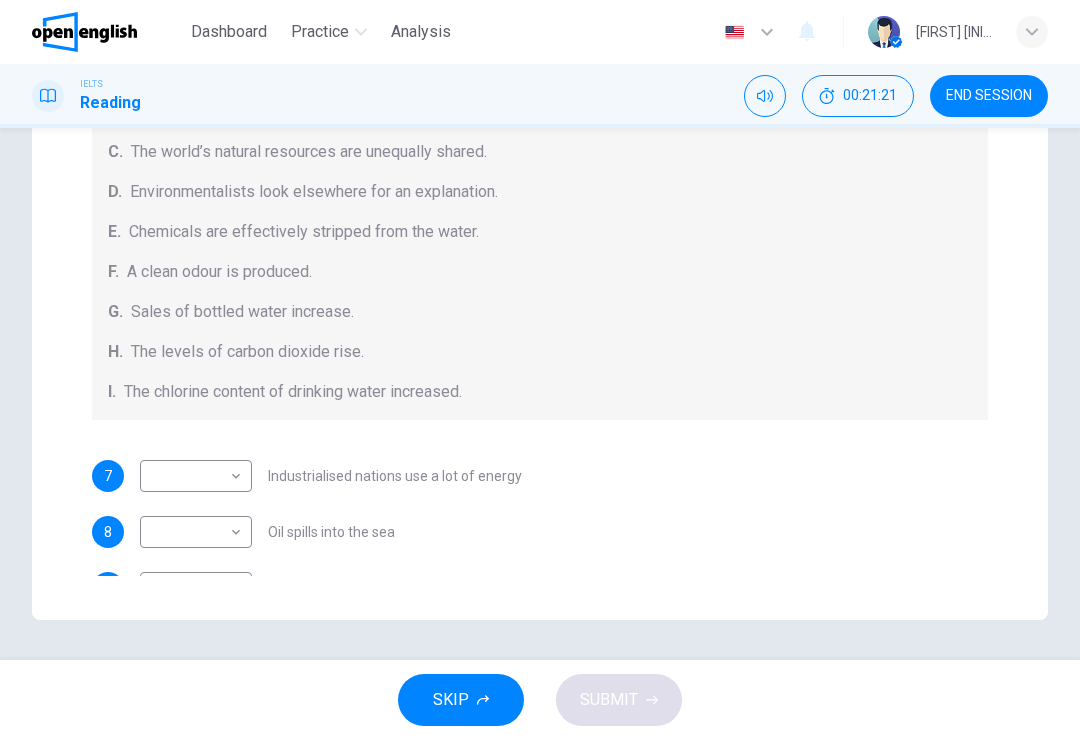 click on "SKIP" at bounding box center (461, 700) 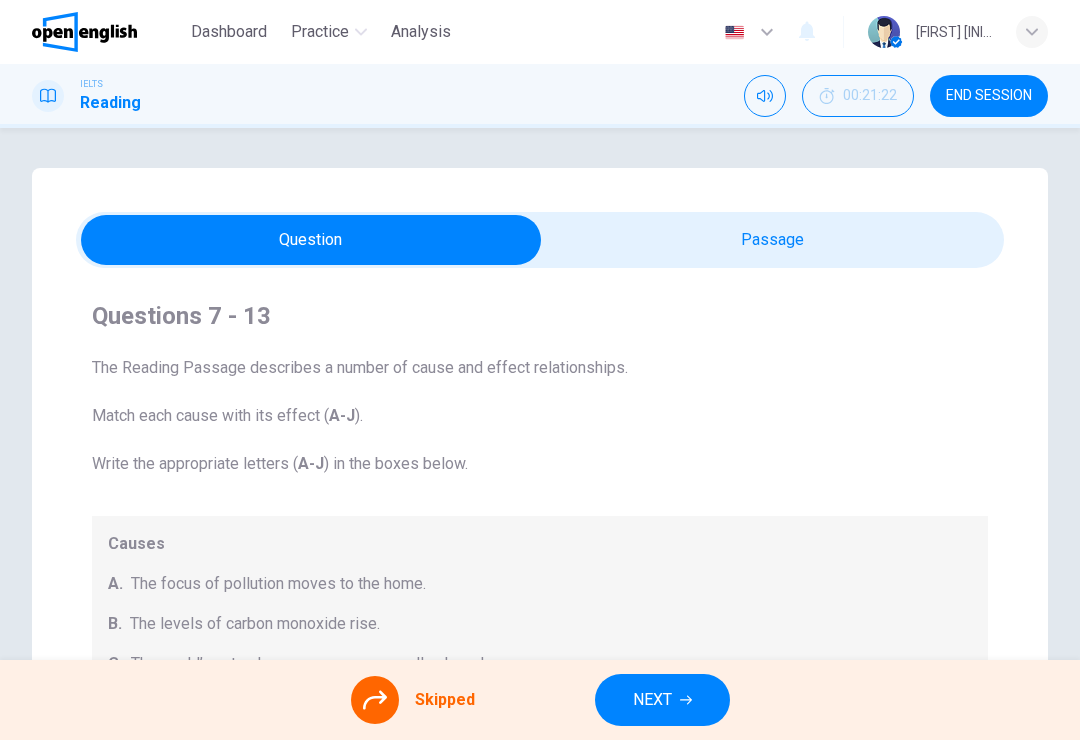 scroll, scrollTop: 0, scrollLeft: 0, axis: both 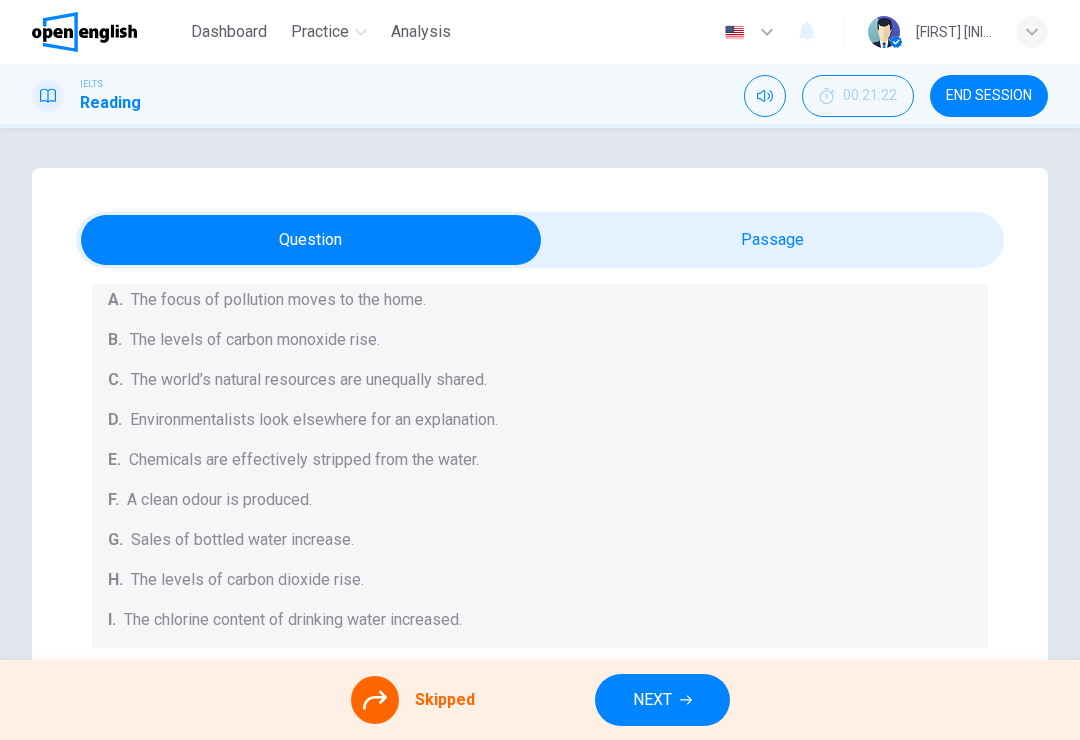 click at bounding box center [375, 700] 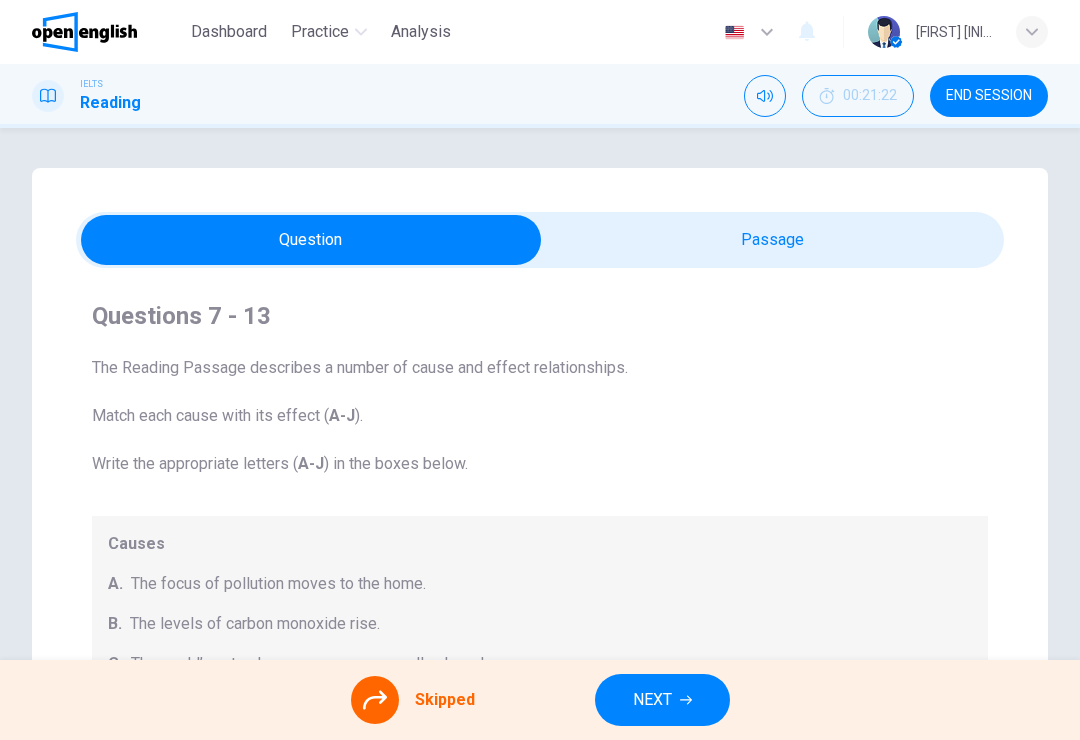 scroll, scrollTop: 0, scrollLeft: 0, axis: both 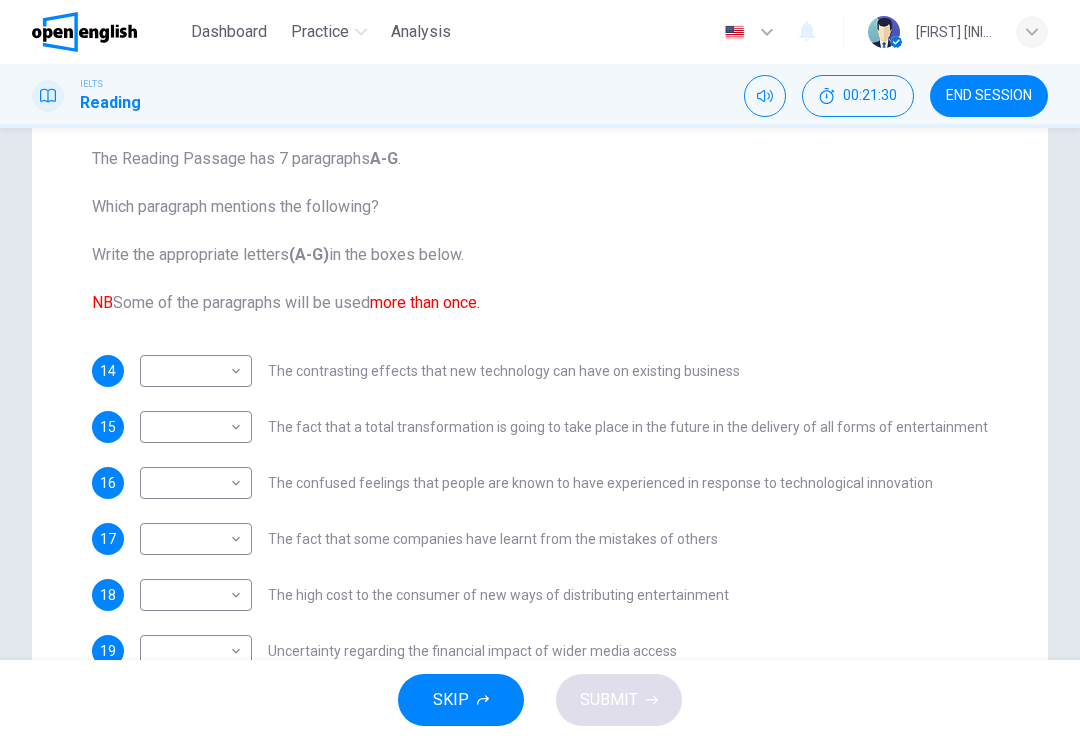 click on "This site uses cookies, as explained in our Privacy Policy. If you agree to the use of cookies, please click the Accept button and continue to browse our site. Privacy Policy Accept Dashboard Practice Analysis English ** ​ [PERSON] [INITIAL] IELTS Reading 00:21:30 END SESSION Questions 14 - 21 The Reading Passage has 7 paragraphs A-G .
Which paragraph mentions the following?
Write the appropriate letters (A-G) in the boxes below.
NB Some of the paragraphs will be used more than once. 14 ​ ​ The contrasting effects that new technology can have on existing business 15 ​ ​ The fact that a total transformation is going to take place in the future in the delivery of all forms of entertainment 16 ​ ​ The confused feelings that people are known to have experienced in response to technological innovation 17 ​ ​ The fact that some companies have learnt from the mistakes of others 18 ​ ​ The high cost to the consumer of new ways of distributing entertainment 19 ​ ​ 20 ​ ​ 21 ​ ​ A B C" at bounding box center (540, 370) 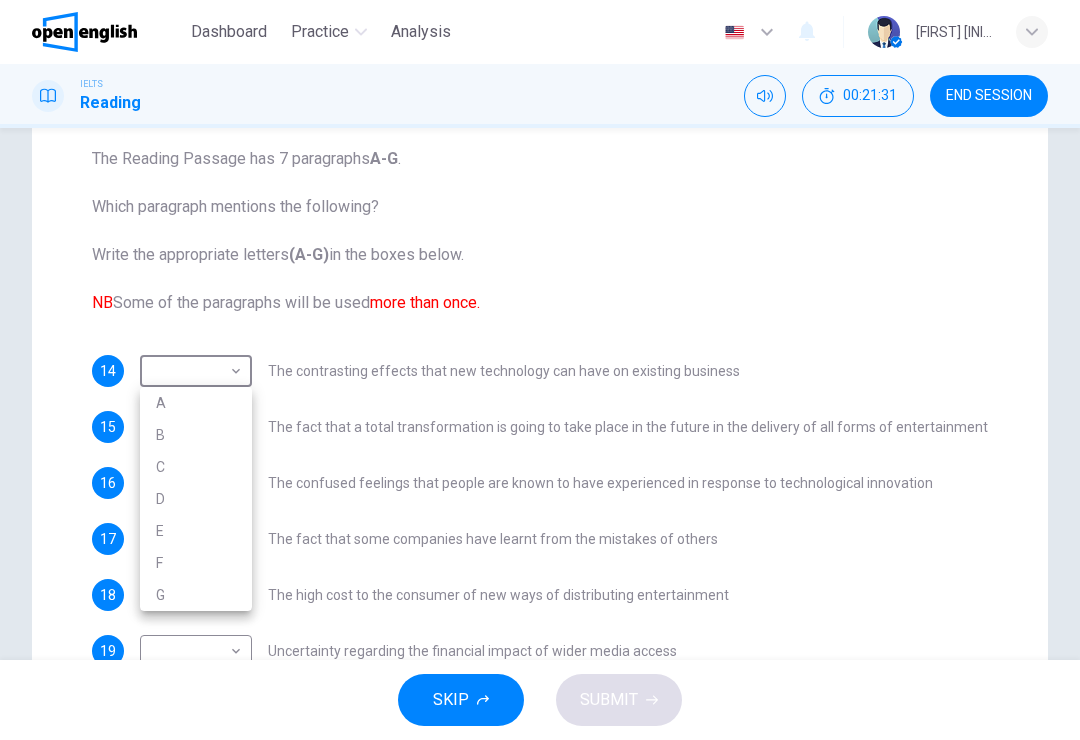 click at bounding box center [540, 370] 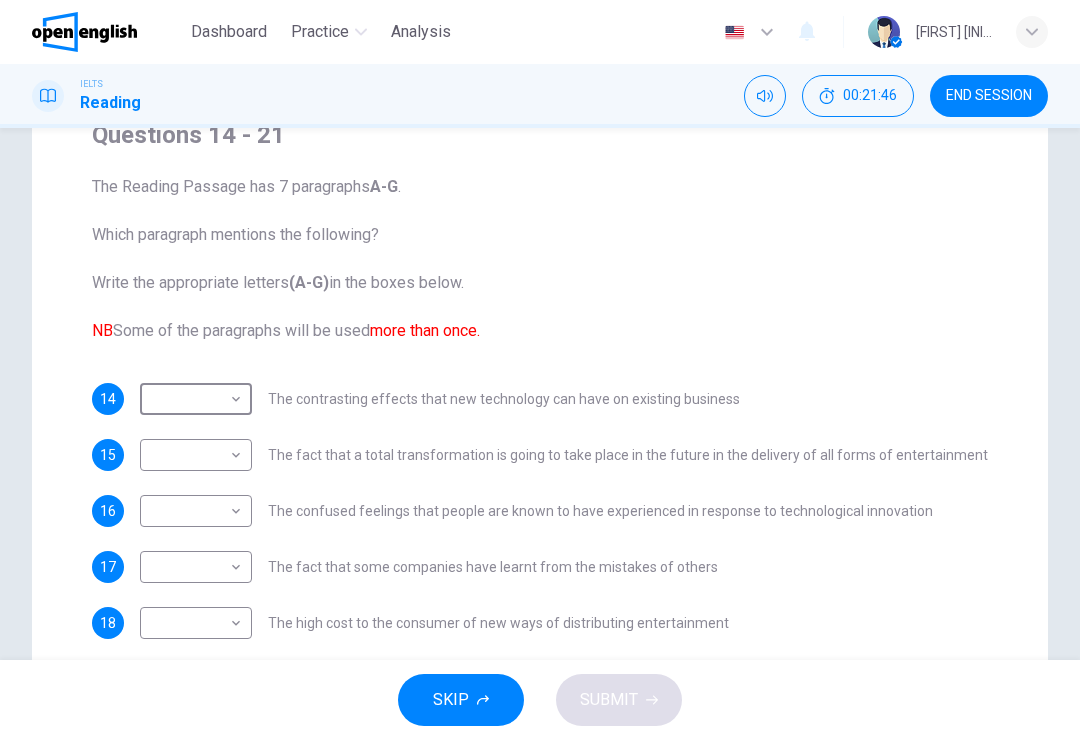 scroll, scrollTop: 157, scrollLeft: 0, axis: vertical 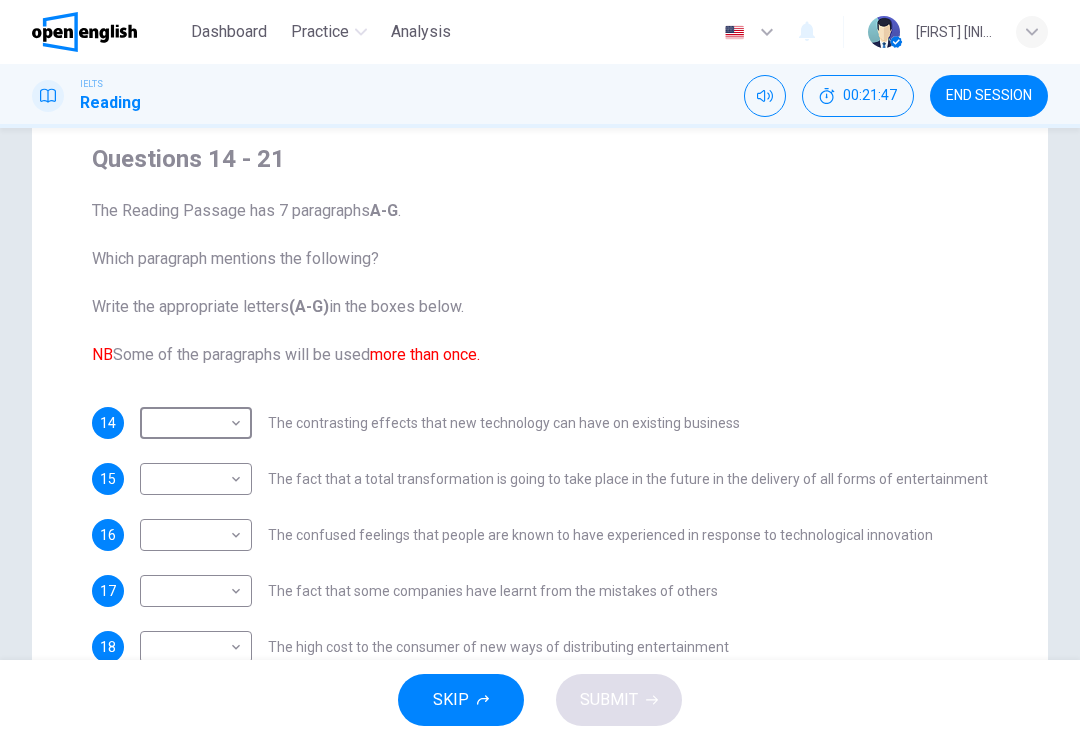 click on "This site uses cookies, as explained in our Privacy Policy. If you agree to the use of cookies, please click the Accept button and continue to browse our site. Privacy Policy Accept Dashboard Practice Analysis English ** ​ [PERSON] [INITIAL] IELTS Reading 00:21:47 END SESSION Questions 14 - 21 The Reading Passage has 7 paragraphs A-G .
Which paragraph mentions the following?
Write the appropriate letters (A-G) in the boxes below.
NB Some of the paragraphs will be used more than once. 14 ​ ​ The contrasting effects that new technology can have on existing business 15 ​ ​ The fact that a total transformation is going to take place in the future in the delivery of all forms of entertainment 16 ​ ​ The confused feelings that people are known to have experienced in response to technological innovation 17 ​ ​ The fact that some companies have learnt from the mistakes of others 18 ​ ​ The high cost to the consumer of new ways of distributing entertainment 19 ​ ​ 20 ​ ​ 21 ​ ​ A B C" at bounding box center [540, 370] 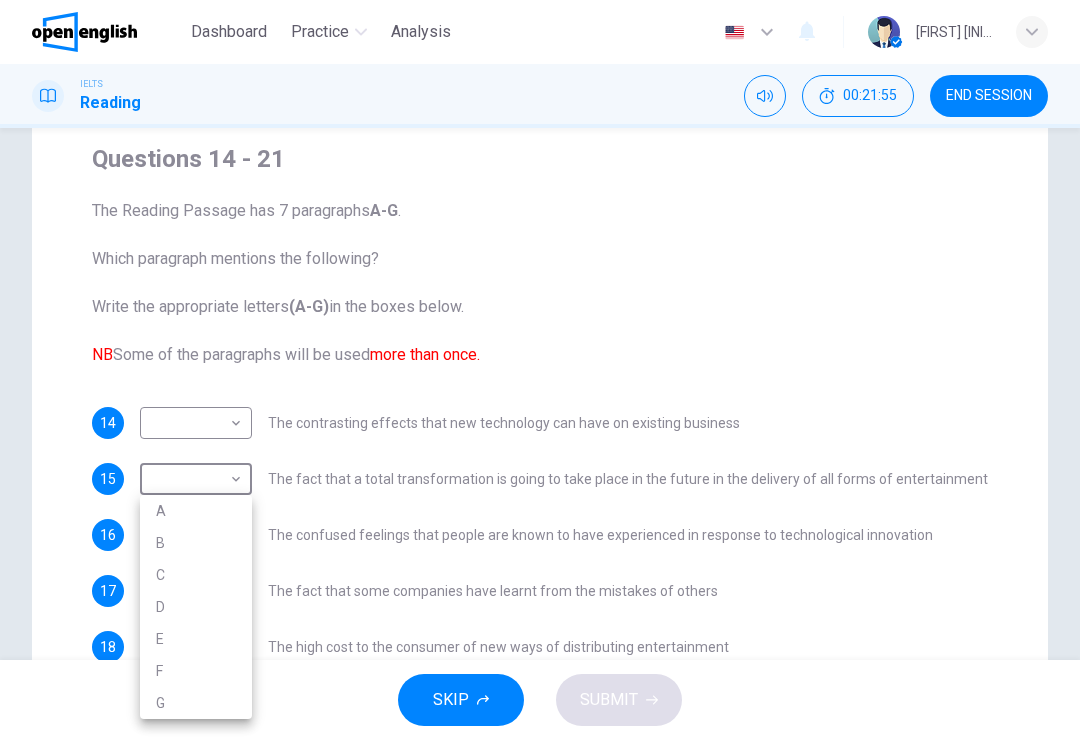 click at bounding box center [540, 370] 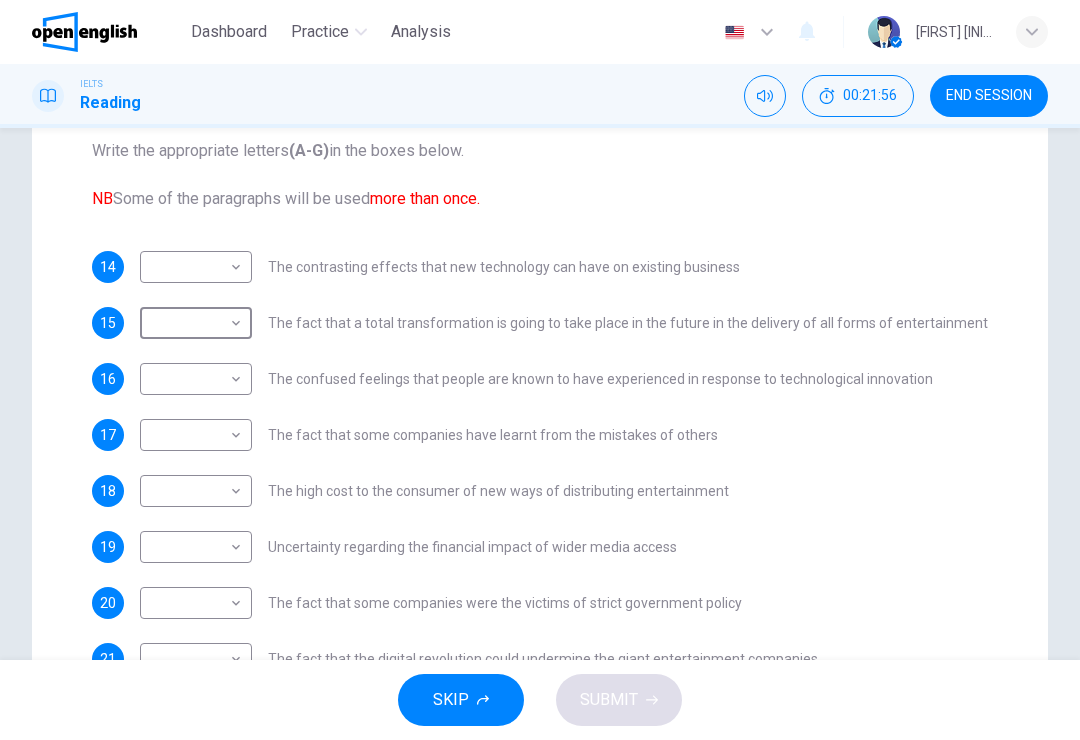 scroll, scrollTop: 355, scrollLeft: 0, axis: vertical 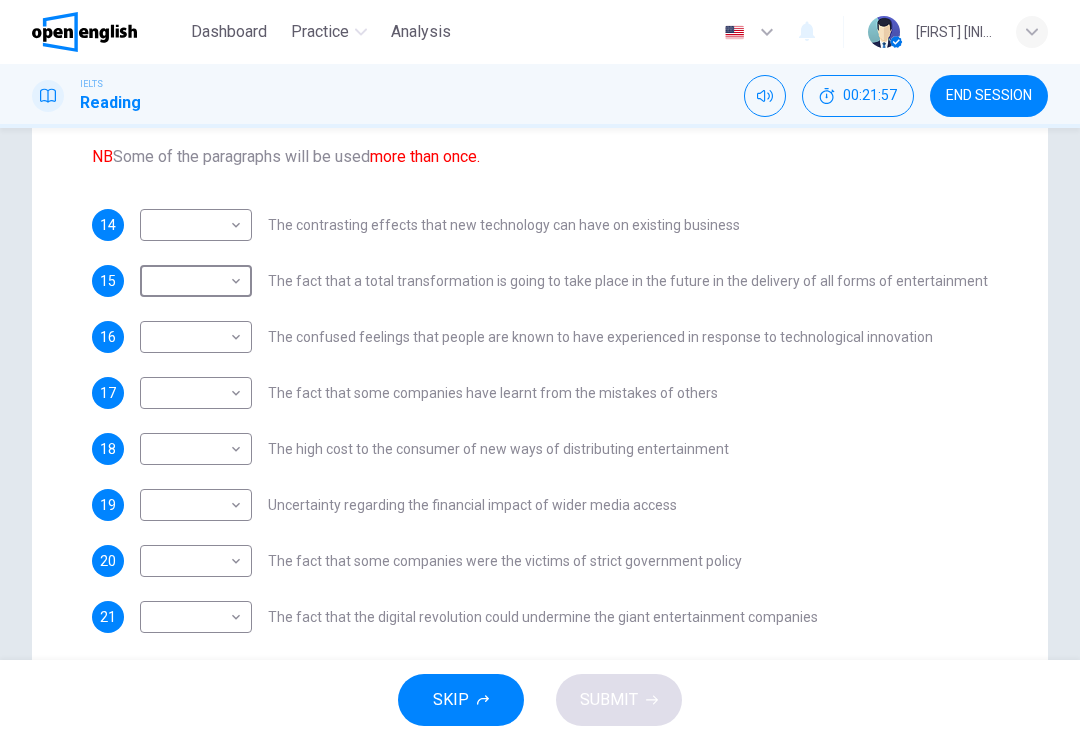 click on "SKIP" at bounding box center (461, 700) 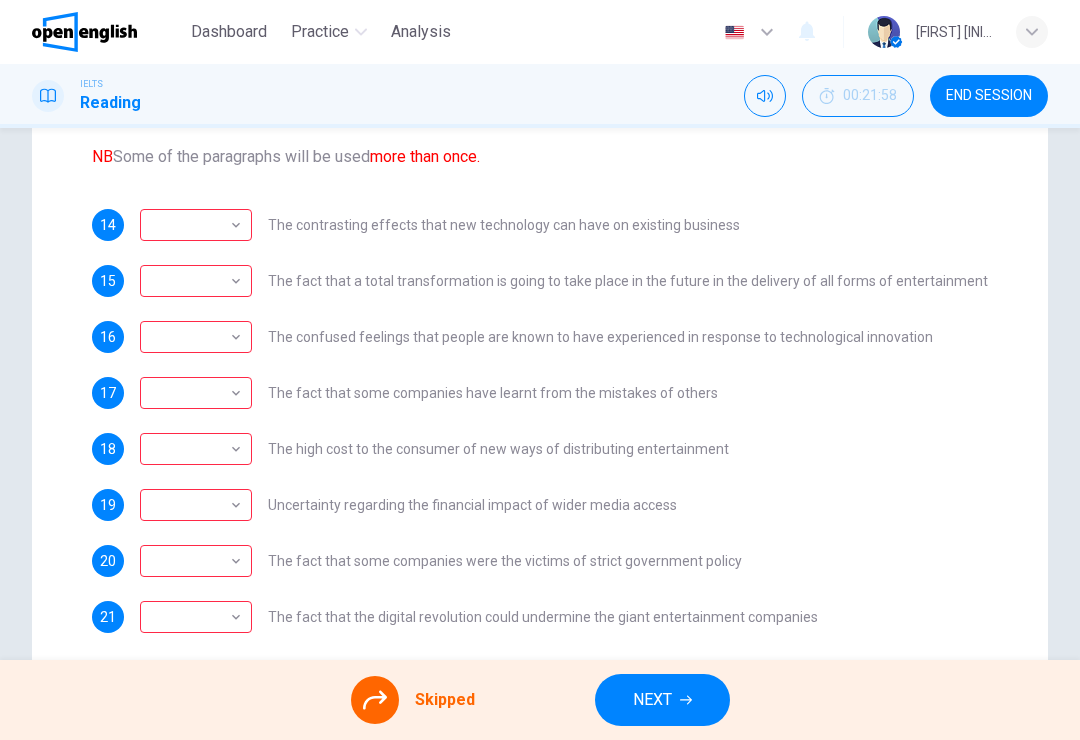 click on "NEXT" at bounding box center (652, 700) 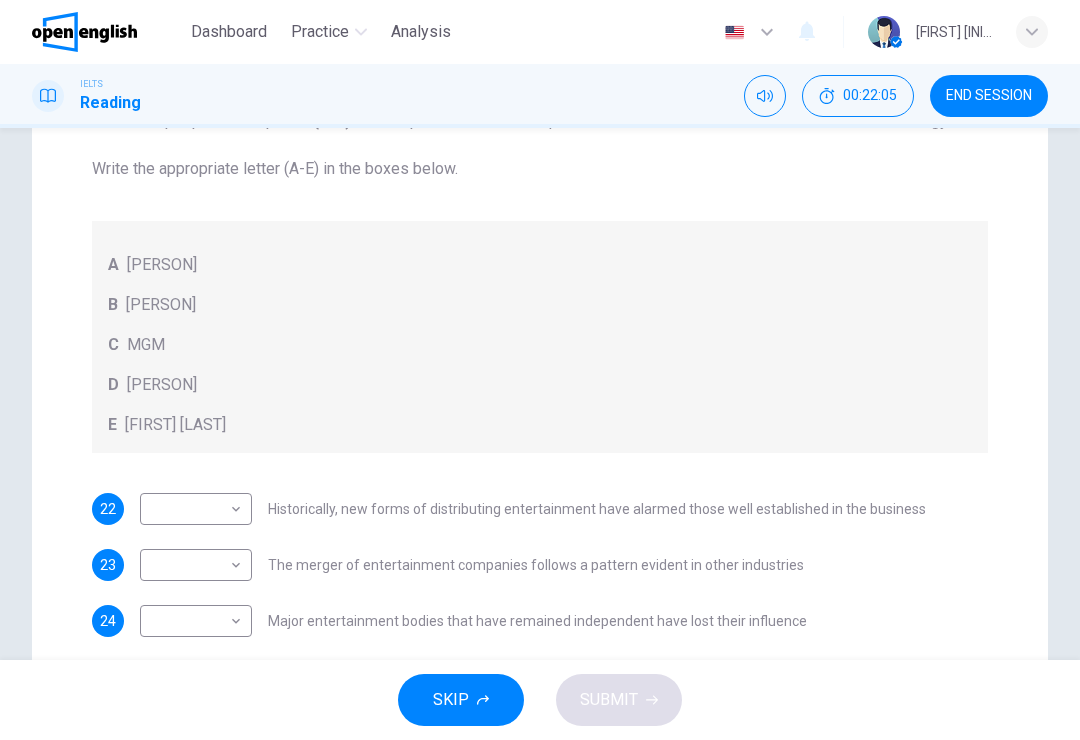 scroll, scrollTop: 132, scrollLeft: 0, axis: vertical 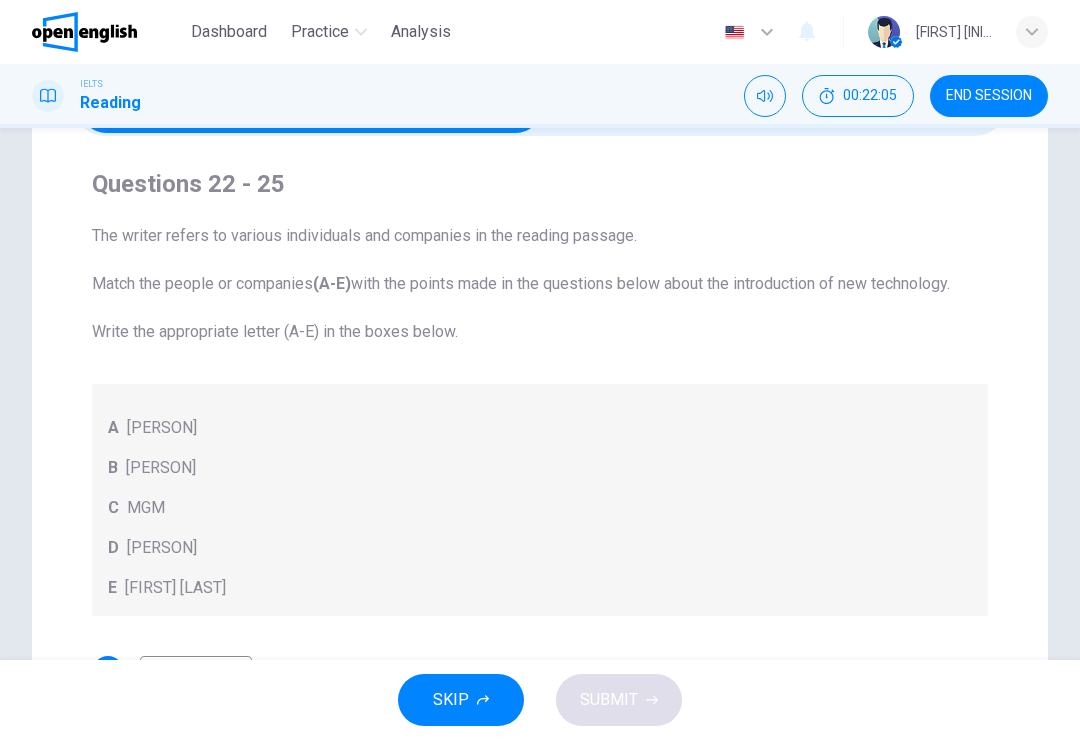 click on "SKIP" at bounding box center (461, 700) 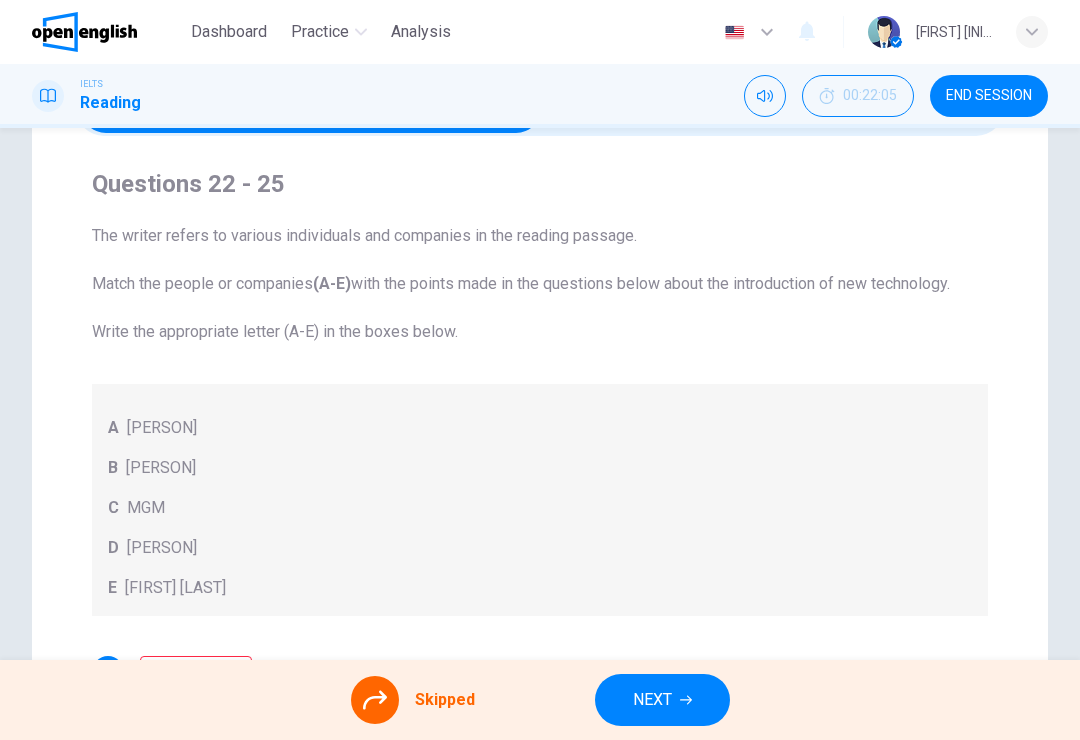 click on "NEXT" at bounding box center (662, 700) 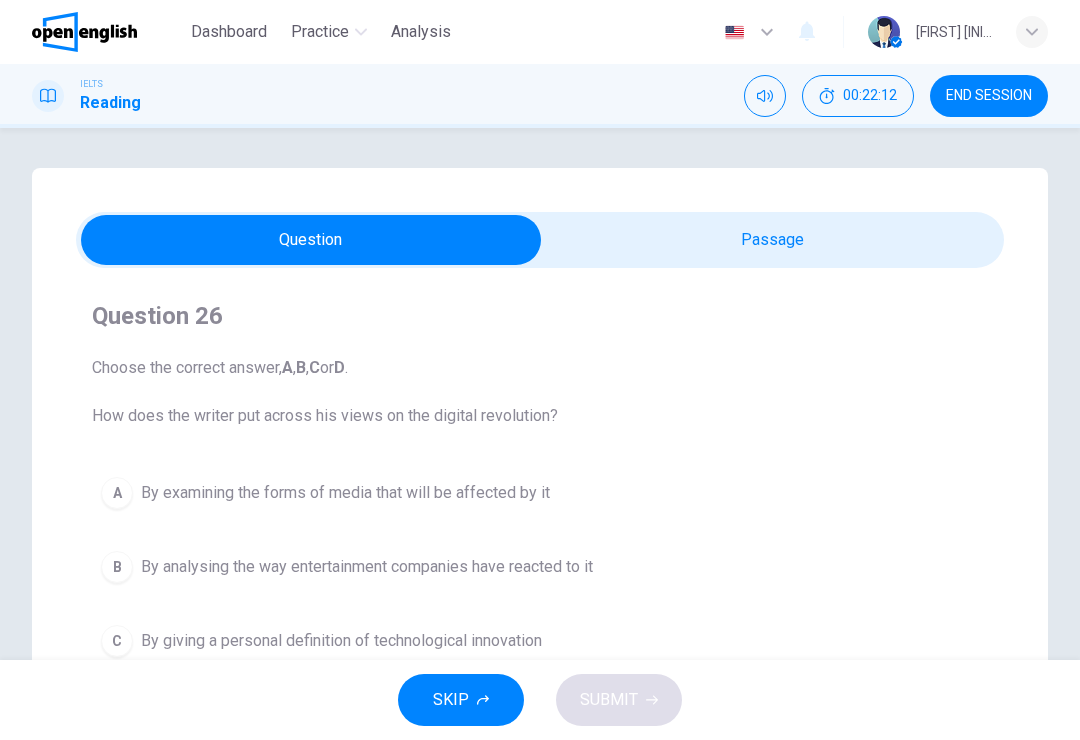 click on "SKIP" at bounding box center (461, 700) 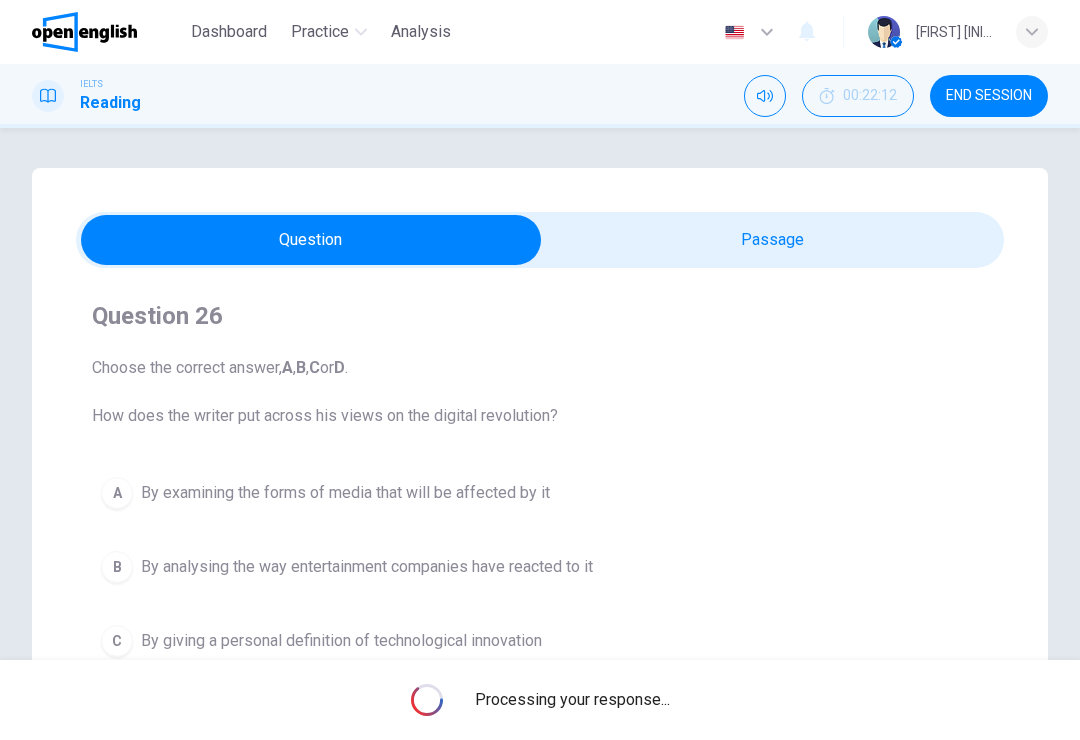 scroll, scrollTop: 0, scrollLeft: 0, axis: both 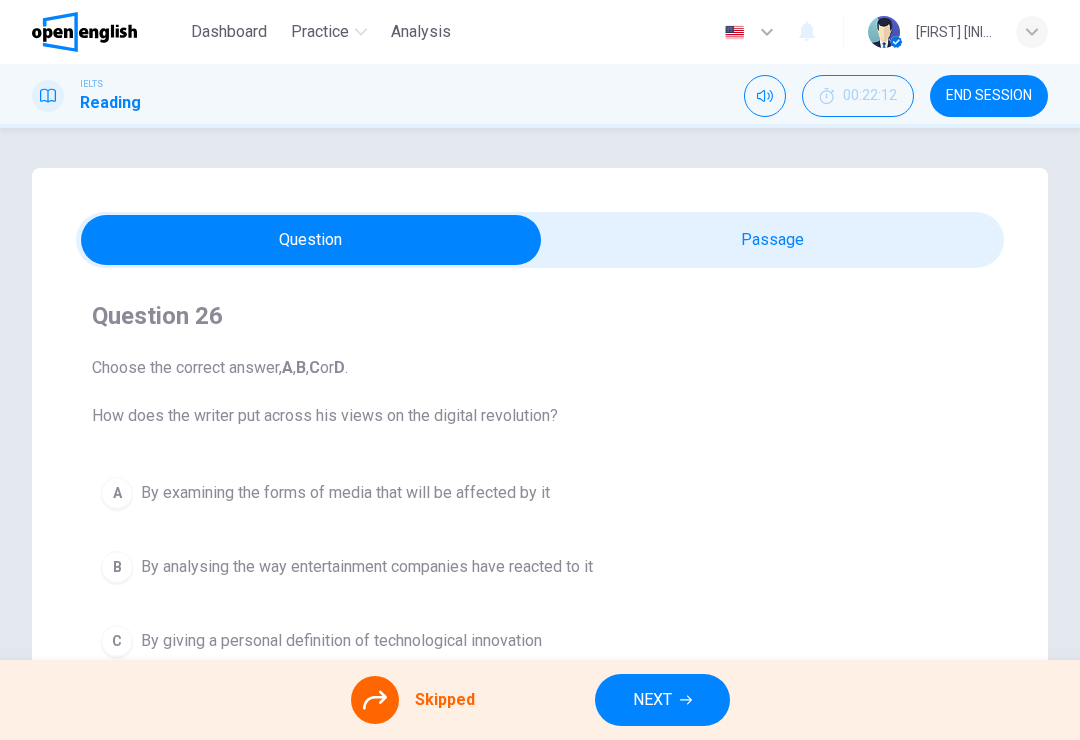 click on "NEXT" at bounding box center [662, 700] 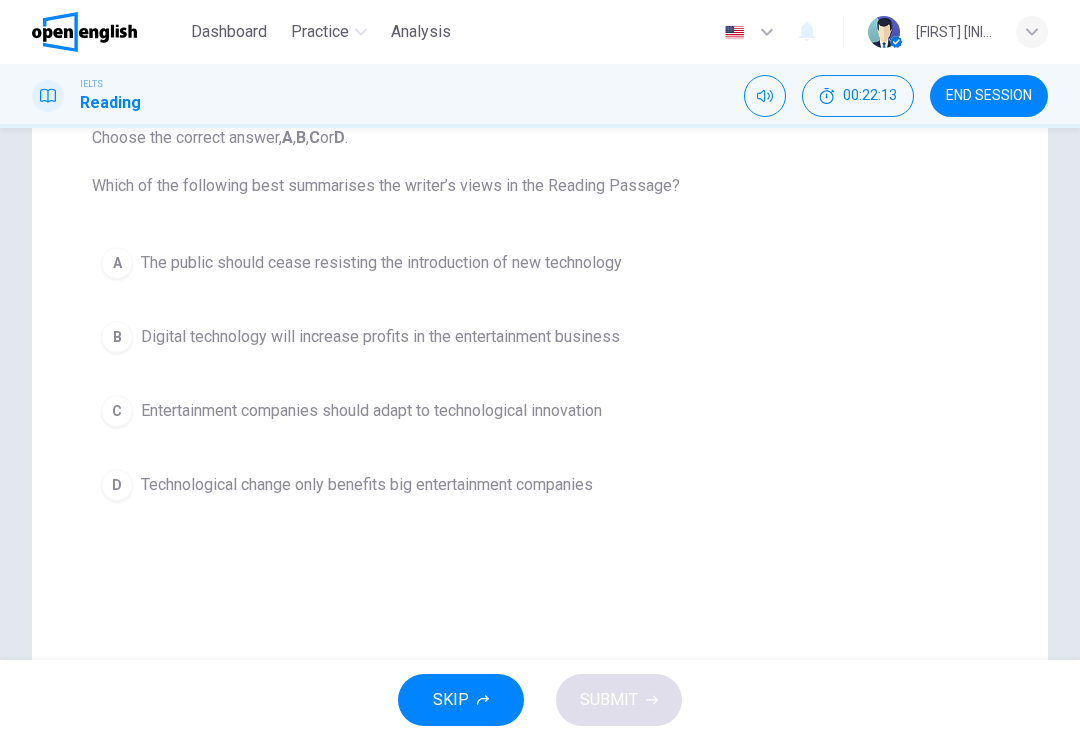 scroll, scrollTop: 229, scrollLeft: 0, axis: vertical 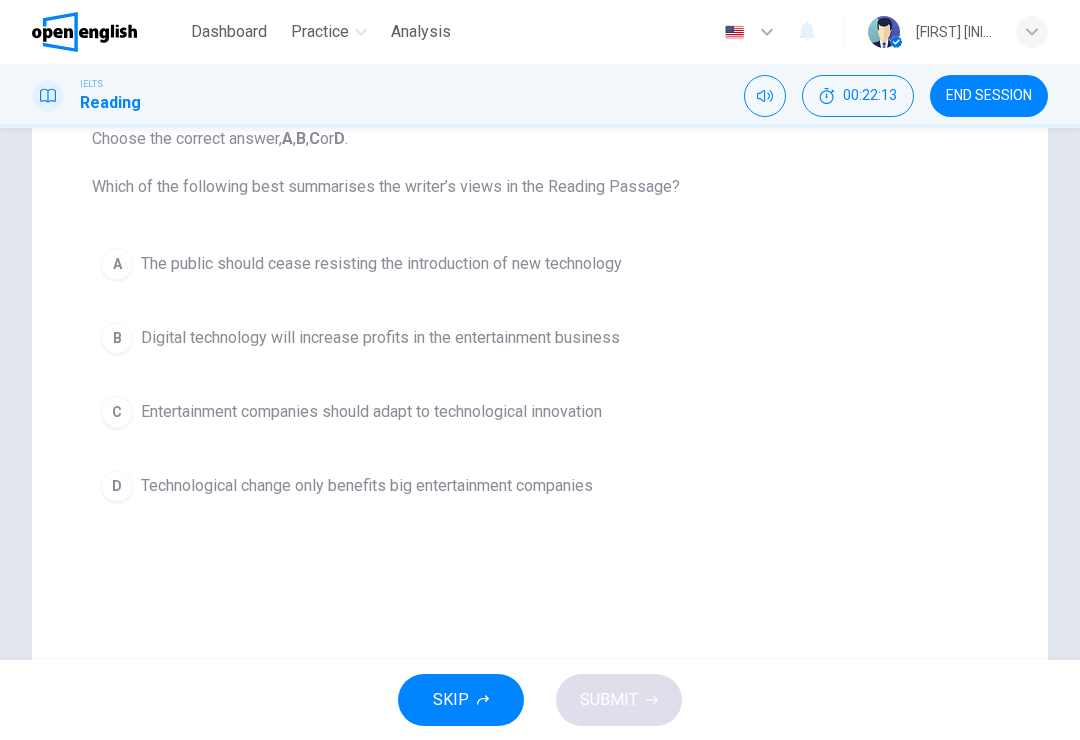 click on "SKIP" at bounding box center (461, 700) 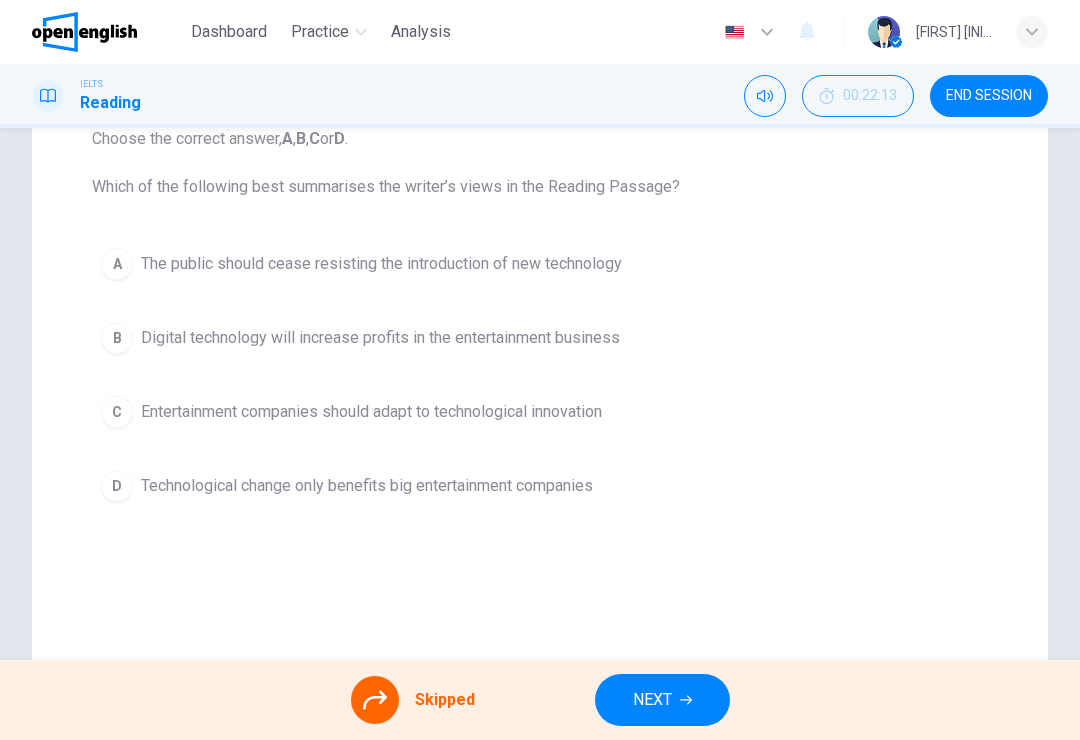 click on "NEXT" at bounding box center (662, 700) 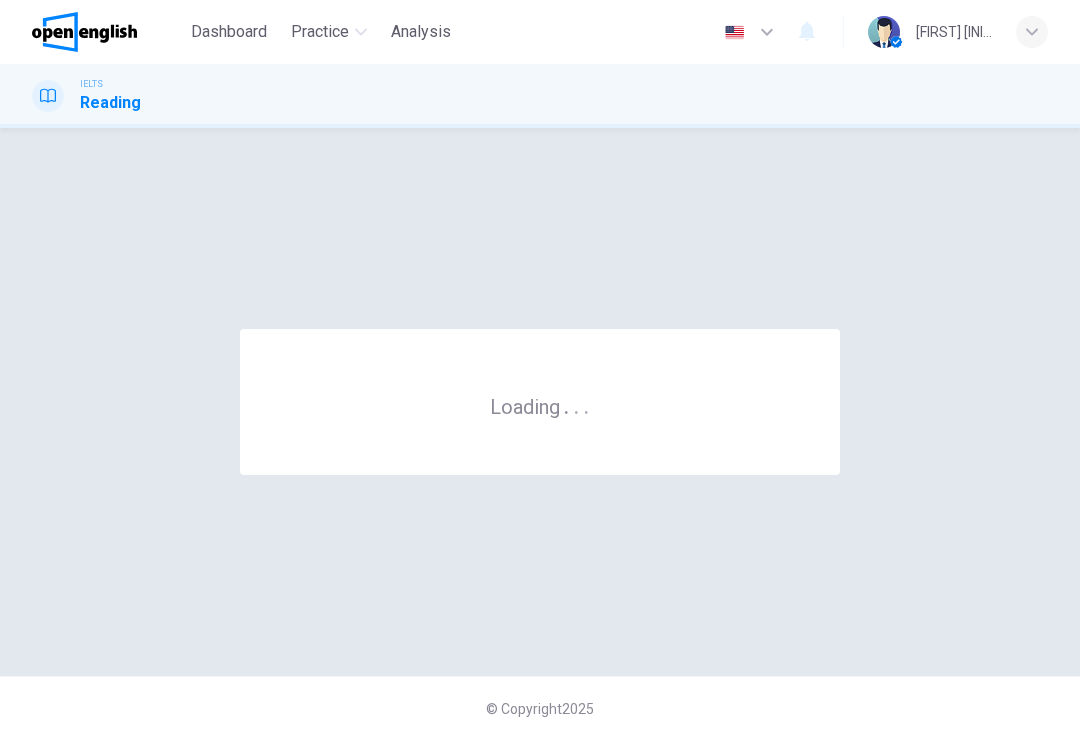 scroll, scrollTop: 0, scrollLeft: 0, axis: both 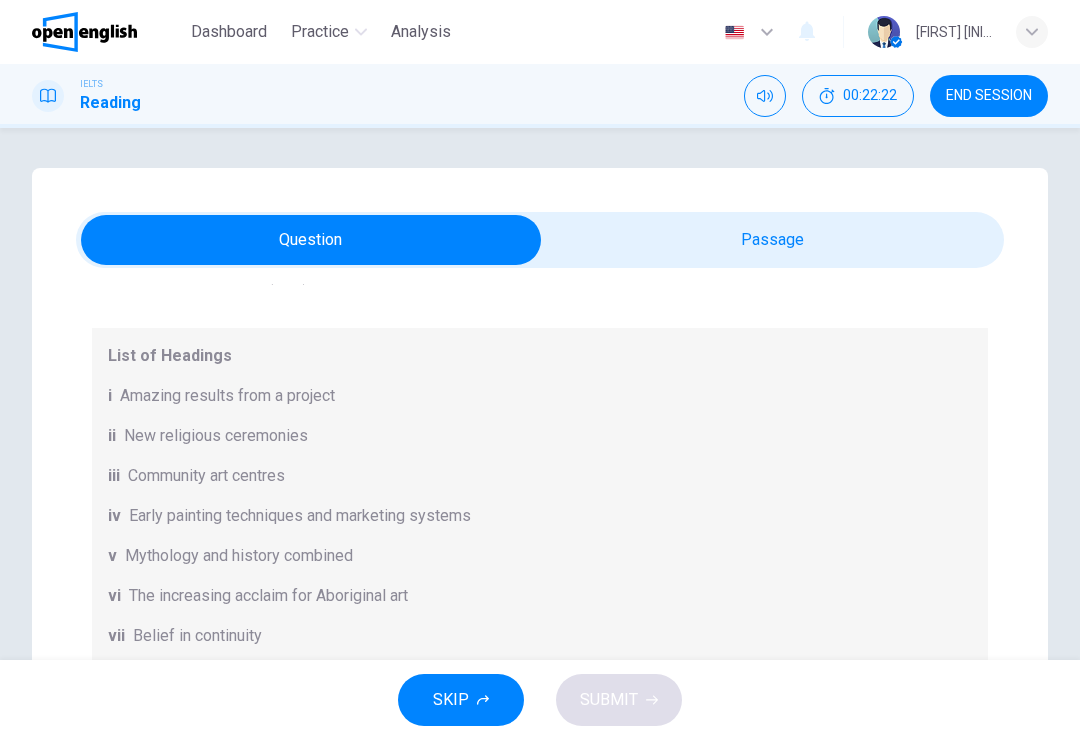 click on "The increasing acclaim for Aboriginal art" at bounding box center (268, 596) 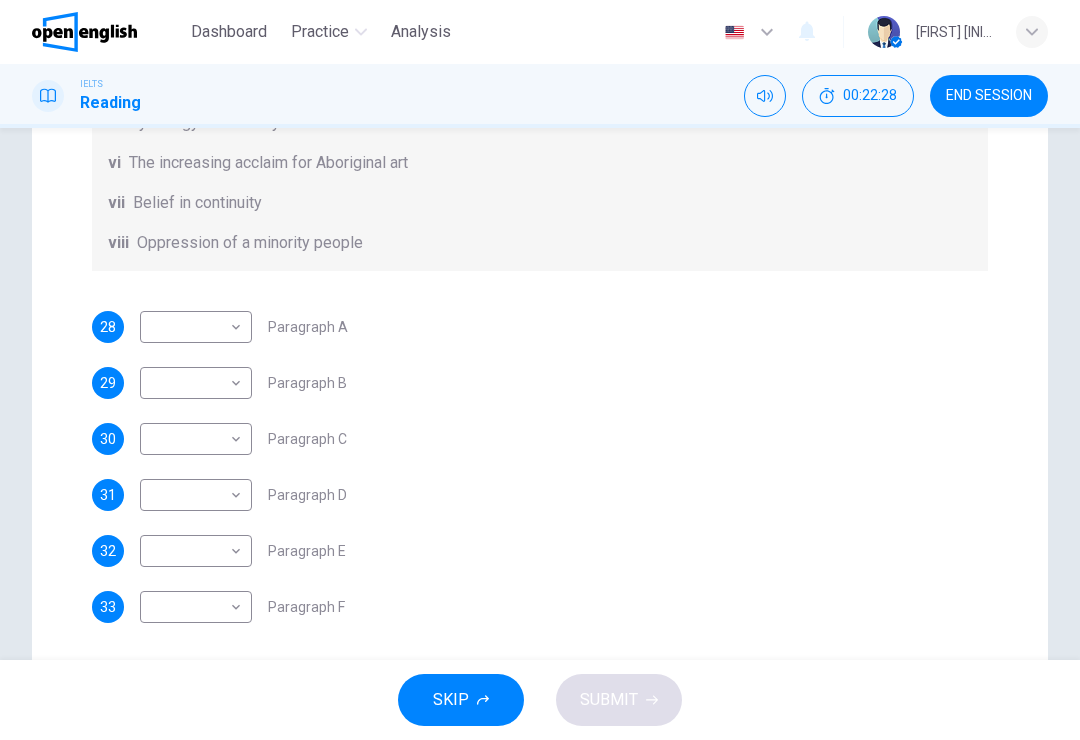 scroll, scrollTop: 444, scrollLeft: 0, axis: vertical 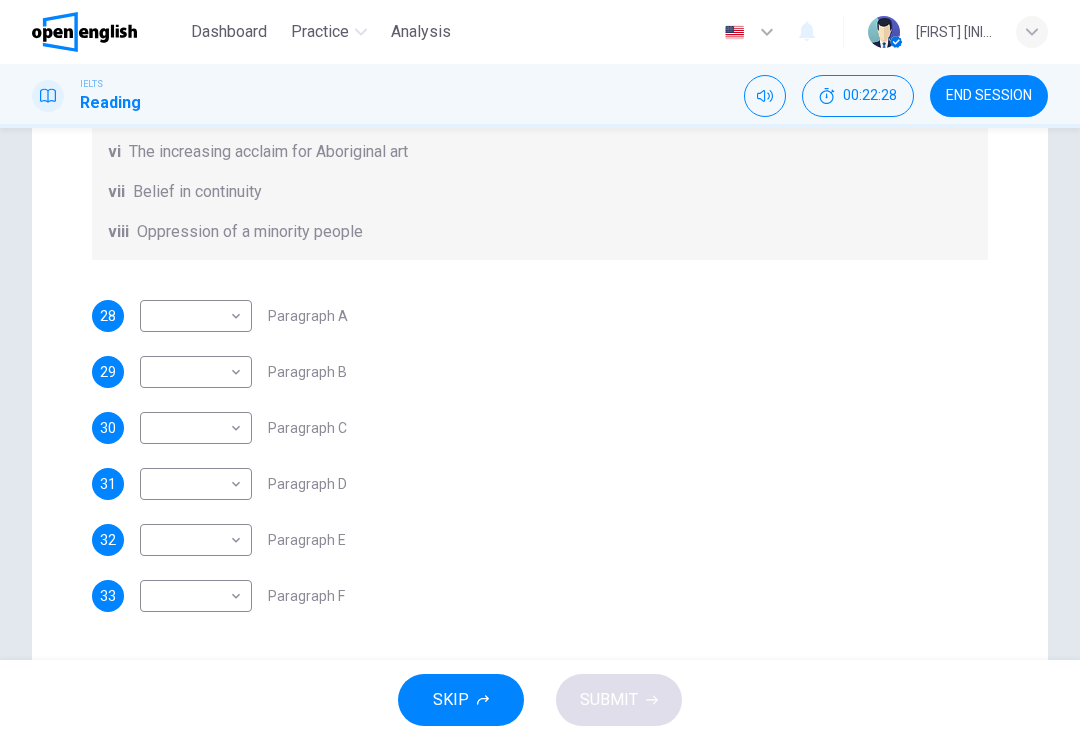 click on "This site uses cookies, as explained in our  Privacy Policy . If you agree to the use of cookies, please click the Accept button and continue to browse our site.   Privacy Policy Accept Dashboard Practice Analysis English ** ​ [FIRST] [LAST]. IELTS Reading 00:22:28 END SESSION Questions 28 - 33 The Reading Passage has eight paragraphs  A-H .
Choose the most suitable heading for paragraphs  A-F  from the list of headings below.
Write the correct number (i-viii) in the boxes below. List of Headings i Amazing results from a project ii New religious ceremonies iii Community art centres iv Early painting techniques and marketing systems v Mythology and history combined vi The increasing acclaim for Aboriginal art vii Belief in continuity viii Oppression of a minority people 28 ​ ​ Paragraph A 29 ​ ​ Paragraph B 30 ​ ​ Paragraph C 31 ​ ​ Paragraph D 32 ​ ​ Paragraph E 33 ​ ​ Paragraph F Painters of Time CLICK TO ZOOM Click to Zoom A B C D E F G H SKIP SUBMIT Open English - Online English Practice" at bounding box center [540, 370] 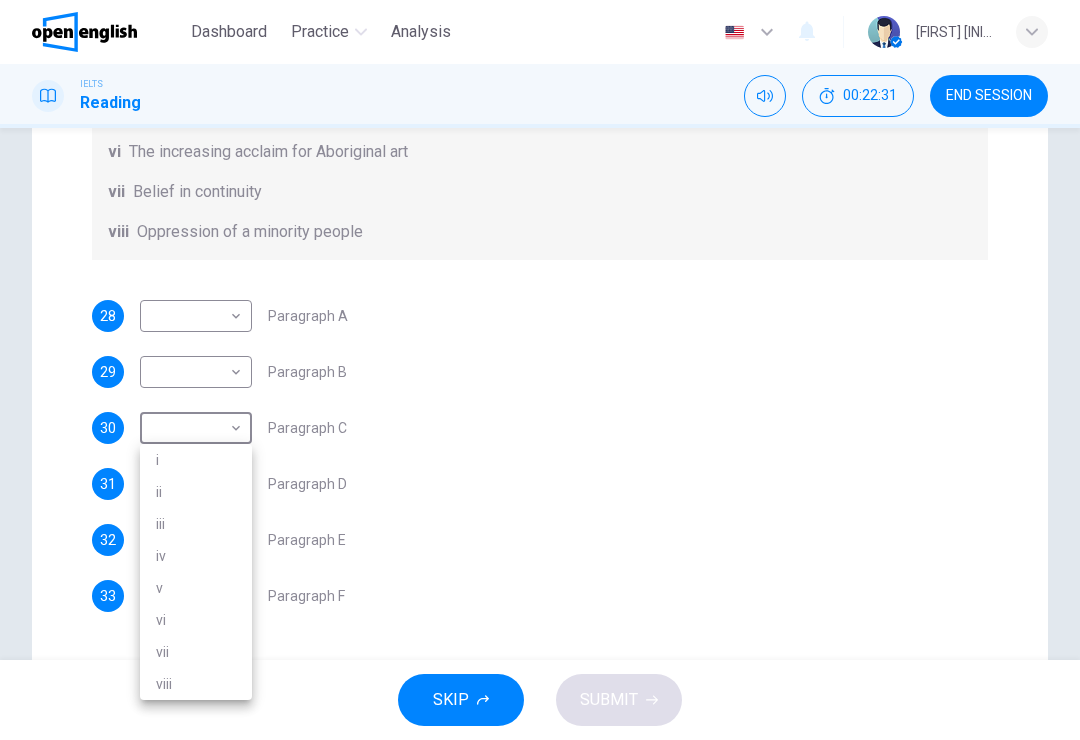 click at bounding box center [540, 370] 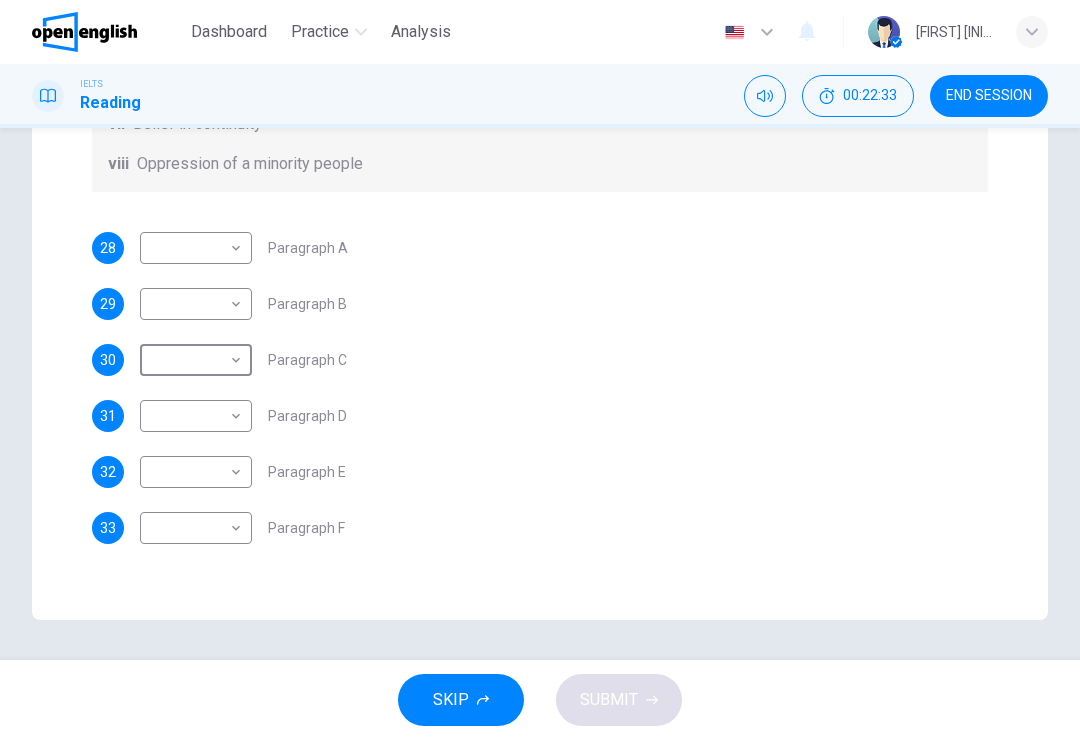 scroll, scrollTop: 512, scrollLeft: 0, axis: vertical 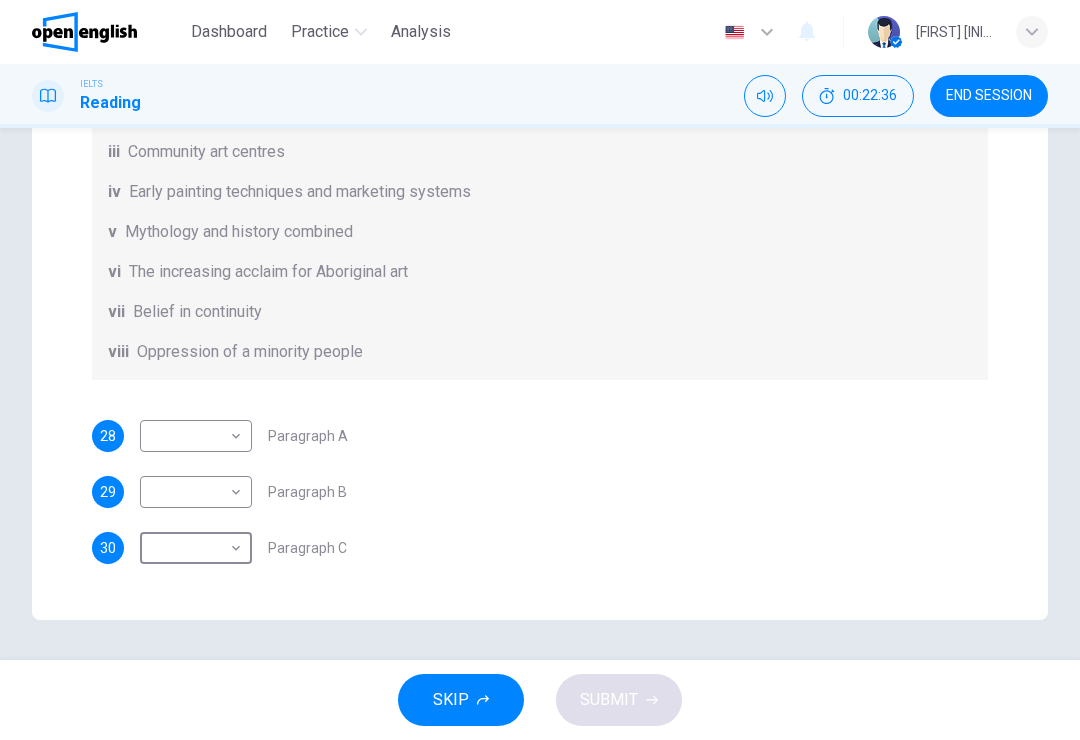 click on "List of Headings i Amazing results from a project ii New religious ceremonies iii Community art centres iv Early painting techniques and marketing systems v Mythology and history combined vi The increasing acclaim for Aboriginal art vii Belief in continuity viii Oppression of a minority people" at bounding box center (540, 192) 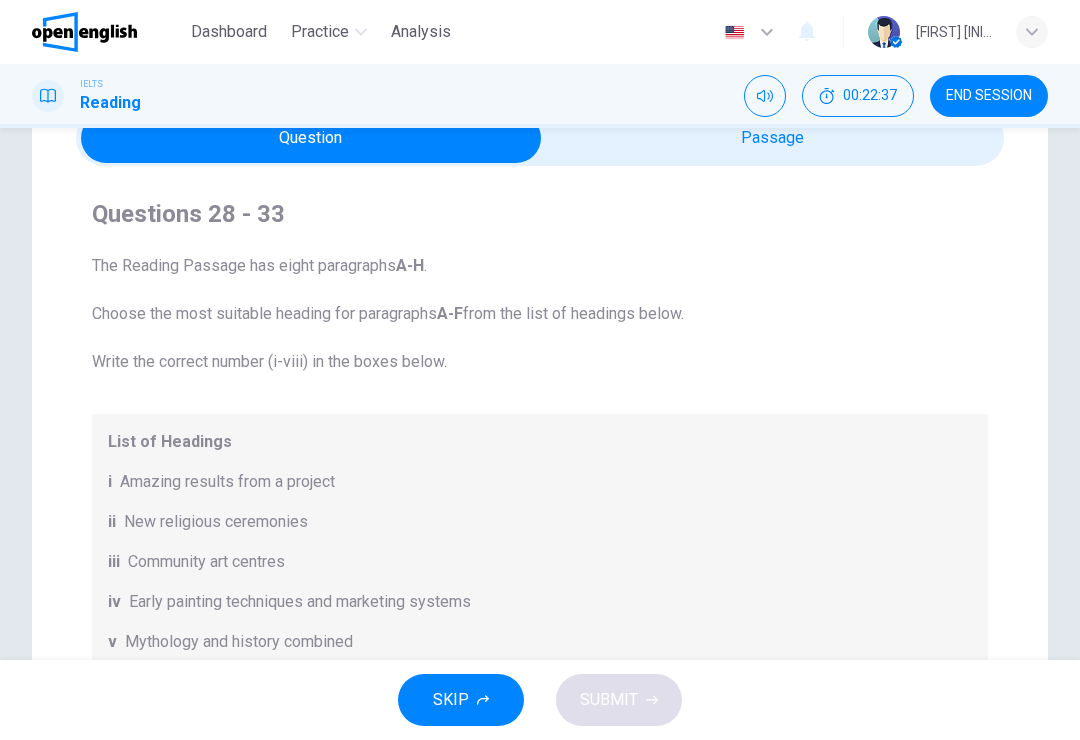 scroll, scrollTop: 81, scrollLeft: 0, axis: vertical 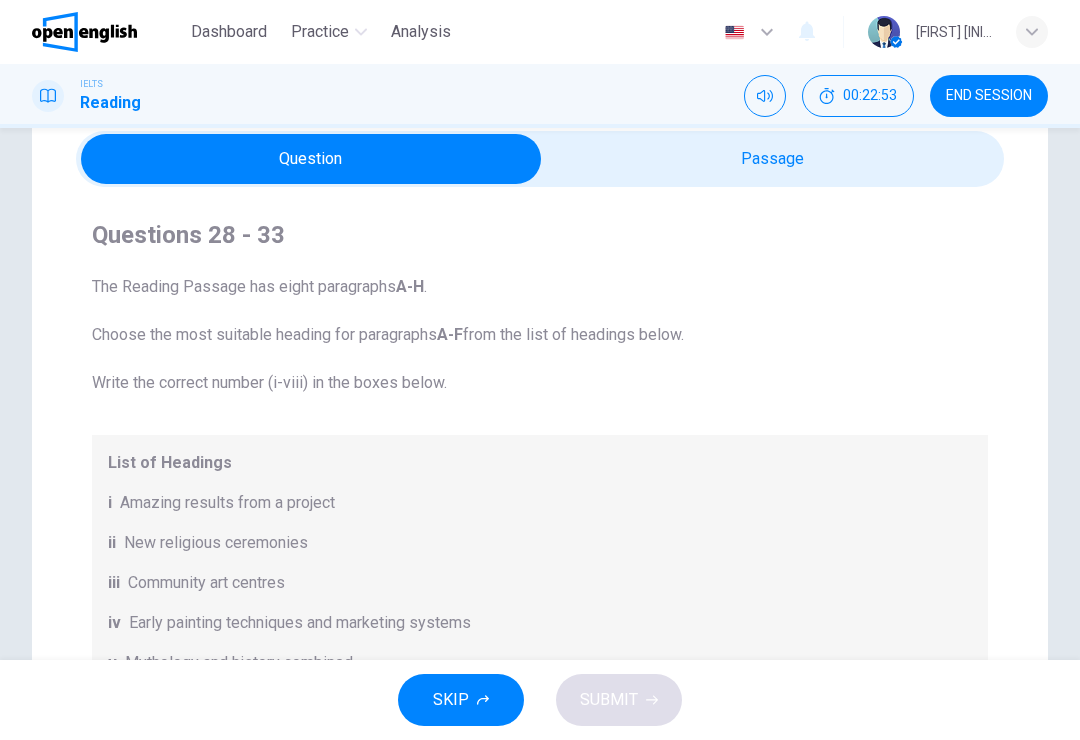 click on "SKIP" at bounding box center [461, 700] 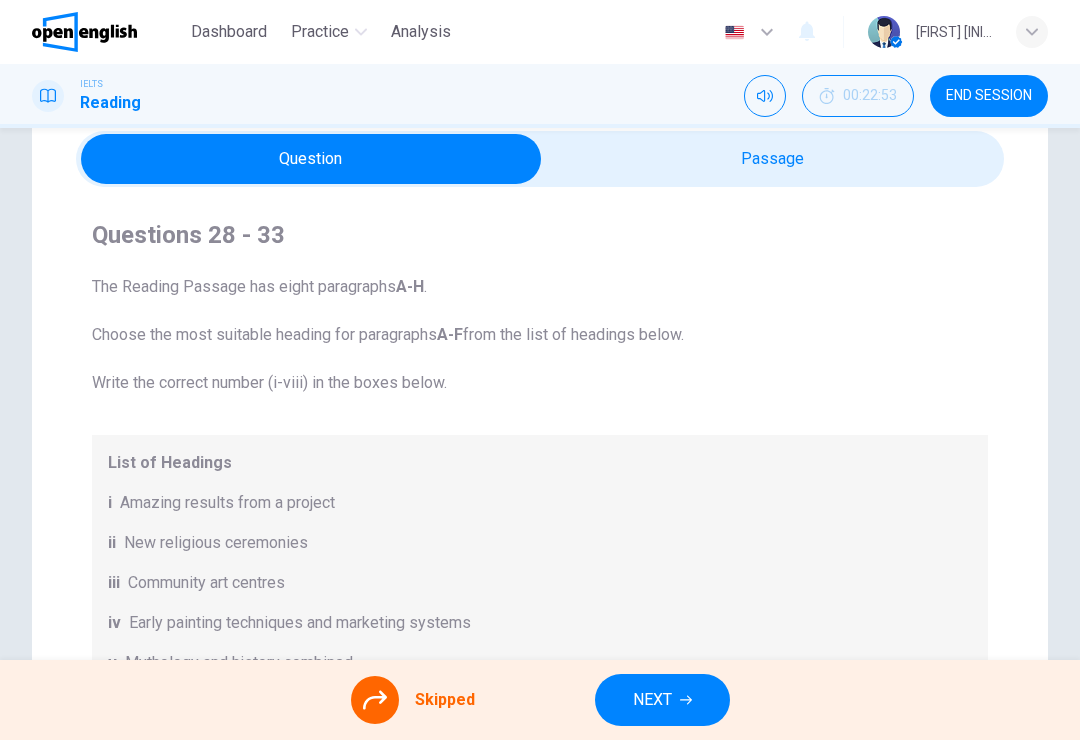 click on "NEXT" at bounding box center (662, 700) 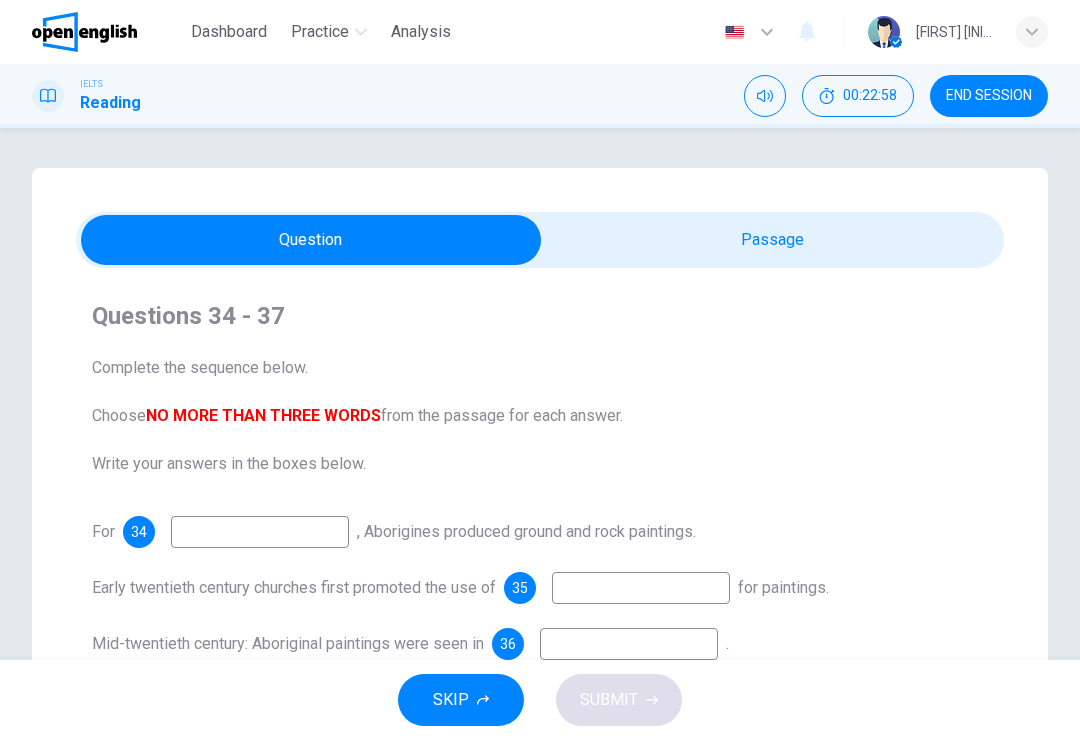 click on "SKIP" at bounding box center [461, 700] 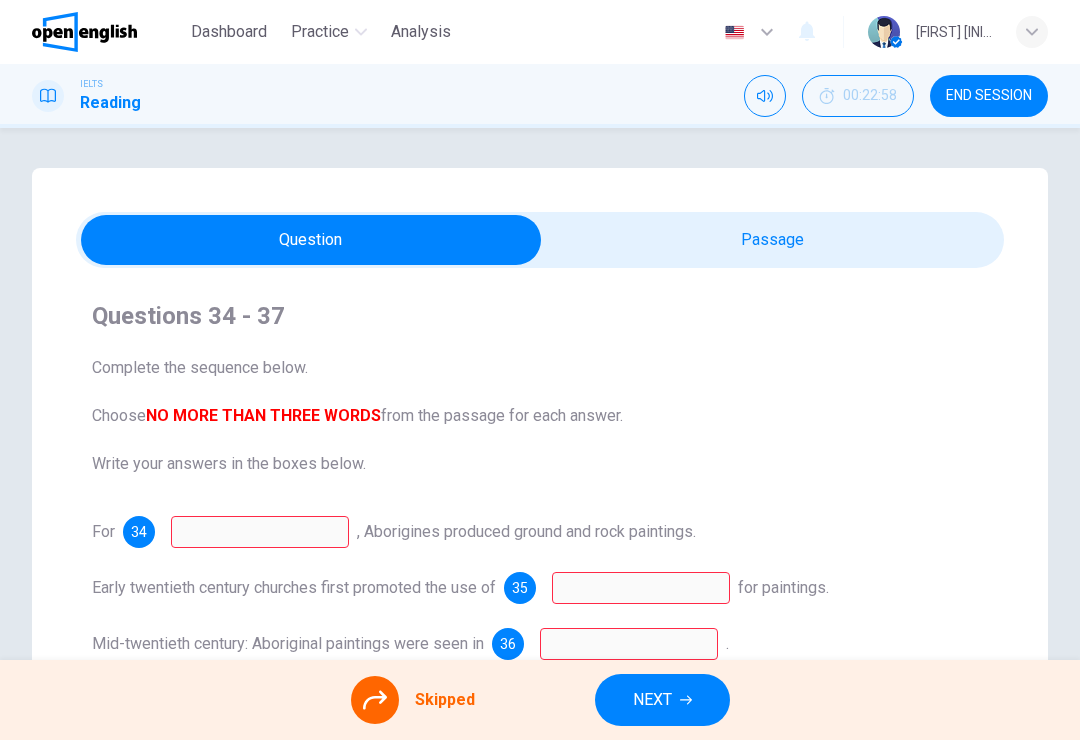 scroll, scrollTop: 0, scrollLeft: 0, axis: both 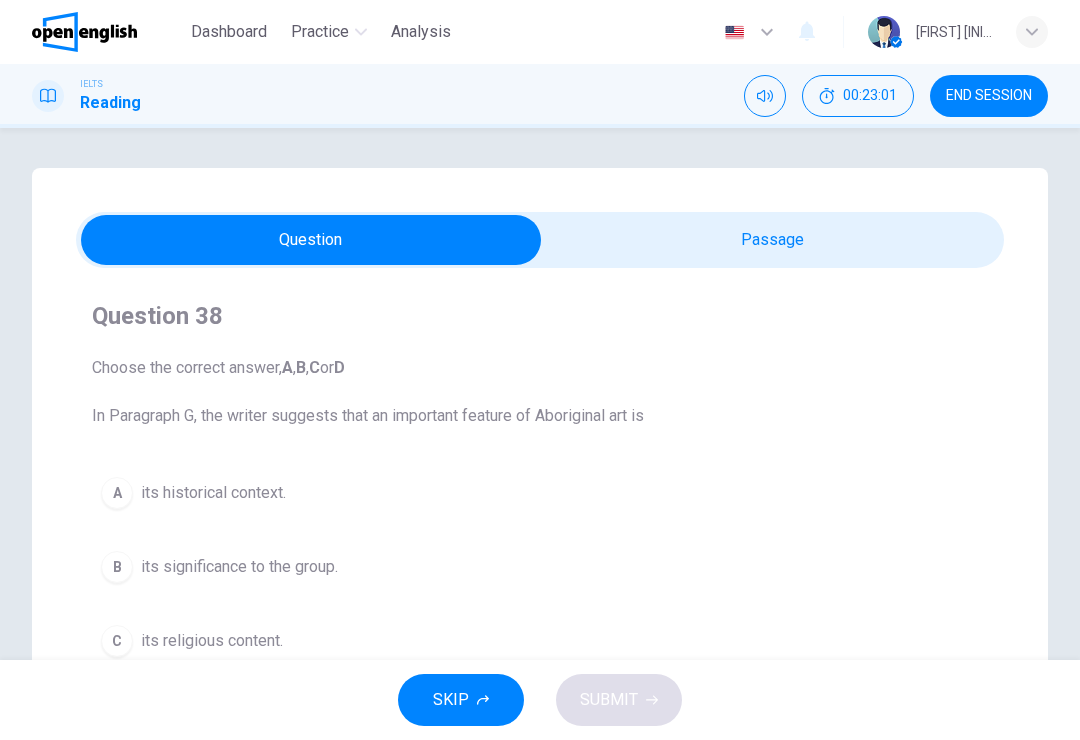 click on "SKIP" at bounding box center [461, 700] 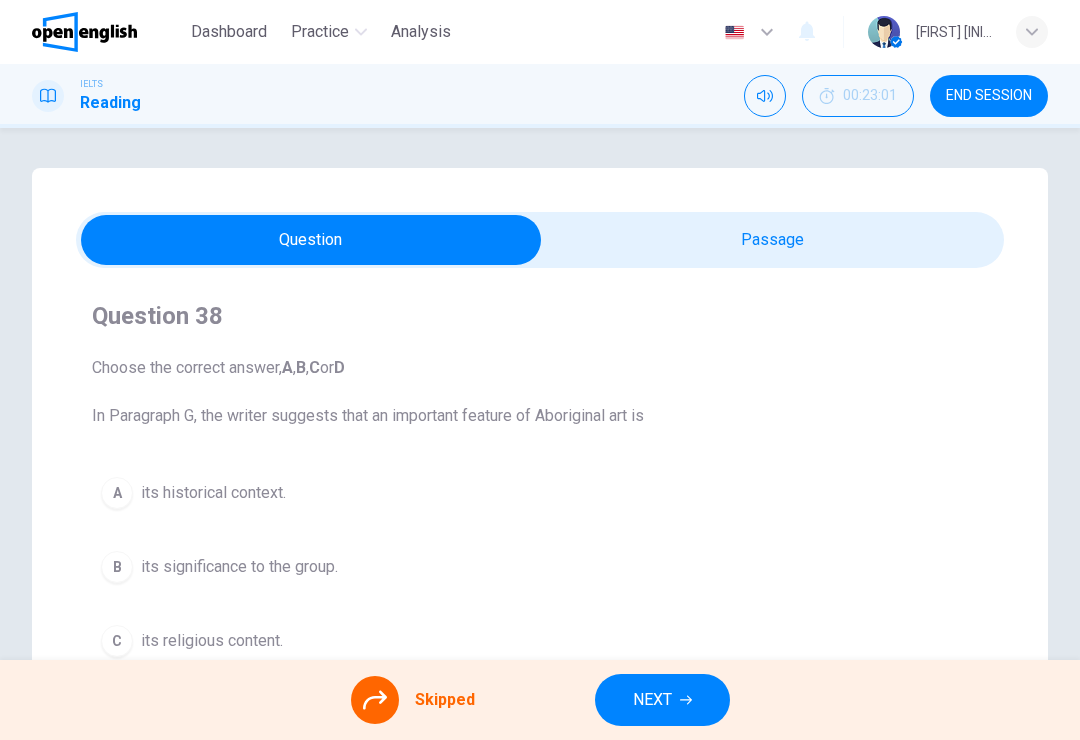 click on "NEXT" at bounding box center (662, 700) 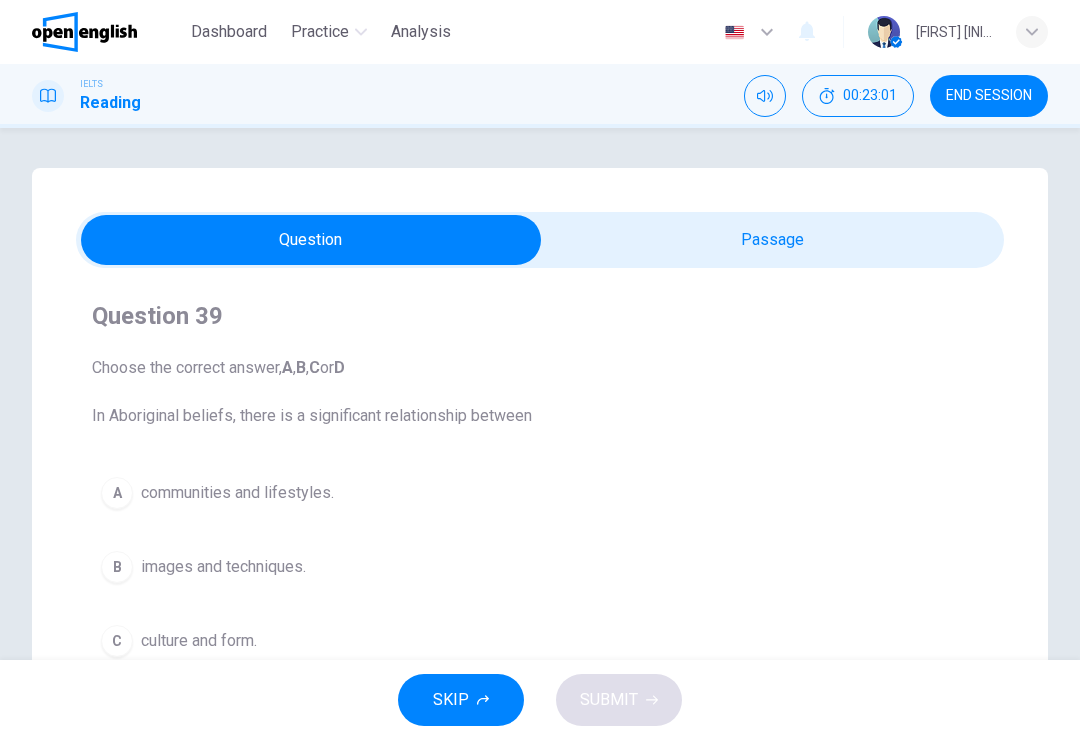 click on "SKIP" at bounding box center (461, 700) 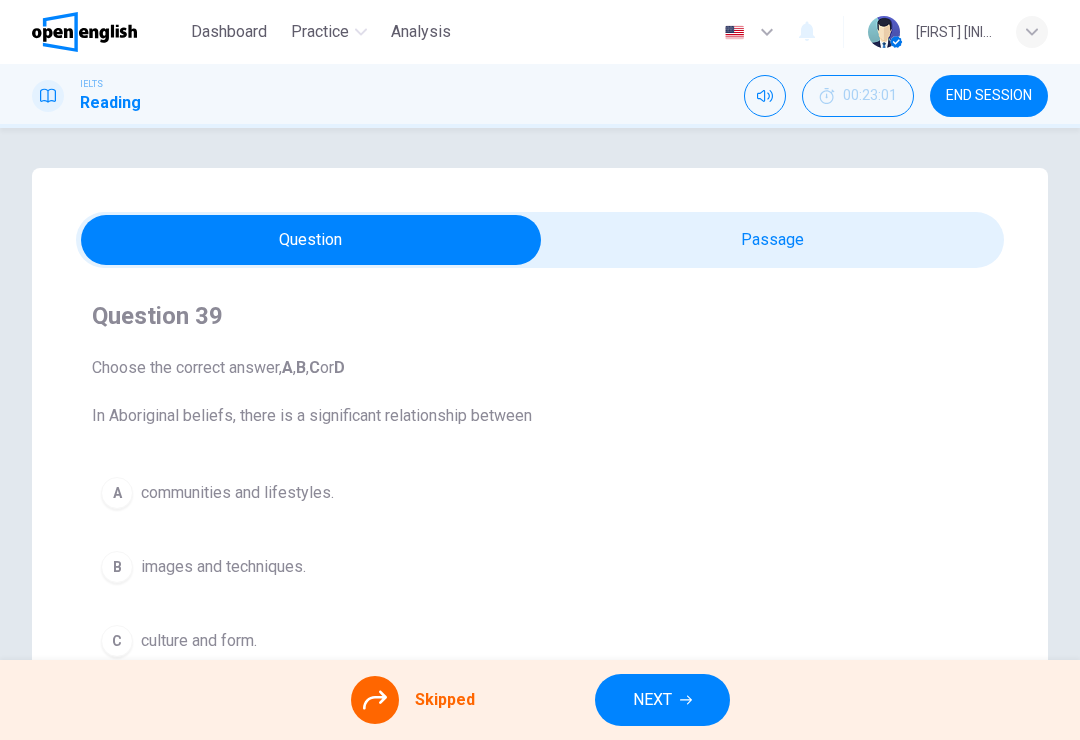 click on "NEXT" at bounding box center (662, 700) 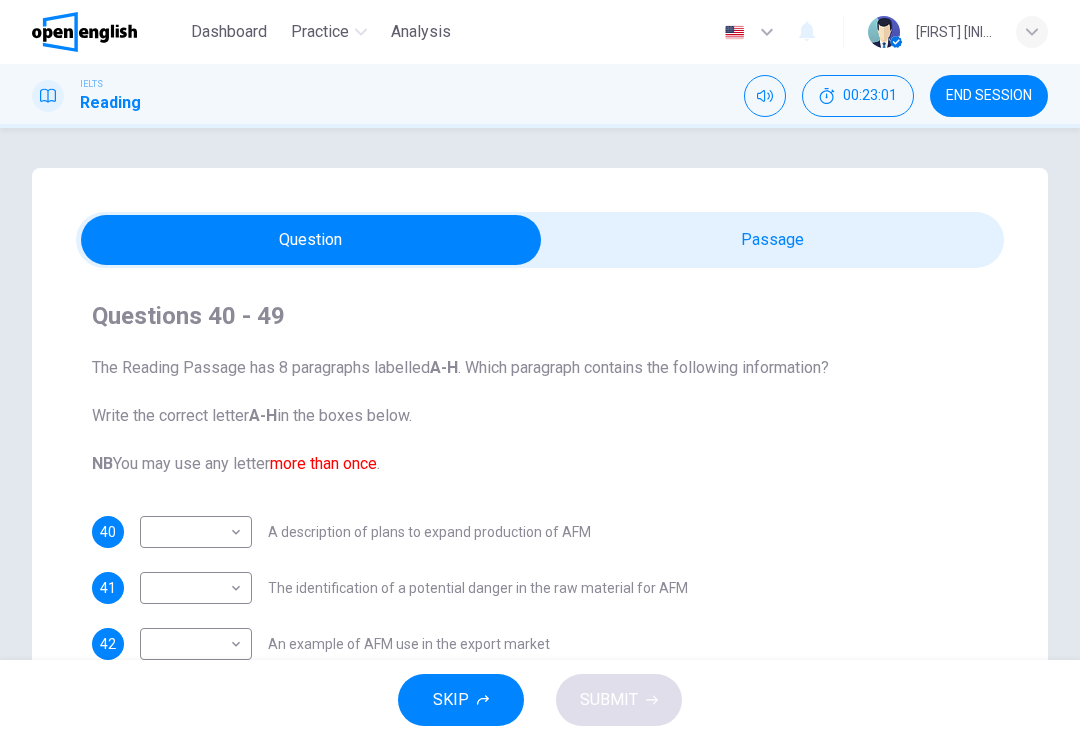 click on "SKIP" at bounding box center (461, 700) 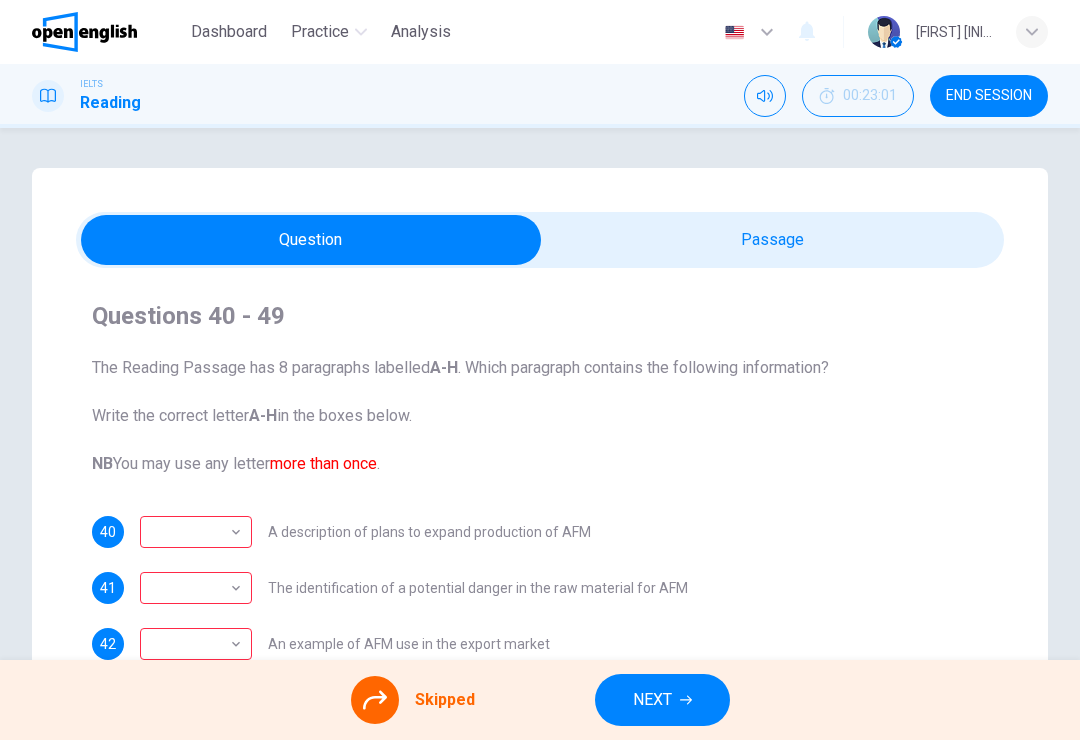 click on "IELTS Reading 00:23:01 END SESSION" at bounding box center [540, 96] 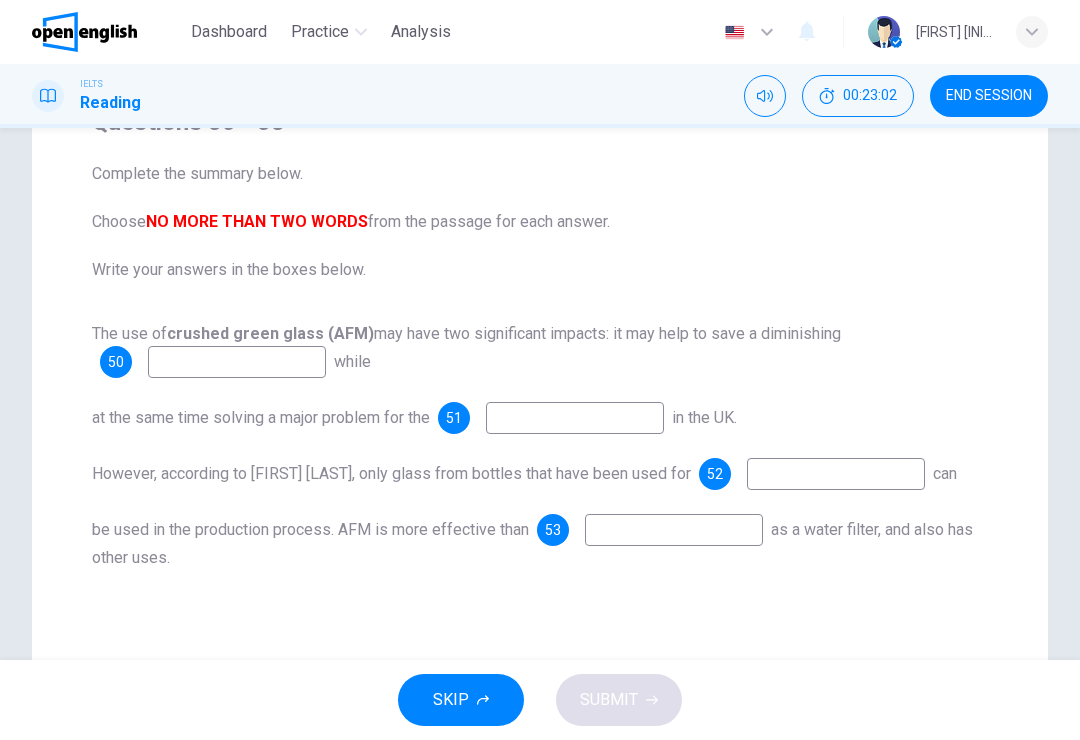 scroll, scrollTop: 195, scrollLeft: 0, axis: vertical 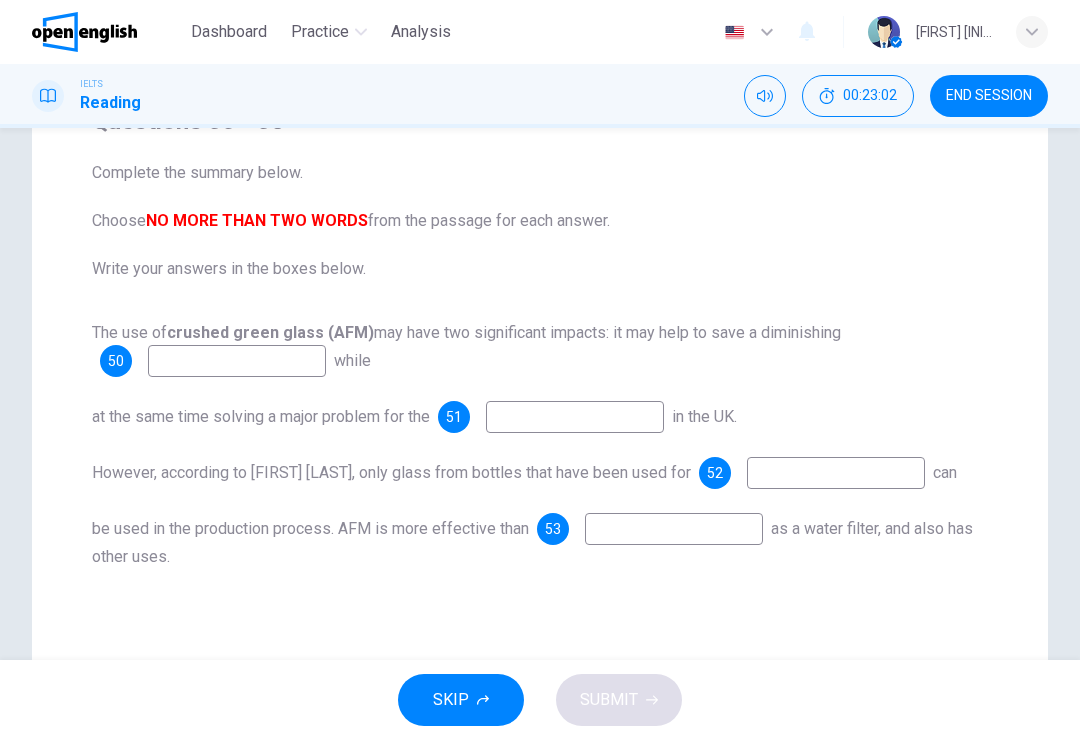 click on "SKIP" at bounding box center (451, 700) 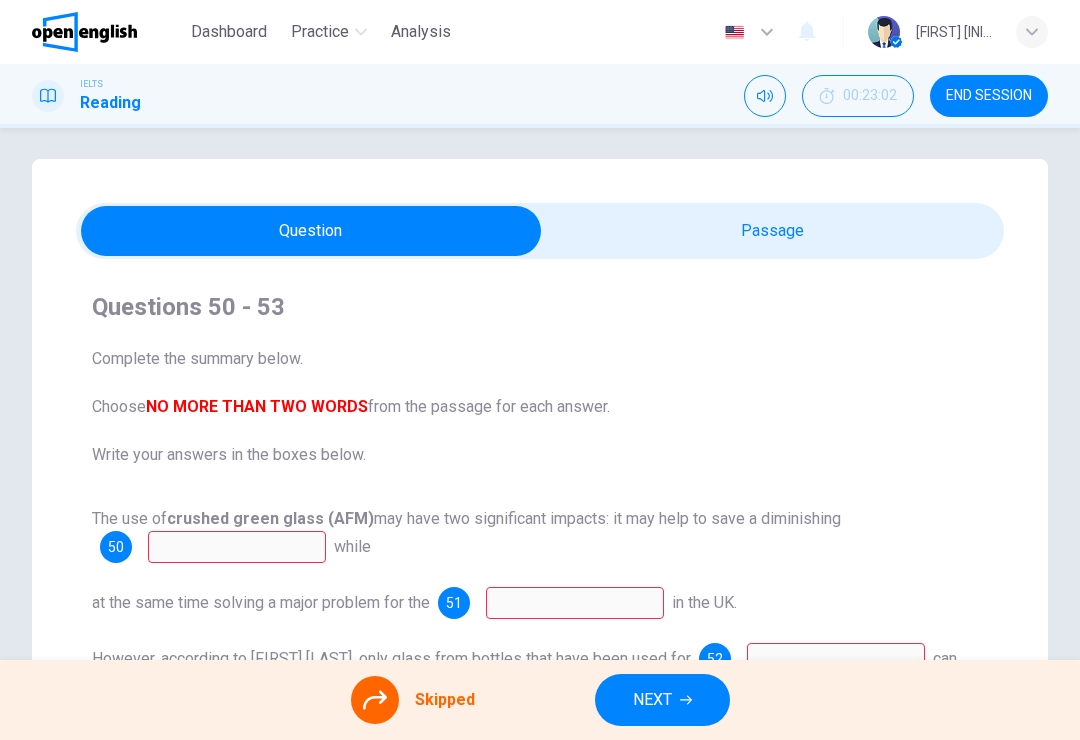 scroll, scrollTop: 10, scrollLeft: 0, axis: vertical 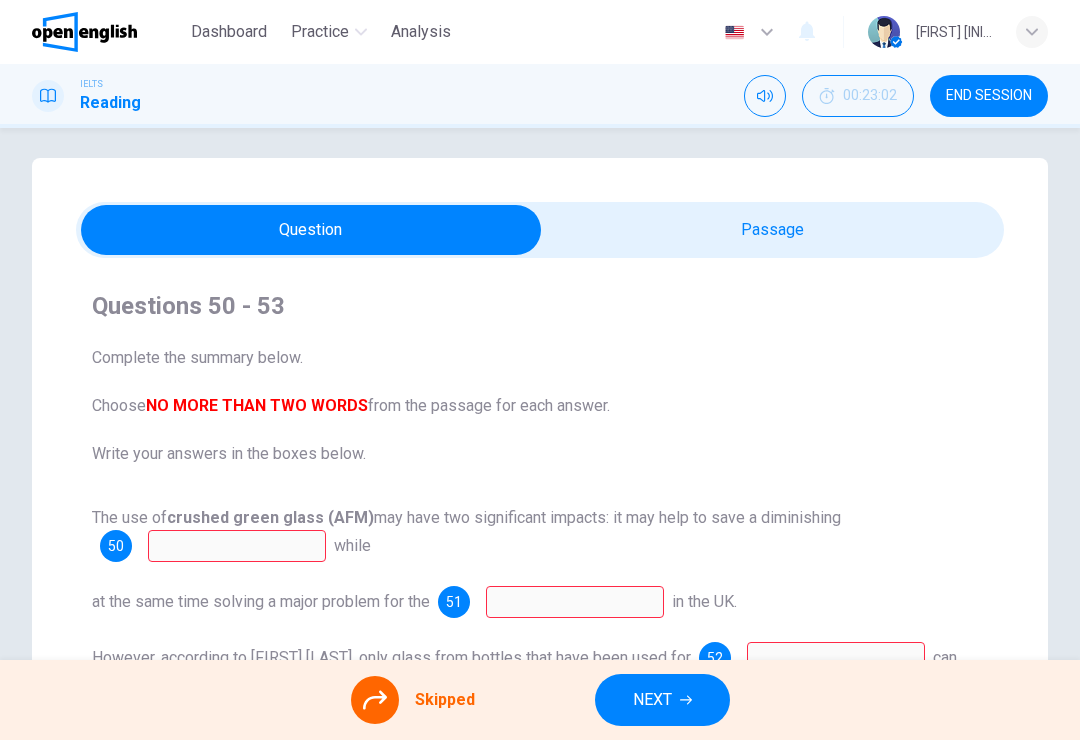 click on "NEXT" at bounding box center [652, 700] 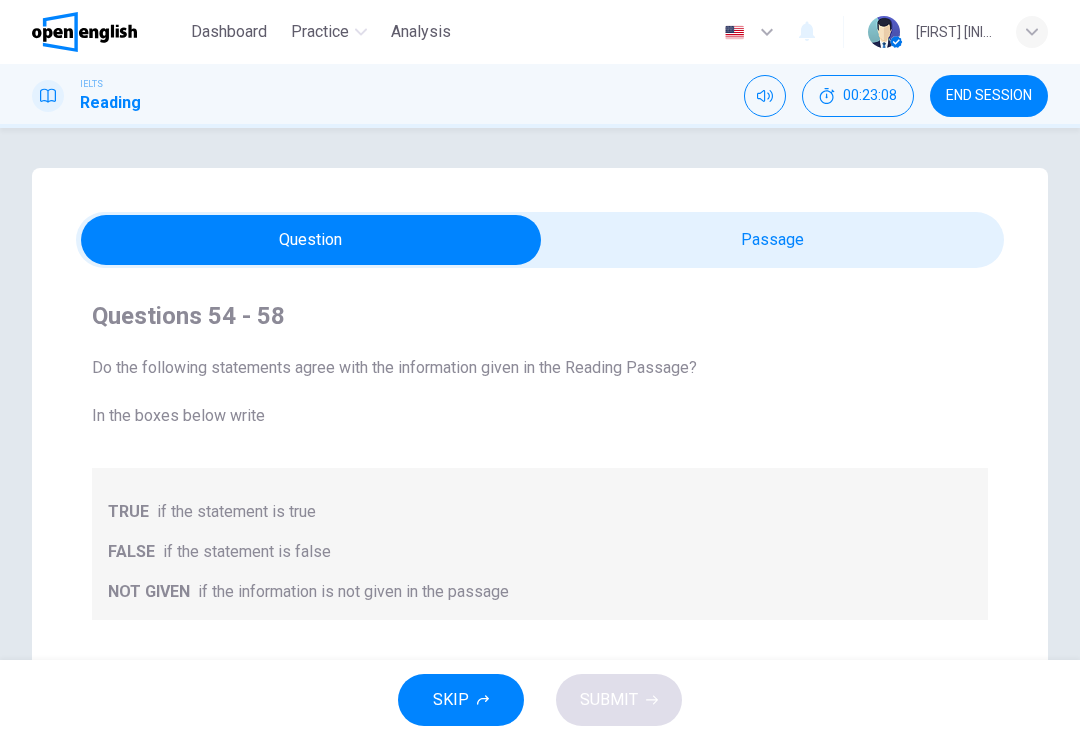 scroll, scrollTop: 0, scrollLeft: 0, axis: both 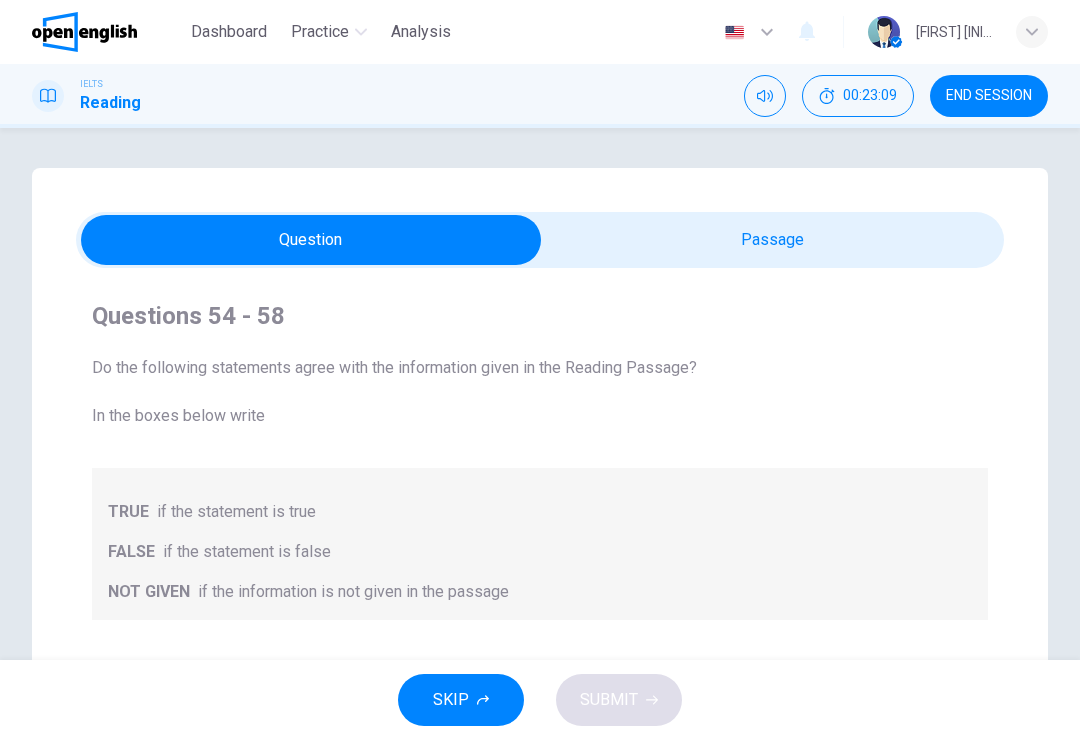 click on "END SESSION" at bounding box center [989, 96] 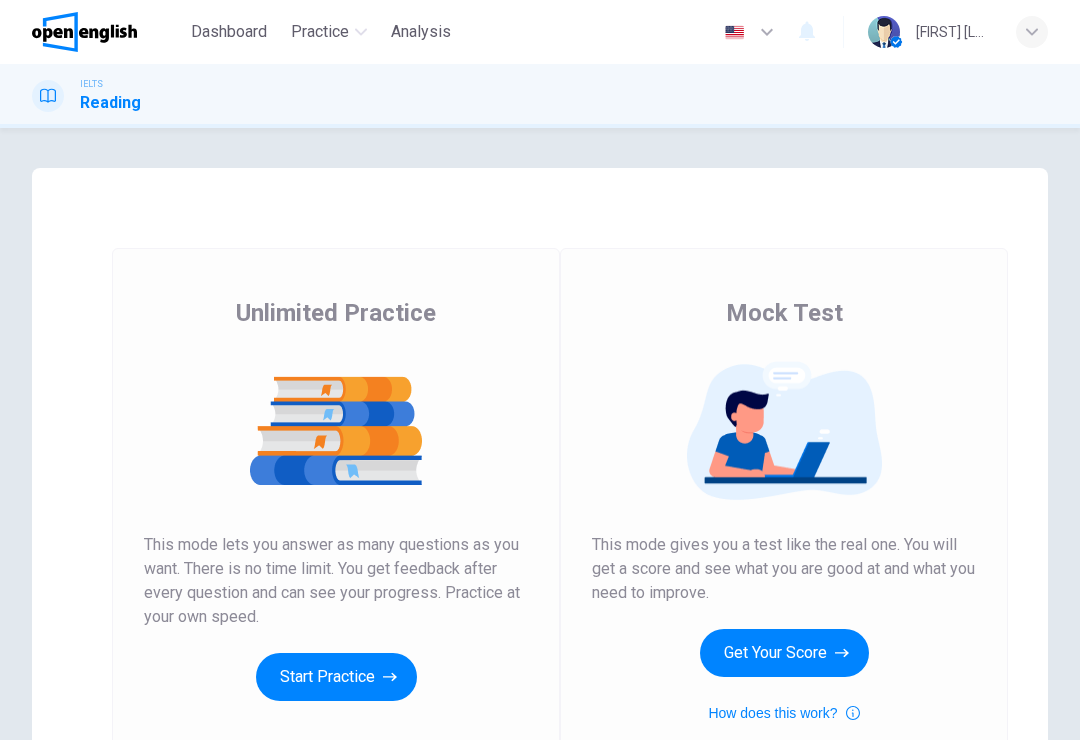 scroll, scrollTop: 0, scrollLeft: 0, axis: both 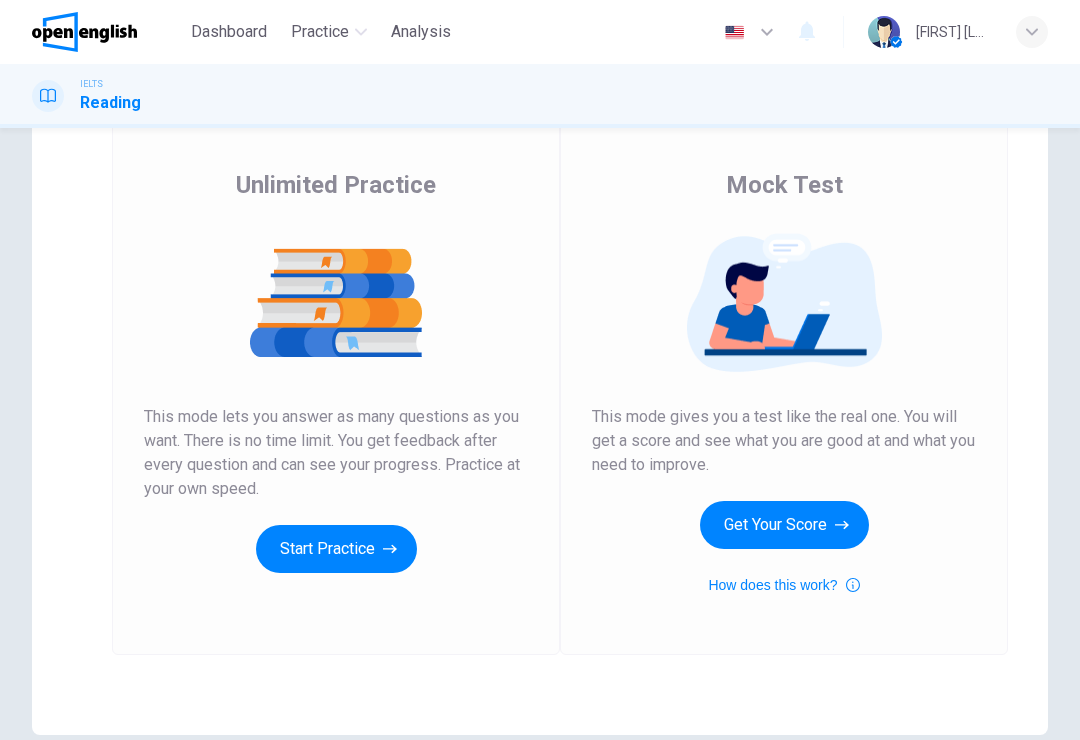 click on "Start Practice" at bounding box center [336, 549] 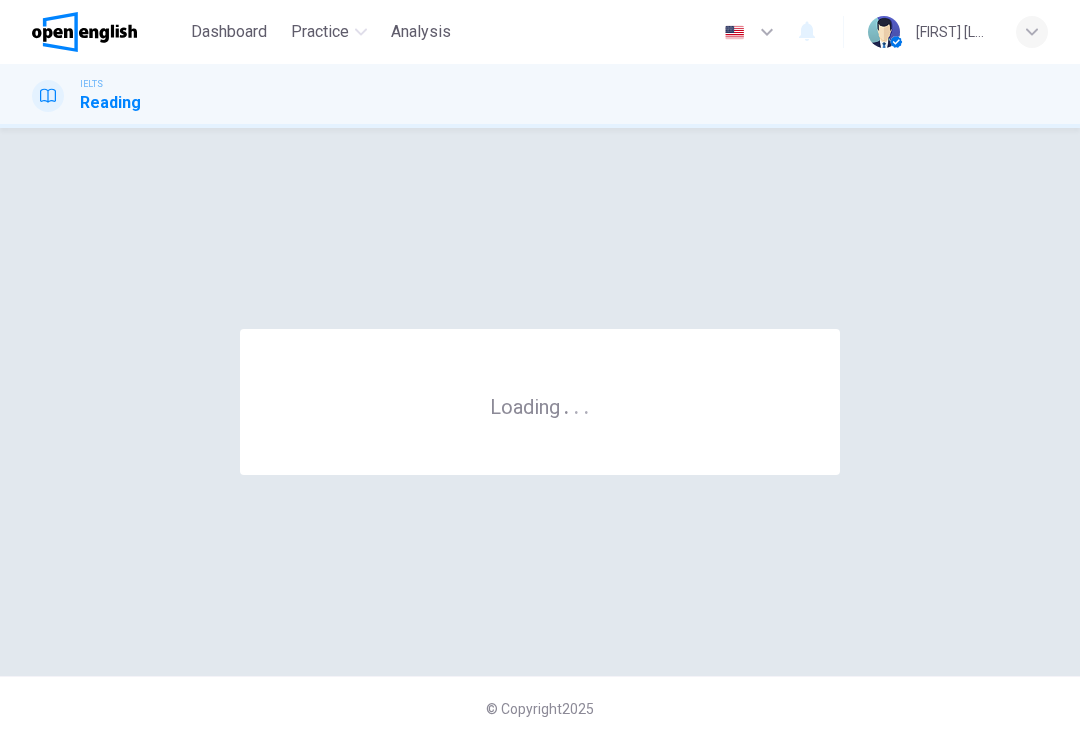 scroll, scrollTop: 0, scrollLeft: 0, axis: both 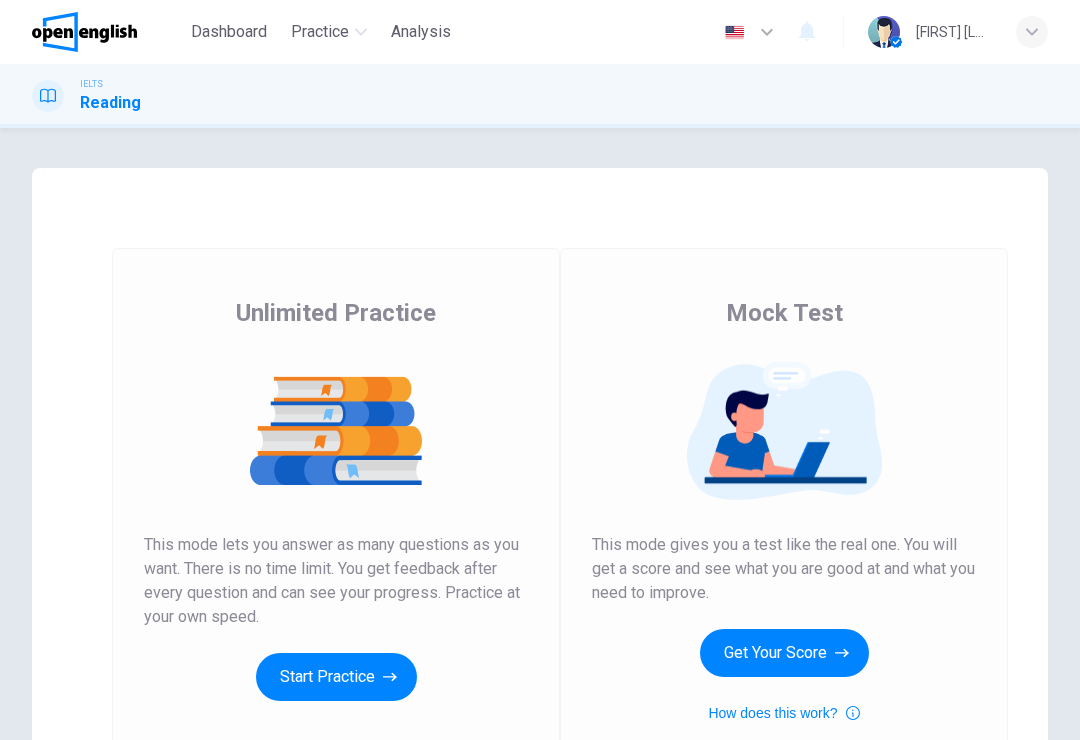 click 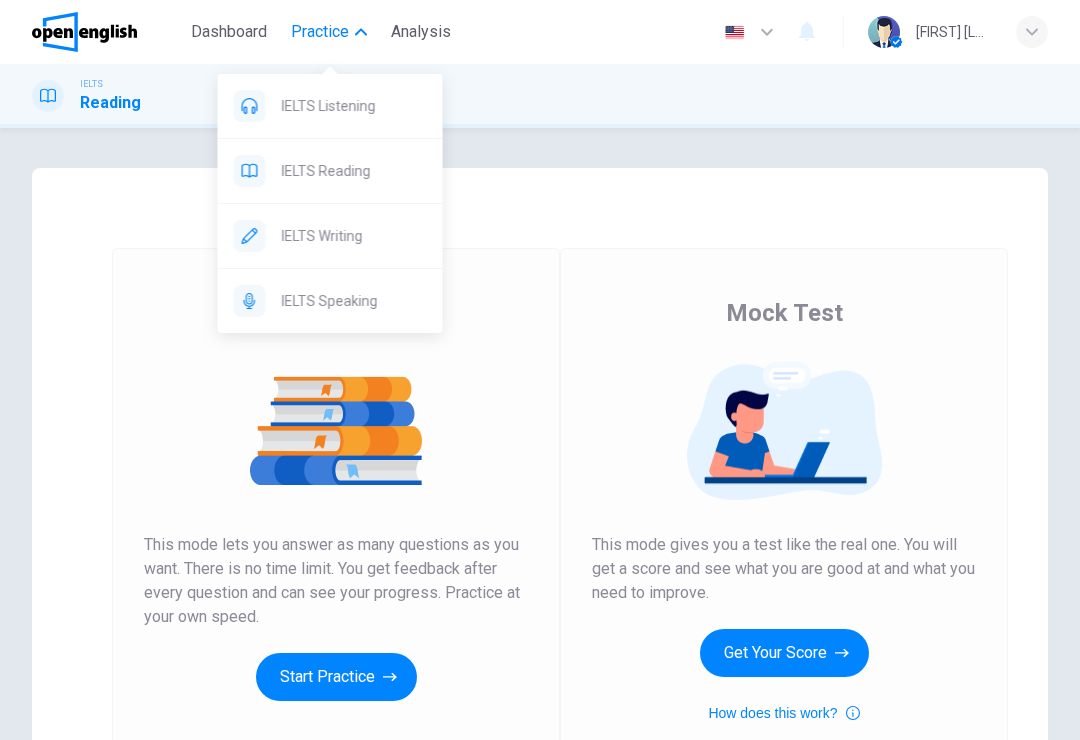 click on "Analysis" at bounding box center (421, 32) 